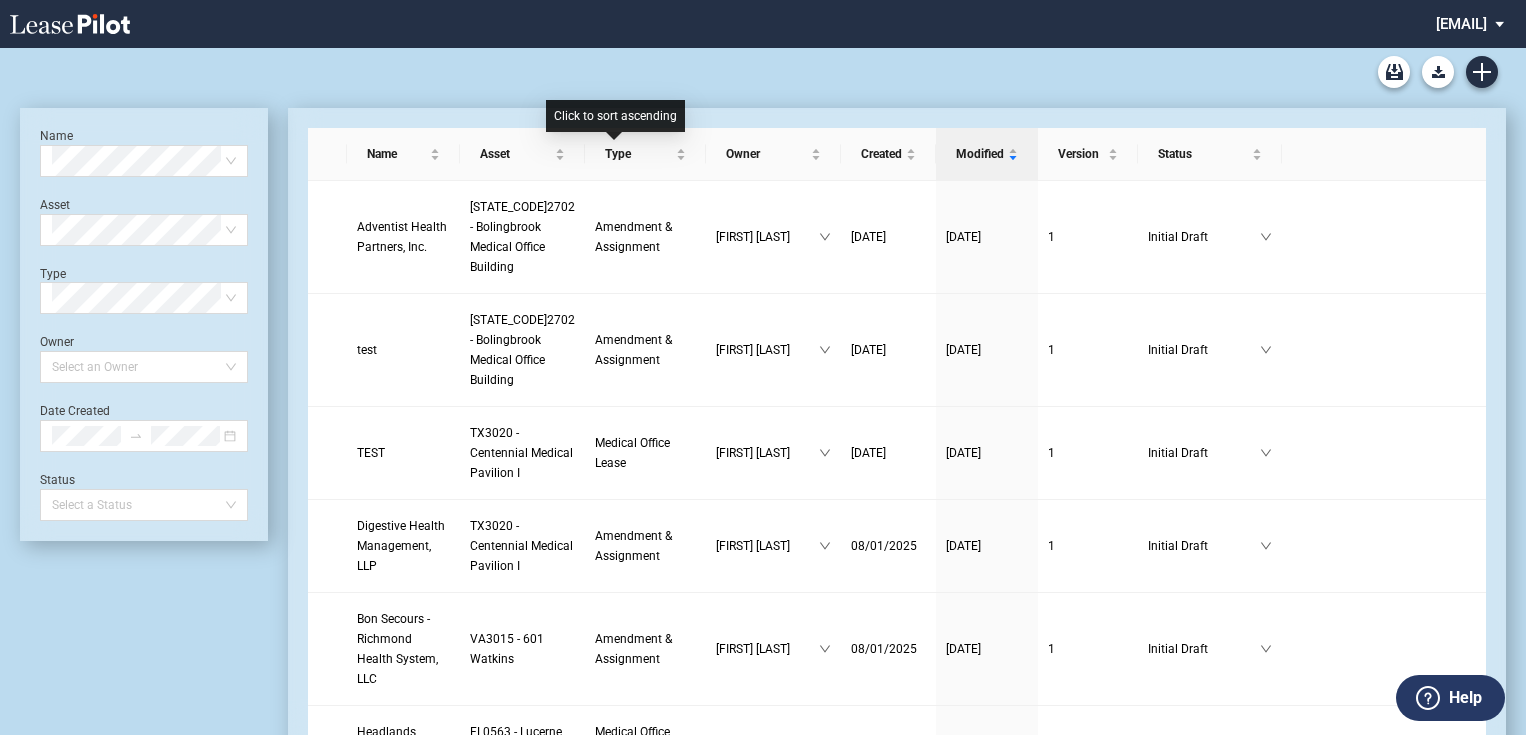 scroll, scrollTop: 0, scrollLeft: 0, axis: both 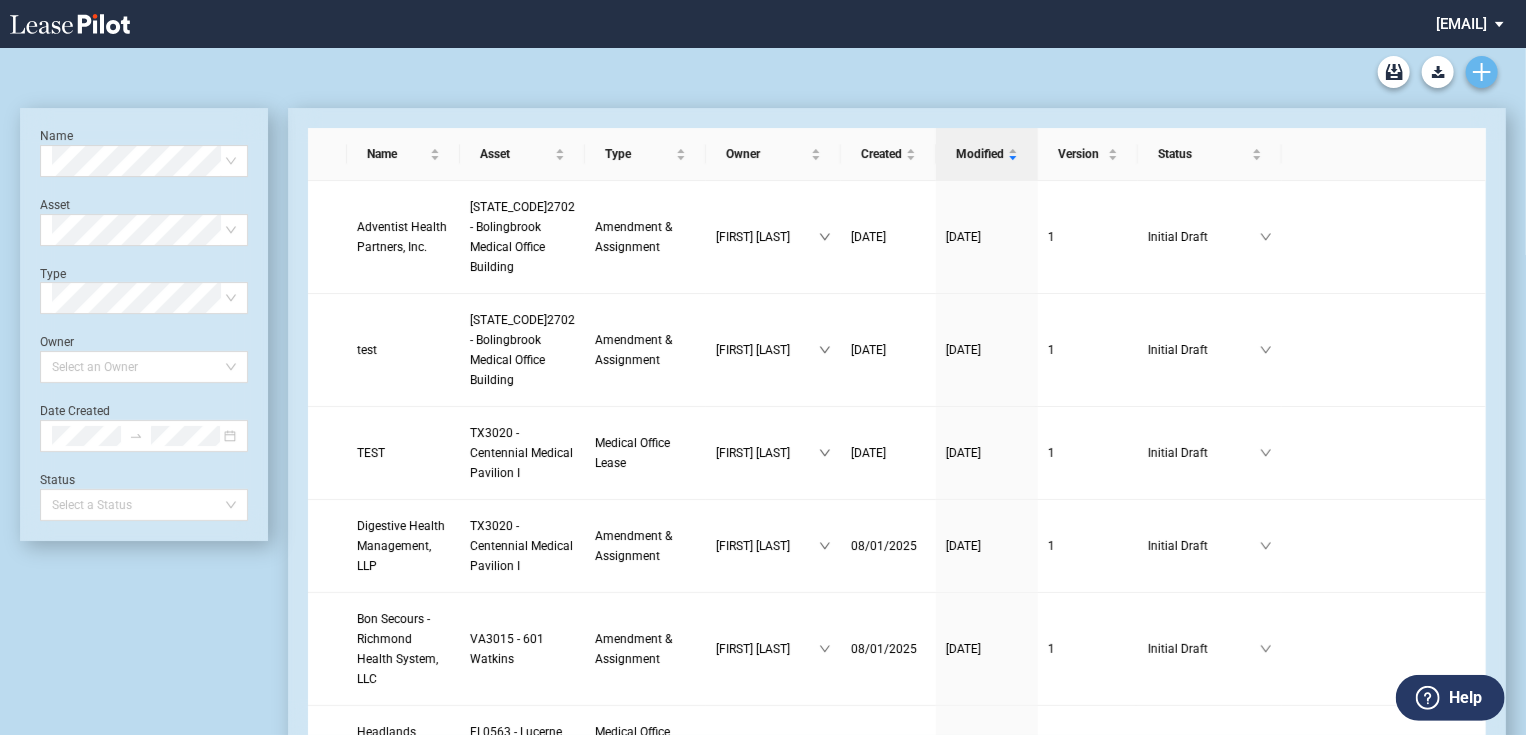 click at bounding box center [1482, 72] 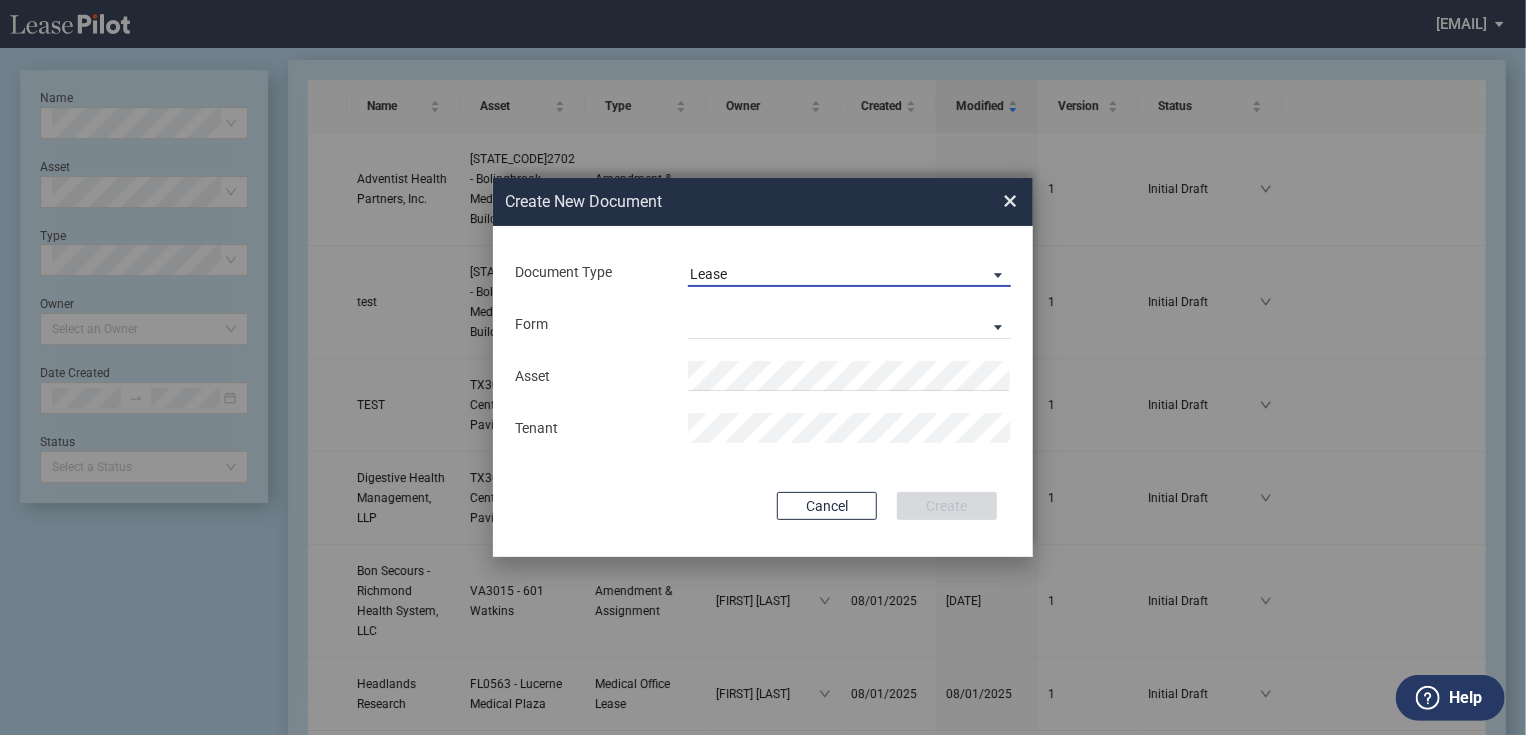 click on "Lease" at bounding box center (833, 275) 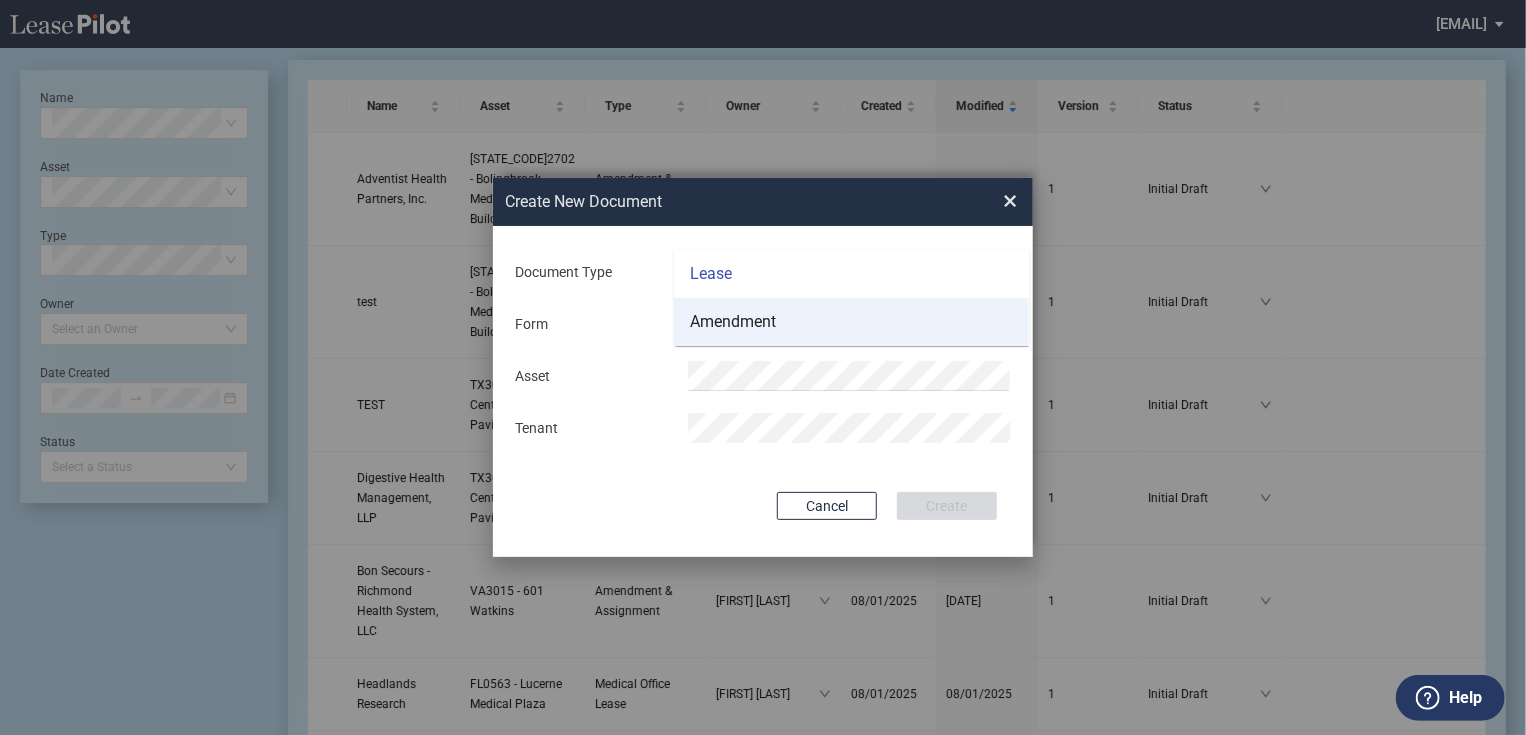 click on "Amendment" at bounding box center (733, 322) 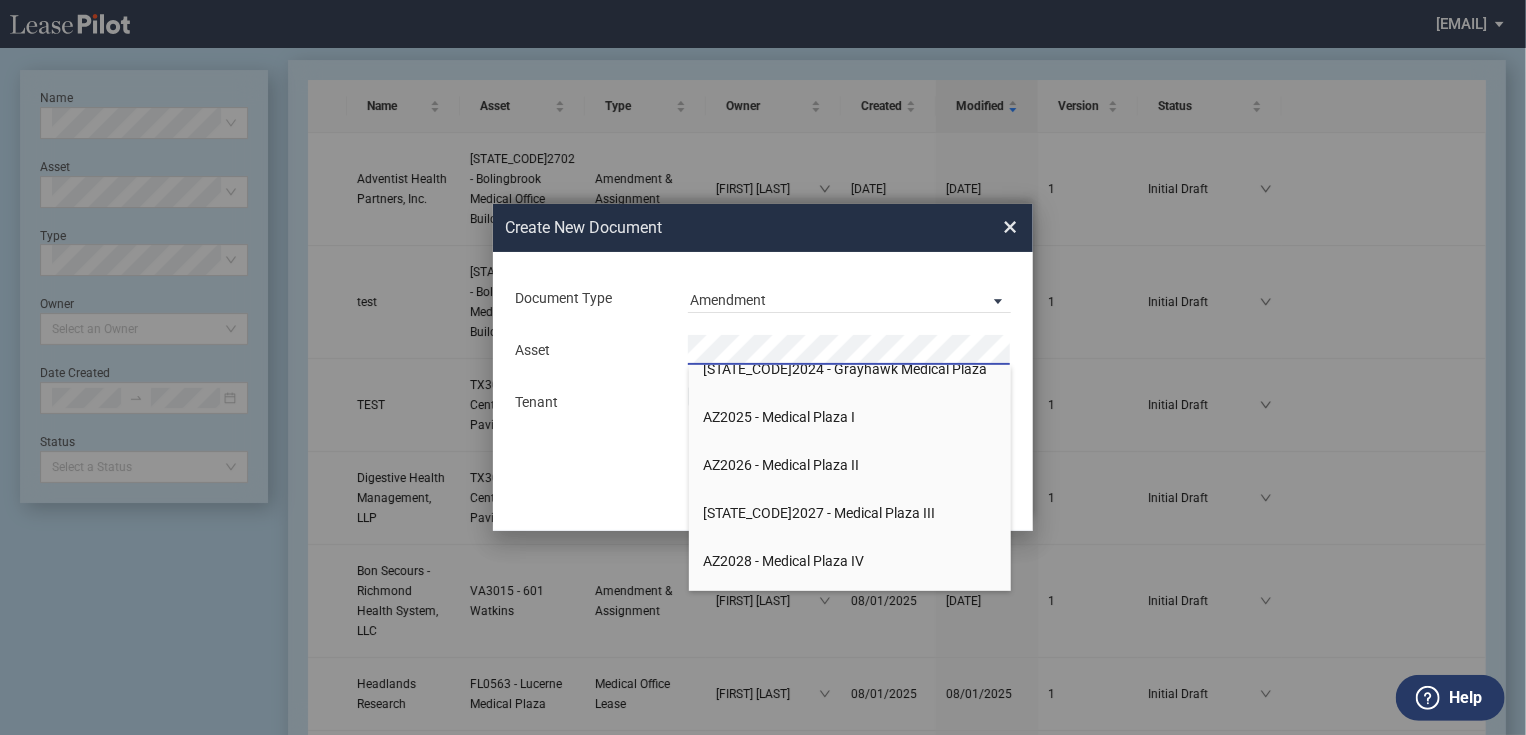 scroll, scrollTop: 2640, scrollLeft: 0, axis: vertical 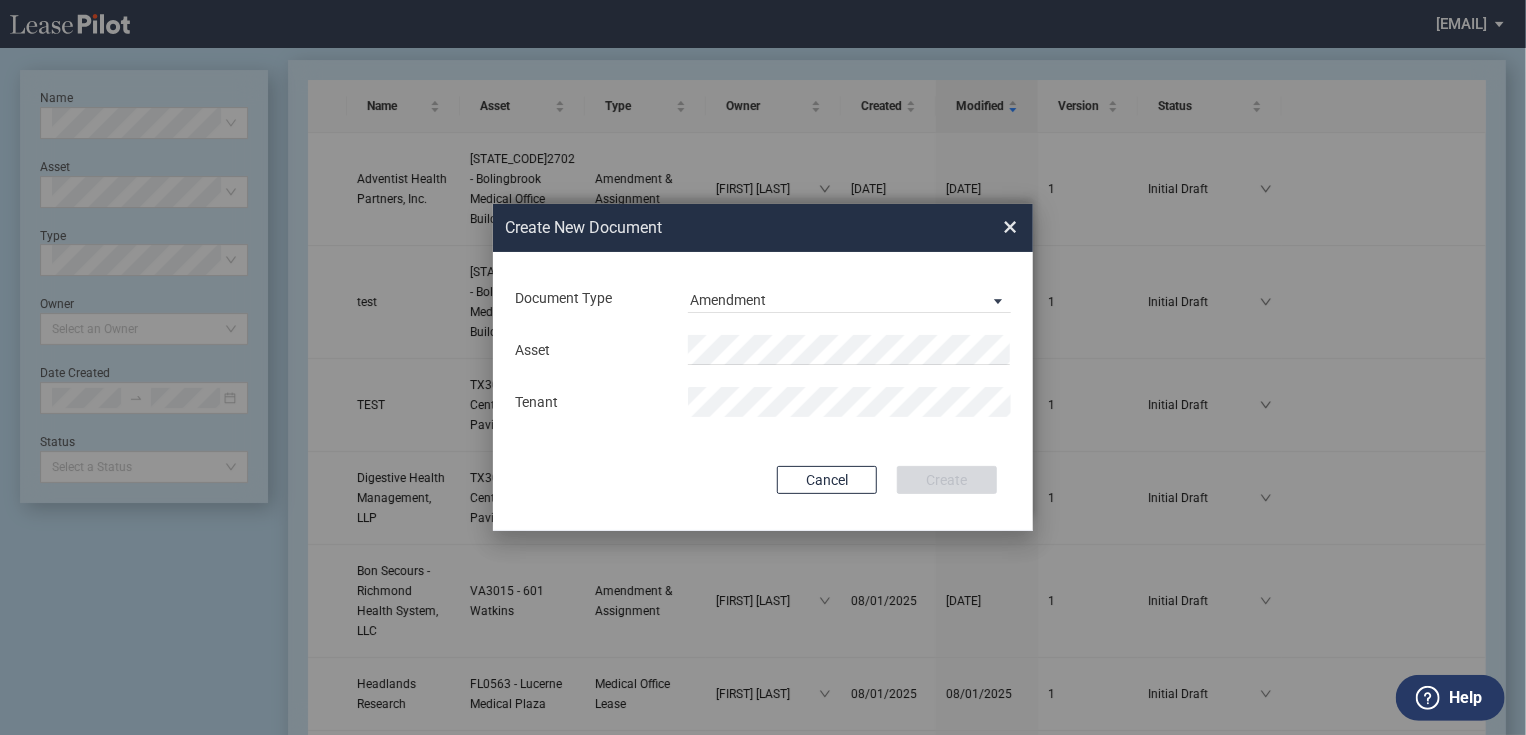 click on "×" at bounding box center (1010, 227) 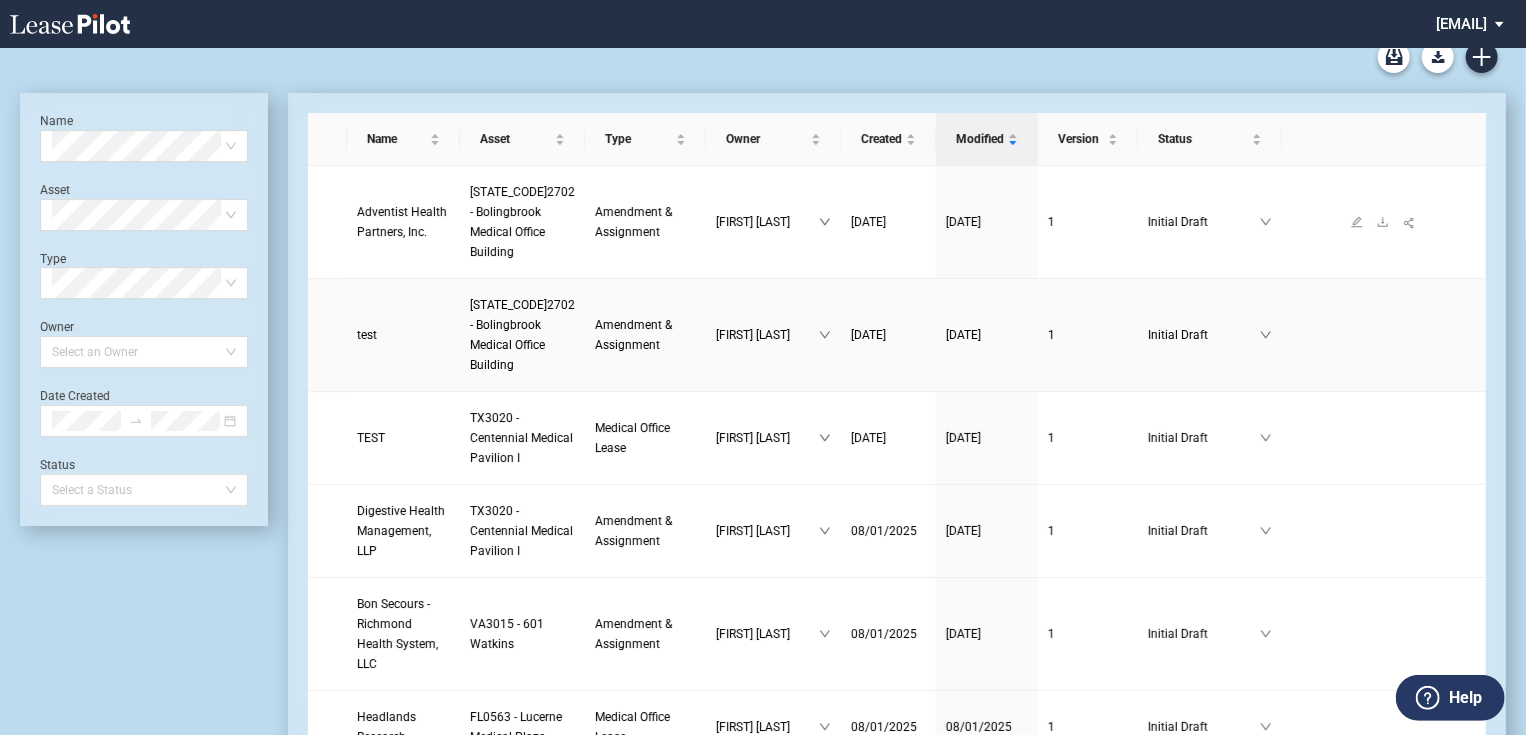 scroll, scrollTop: 0, scrollLeft: 0, axis: both 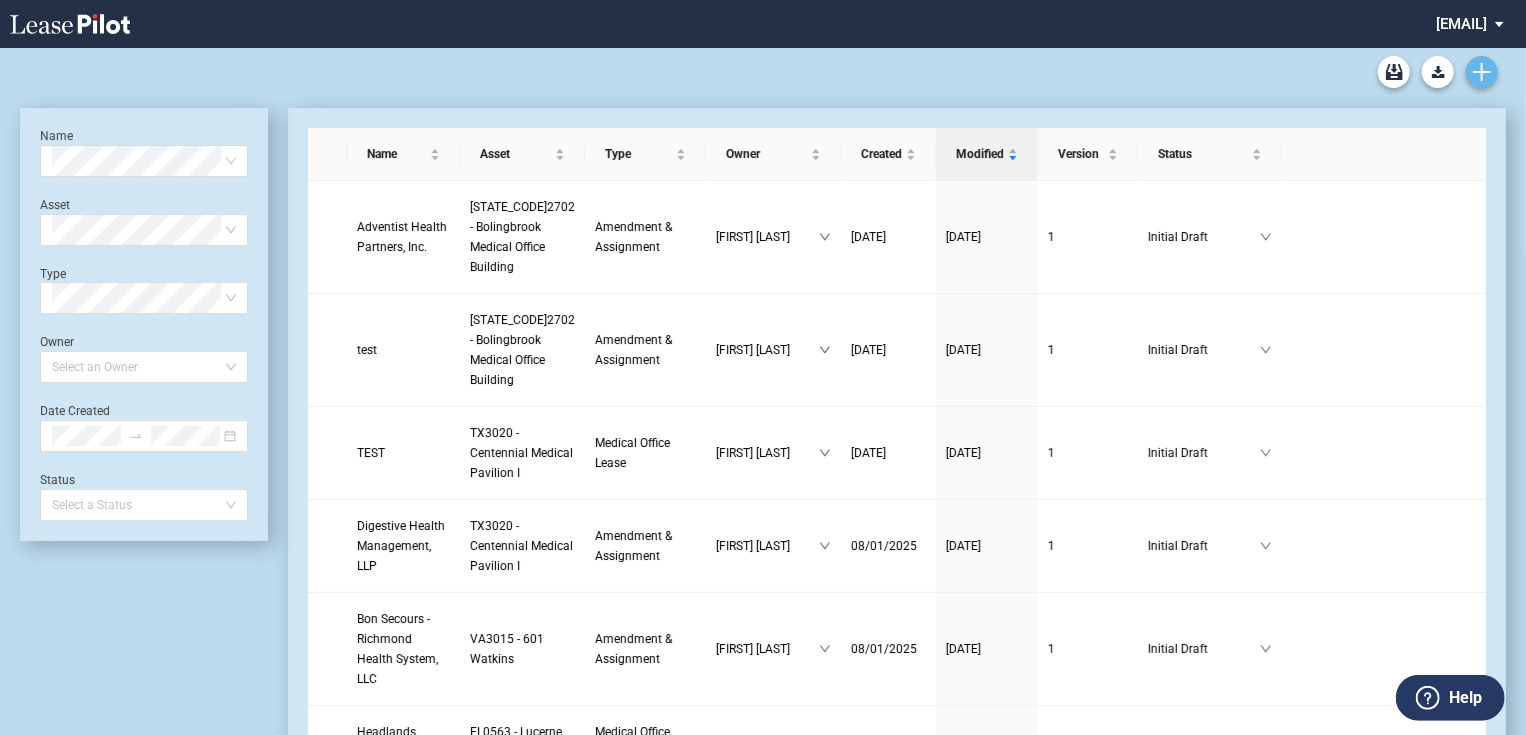 click at bounding box center (1482, 72) 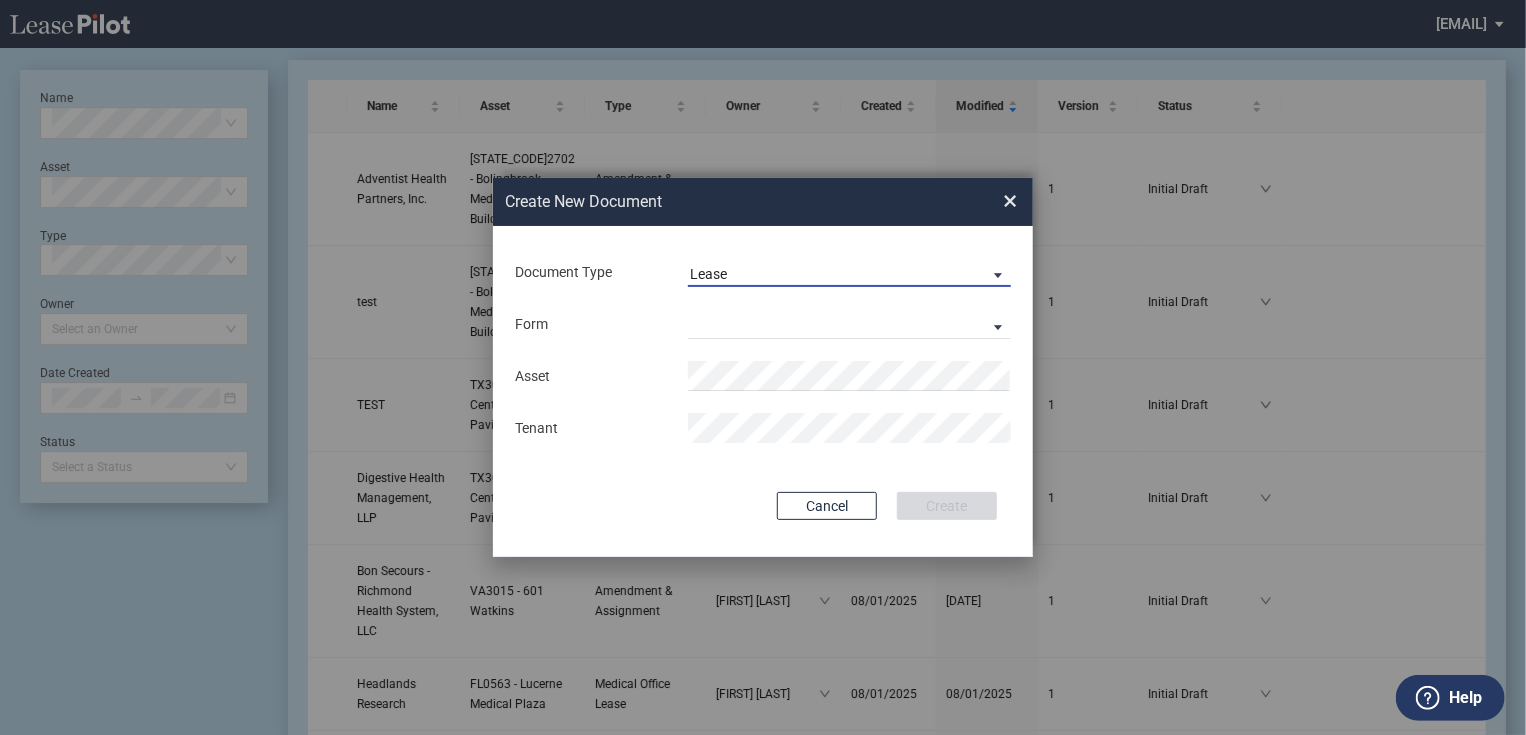 click on "Lease" at bounding box center (708, 274) 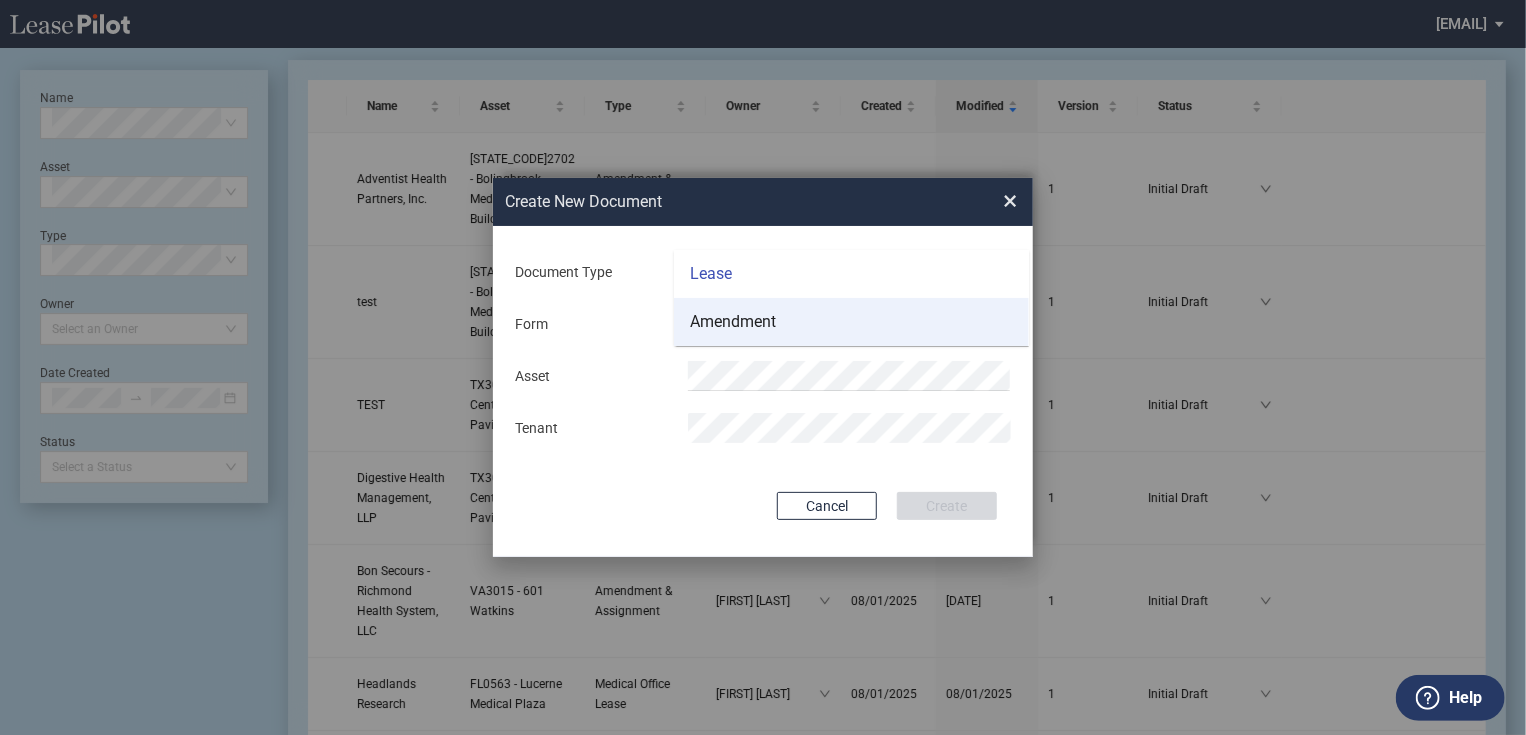 click on "Amendment" at bounding box center (733, 322) 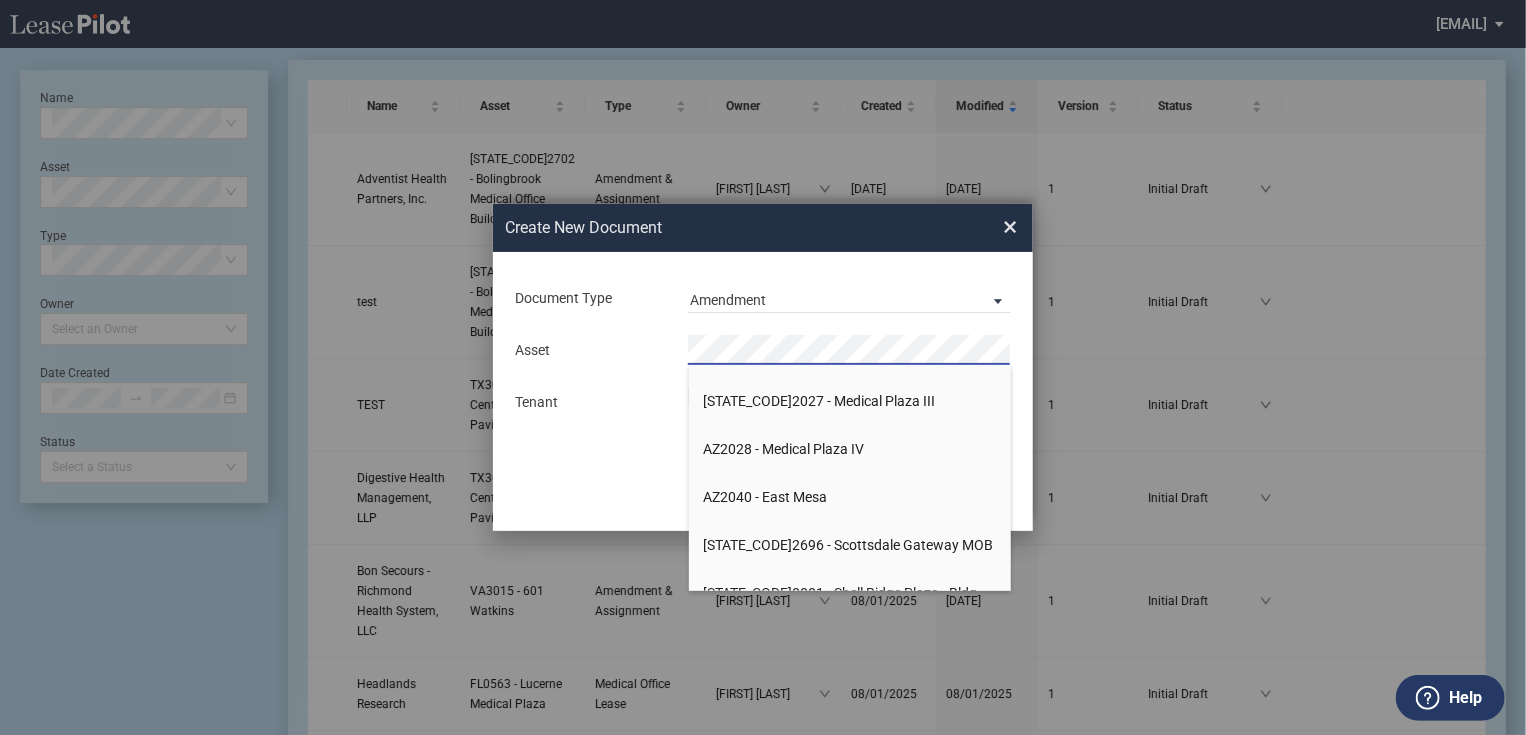 scroll, scrollTop: 2720, scrollLeft: 0, axis: vertical 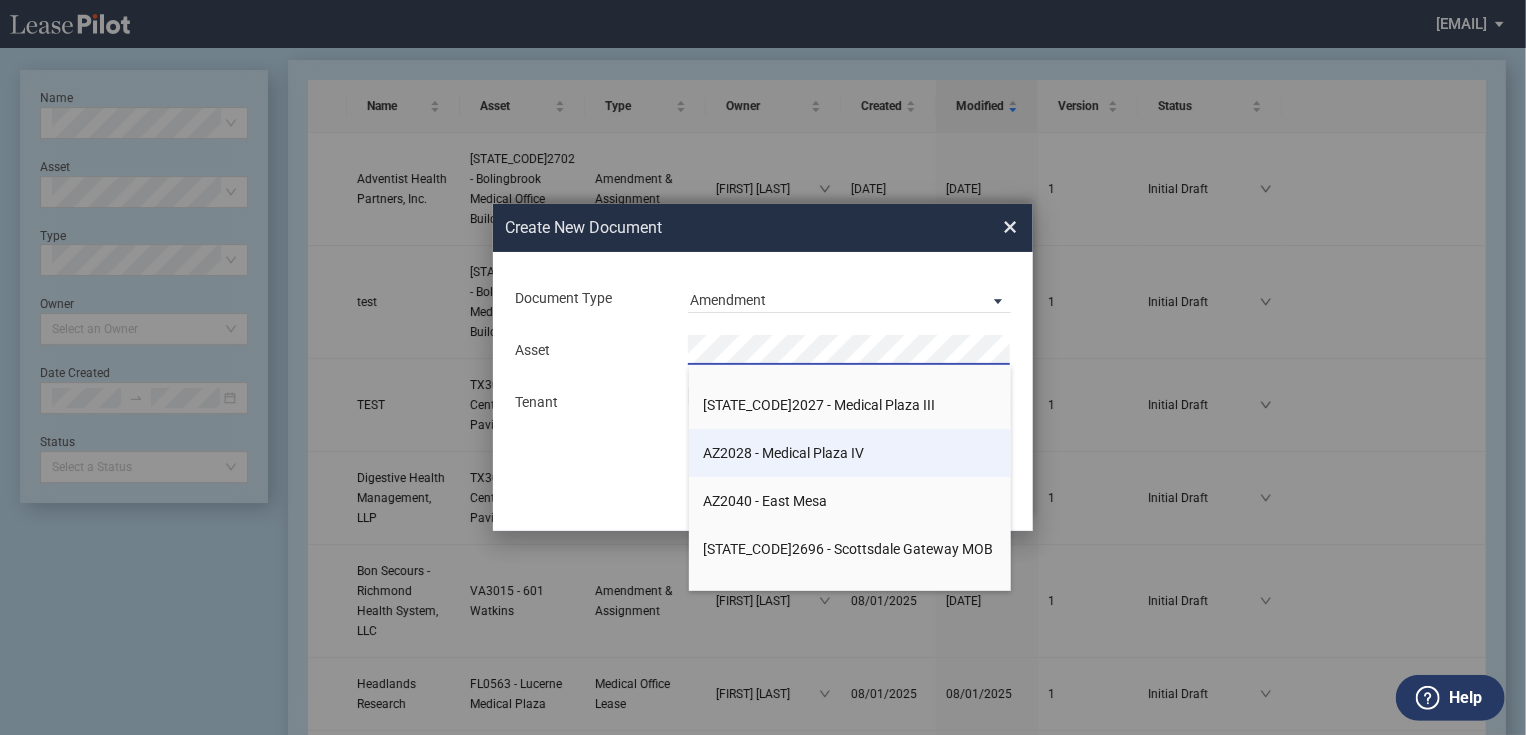 click on "AZ2028 - Medical Plaza IV" at bounding box center [784, 453] 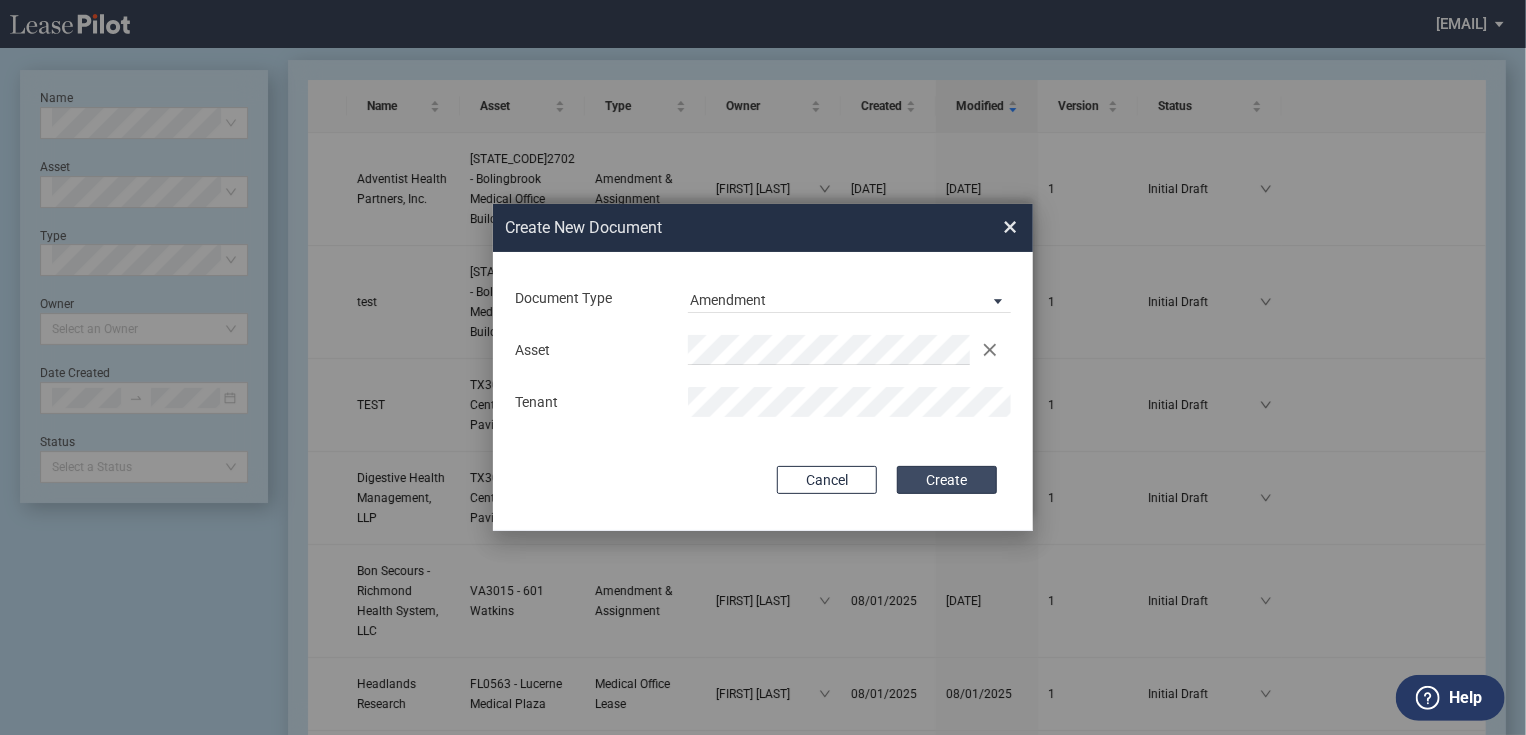 click on "Create" at bounding box center (947, 480) 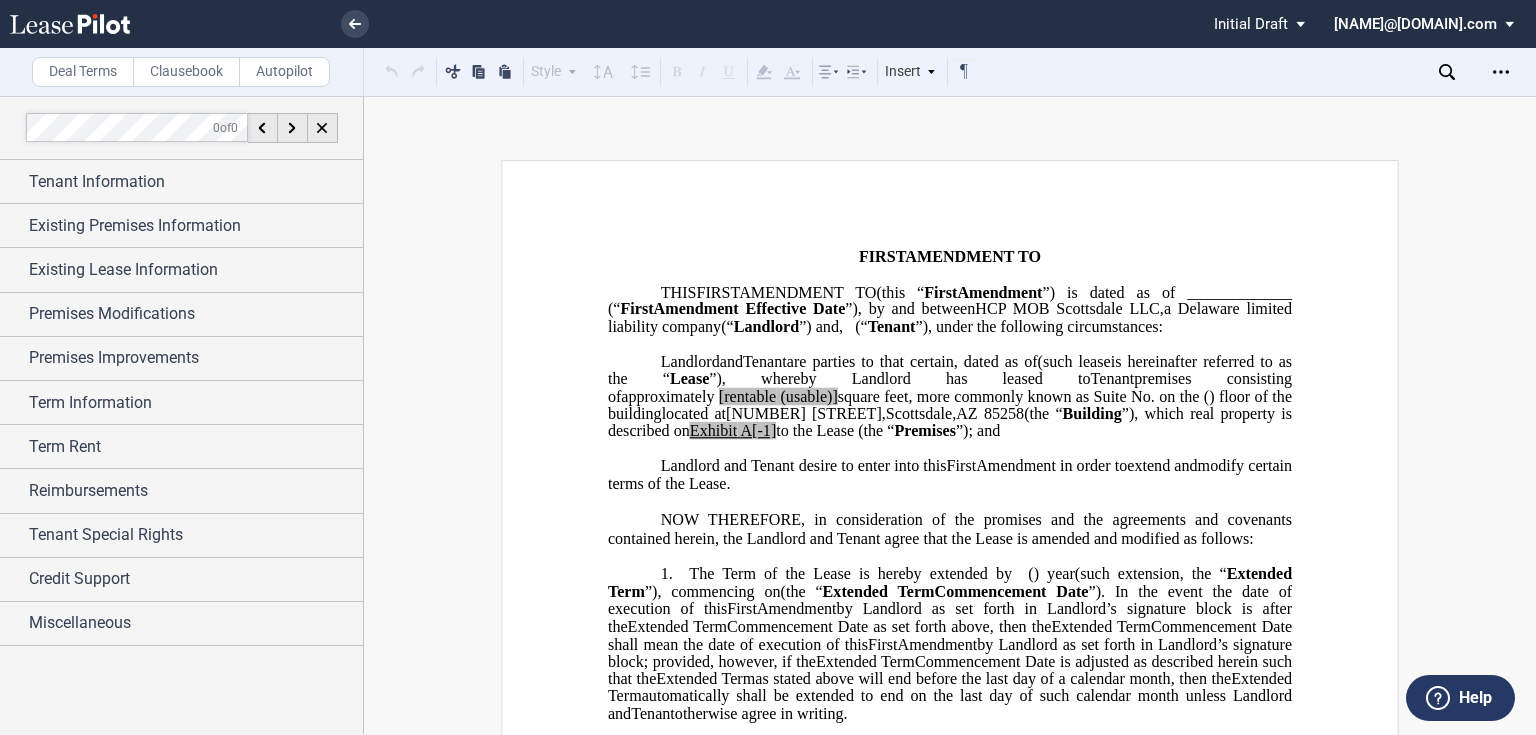 scroll, scrollTop: 0, scrollLeft: 0, axis: both 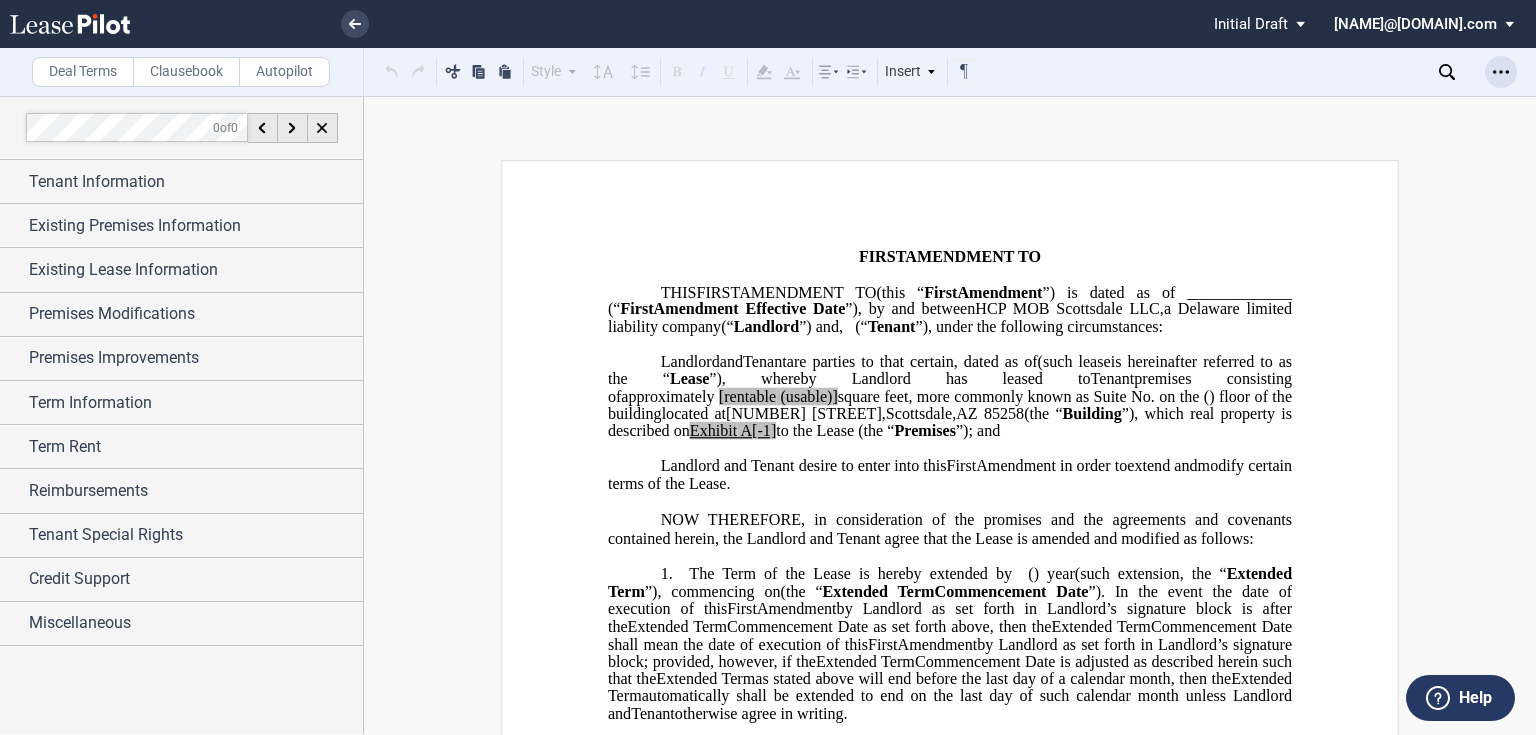 click at bounding box center [1501, 72] 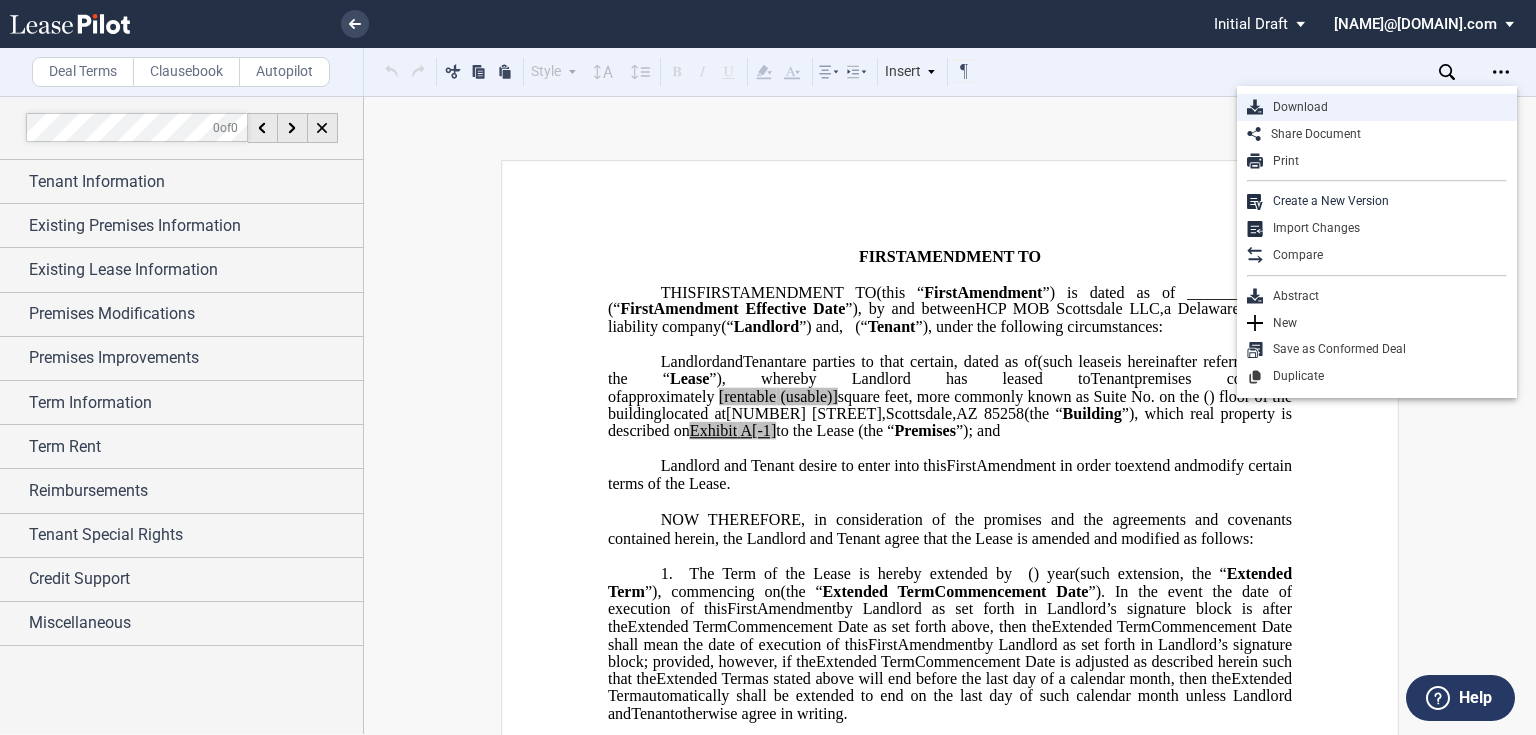 click on "Download" at bounding box center [1385, 107] 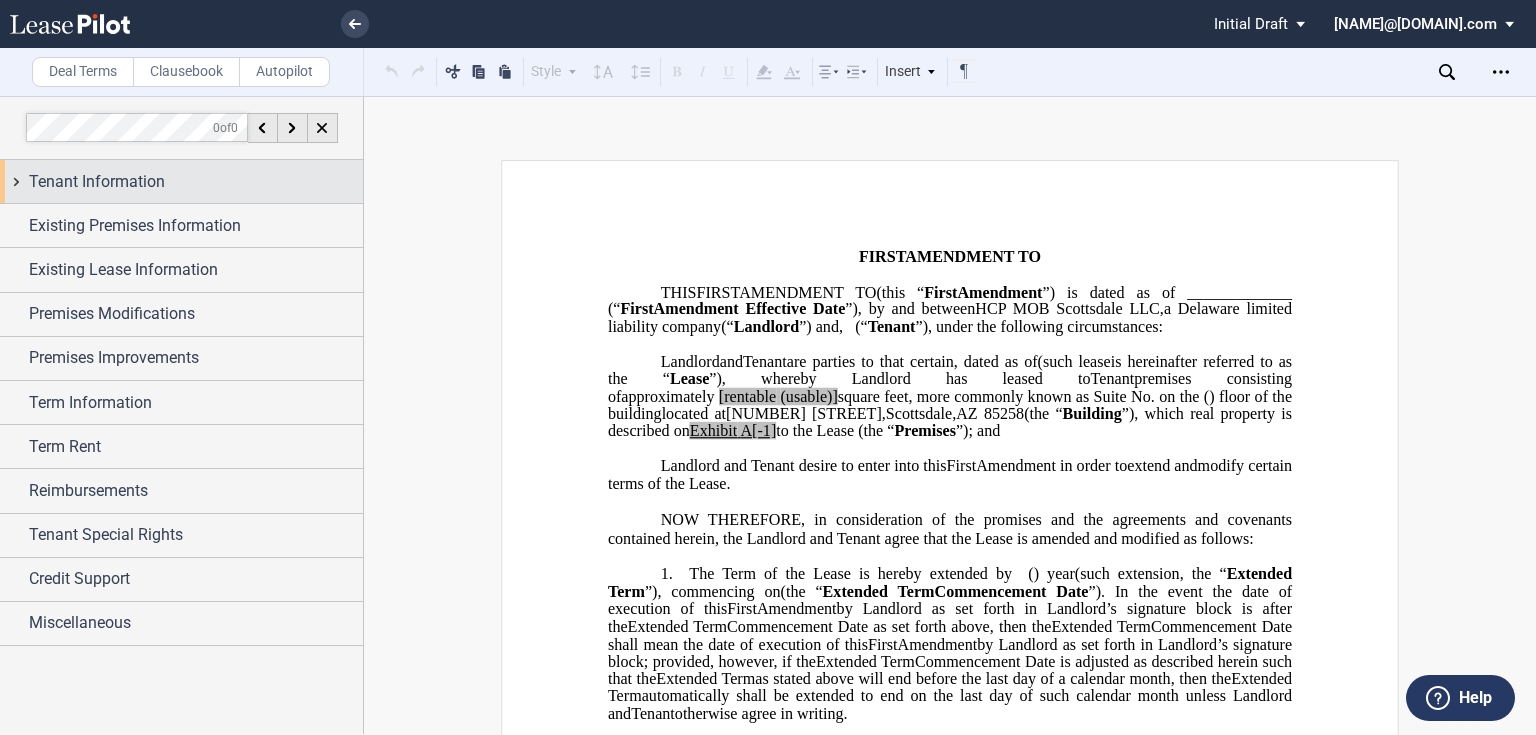 click on "Tenant Information" at bounding box center (97, 182) 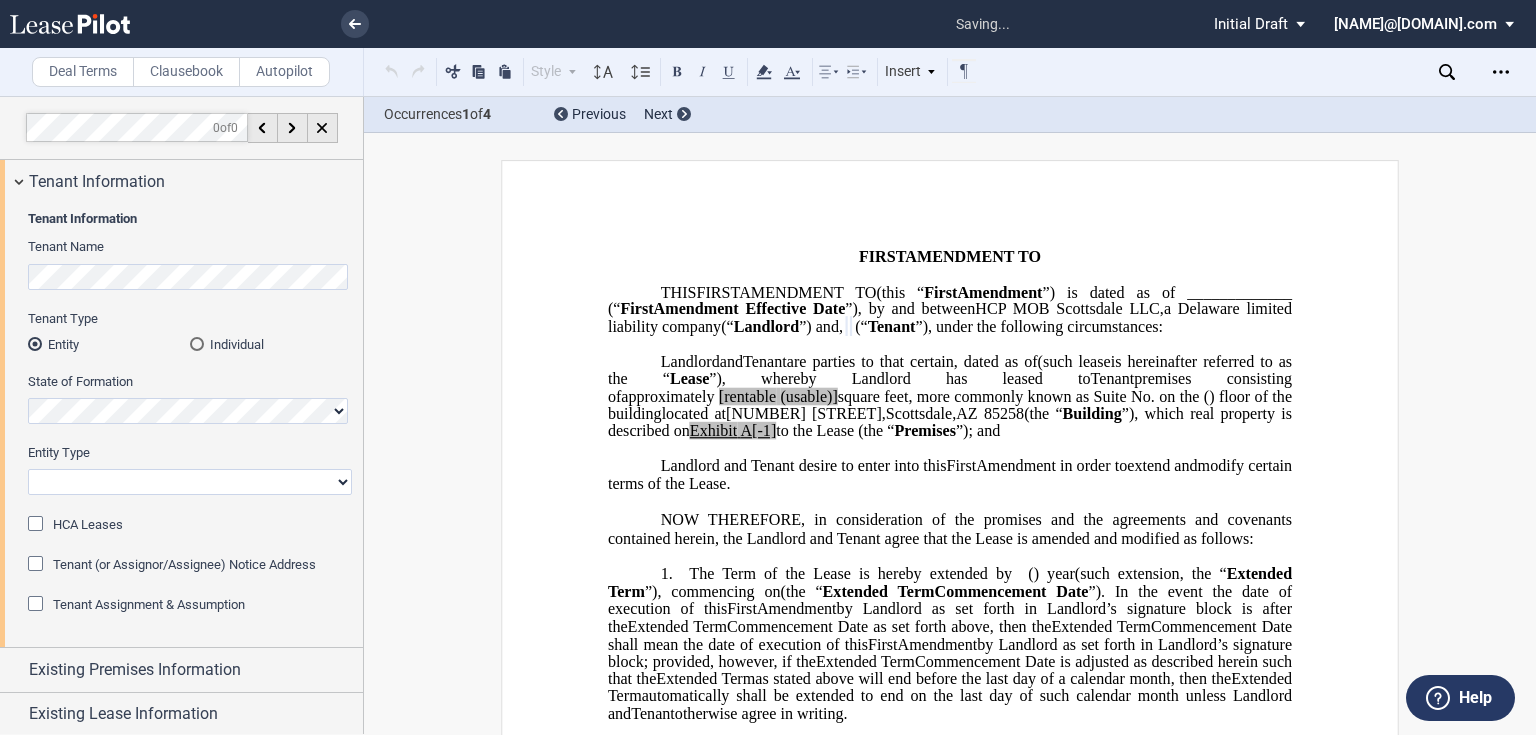 click on "Corporation
Limited Liability Company
General Partnership
Limited Partnership
Other" at bounding box center [190, 482] 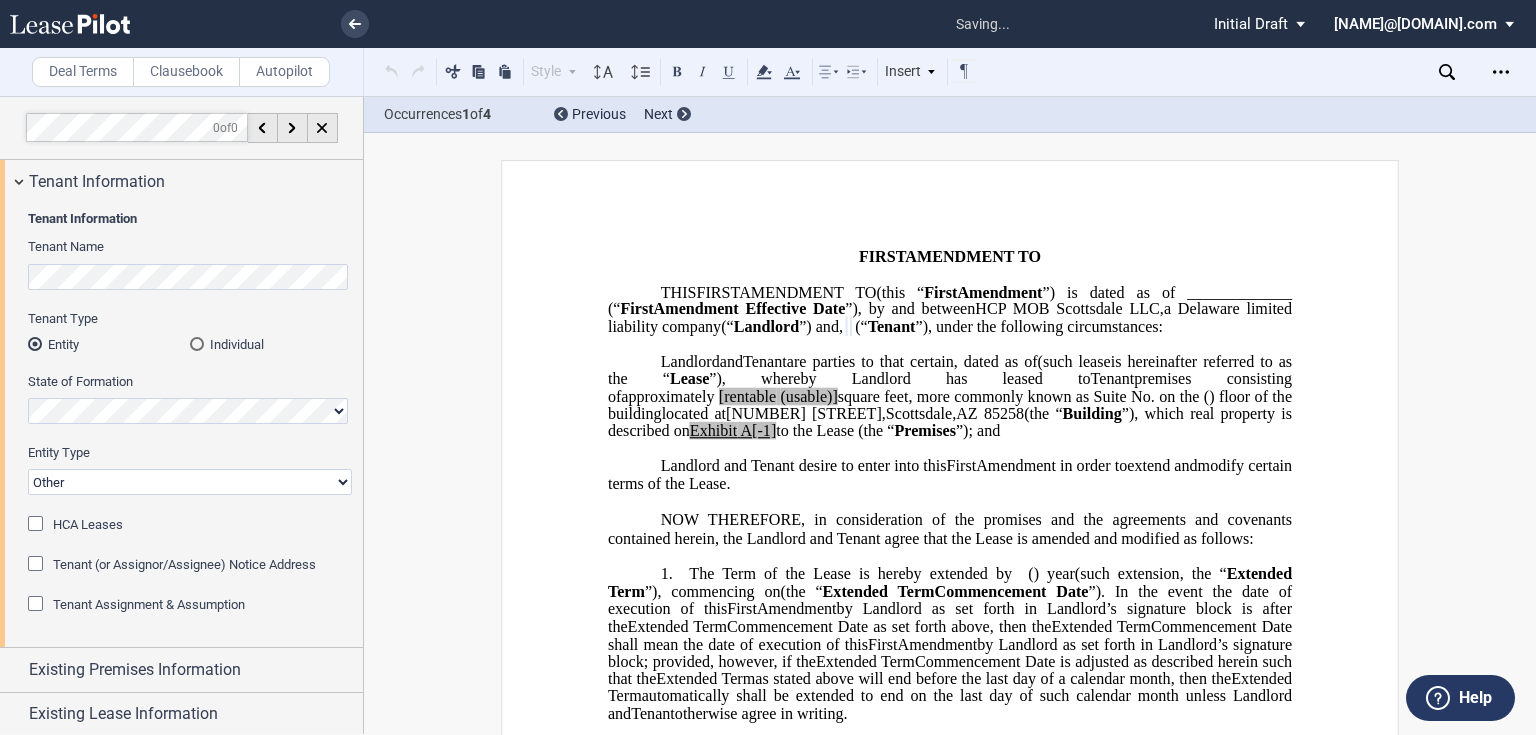 click on "Corporation
Limited Liability Company
General Partnership
Limited Partnership
Other" at bounding box center (190, 482) 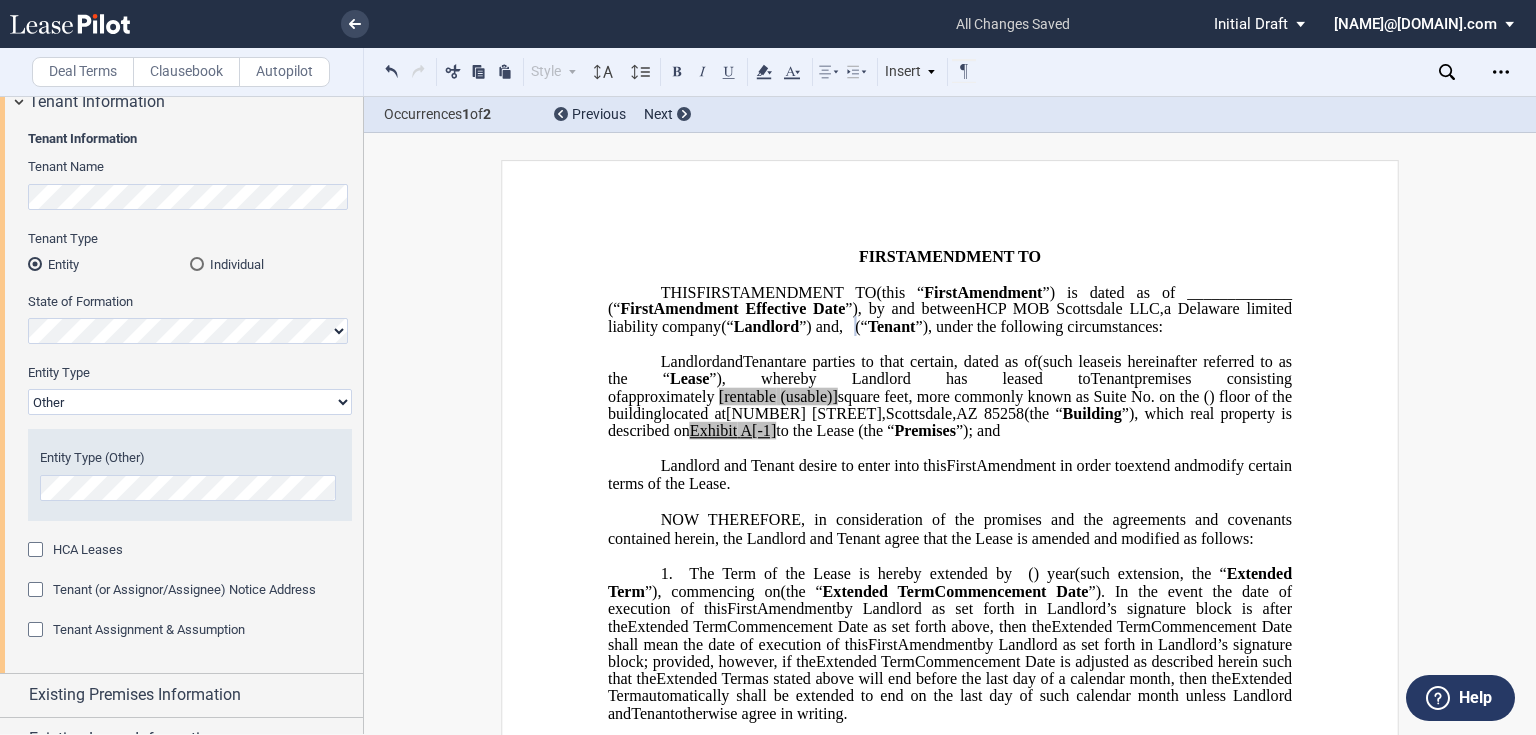 scroll, scrollTop: 0, scrollLeft: 0, axis: both 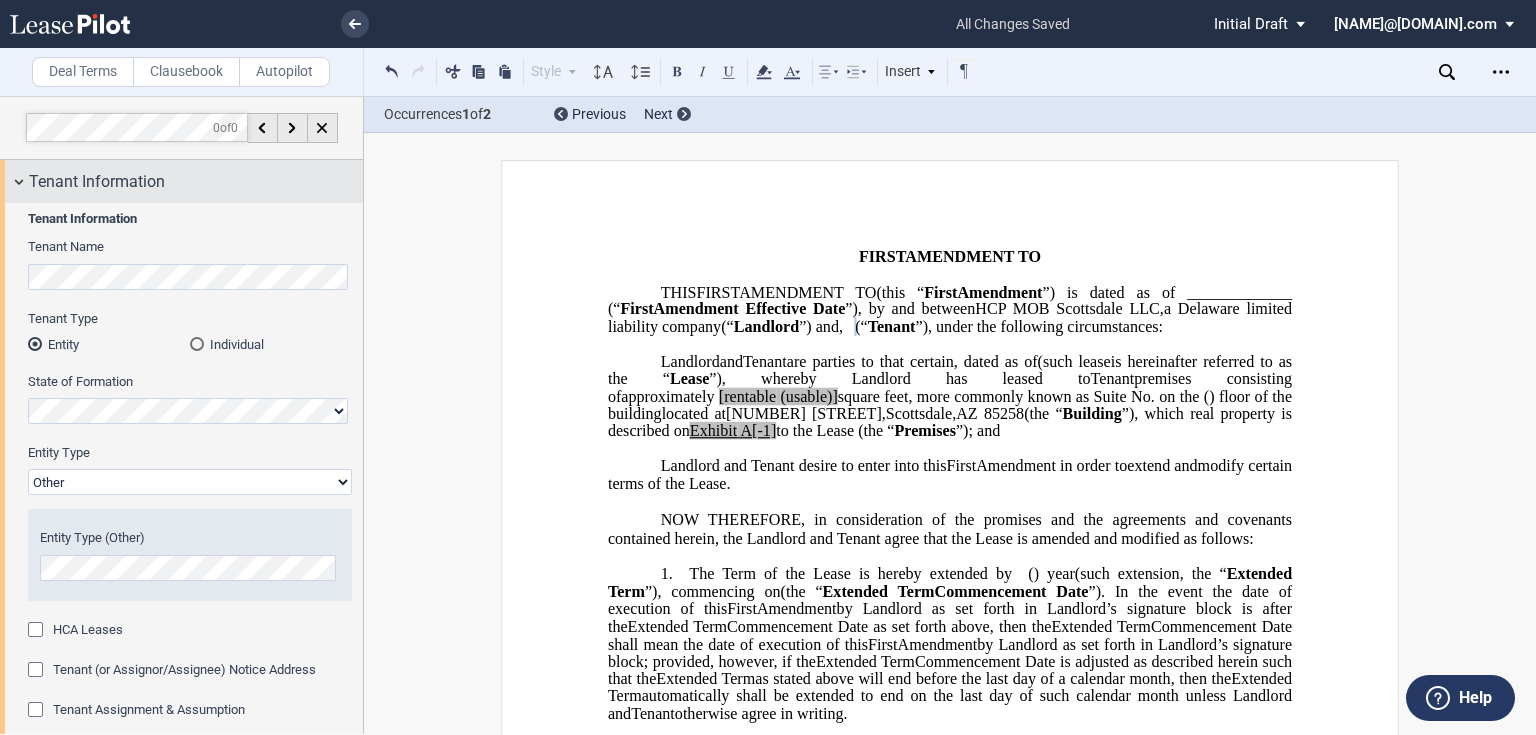click on "Tenant Information" at bounding box center (97, 182) 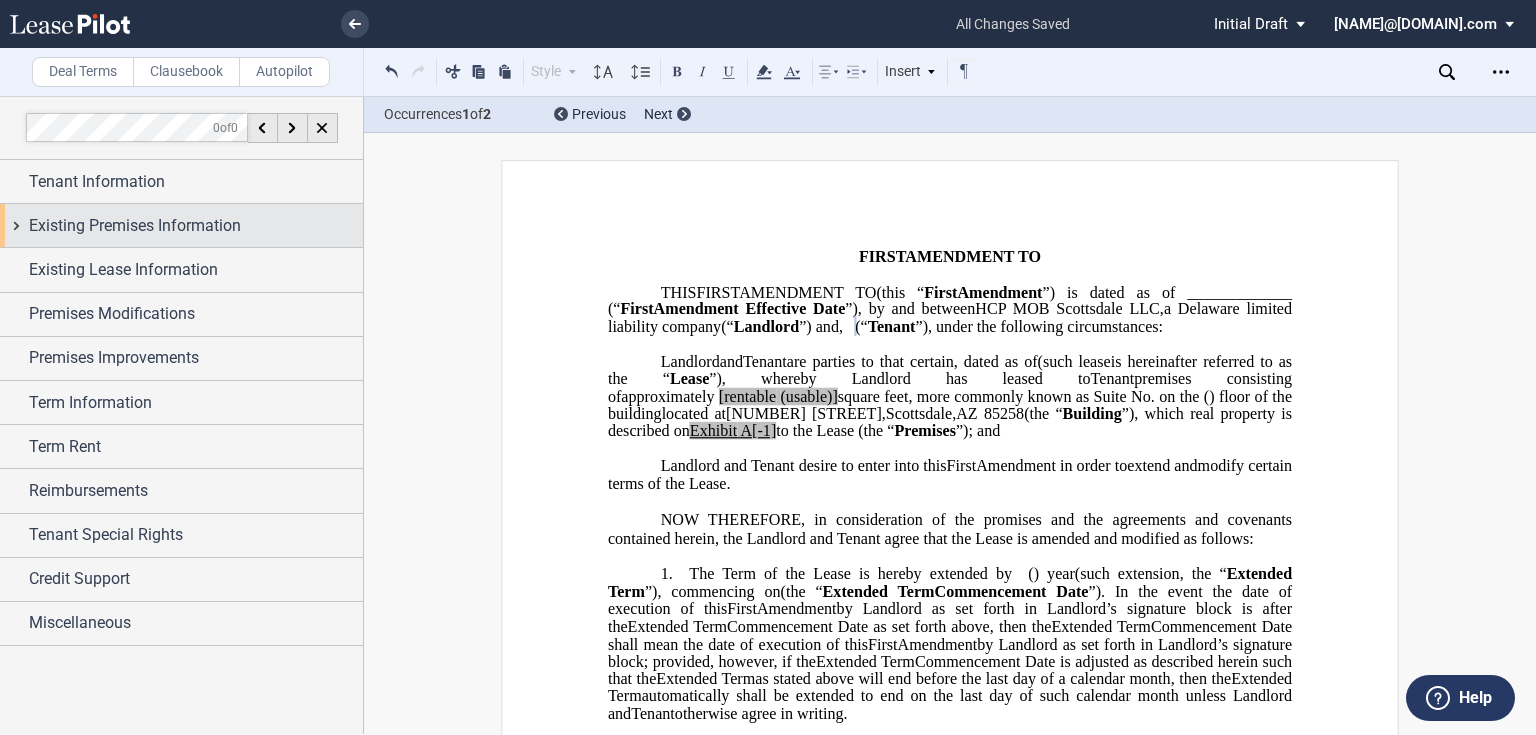 click on "Existing Premises Information" at bounding box center (135, 226) 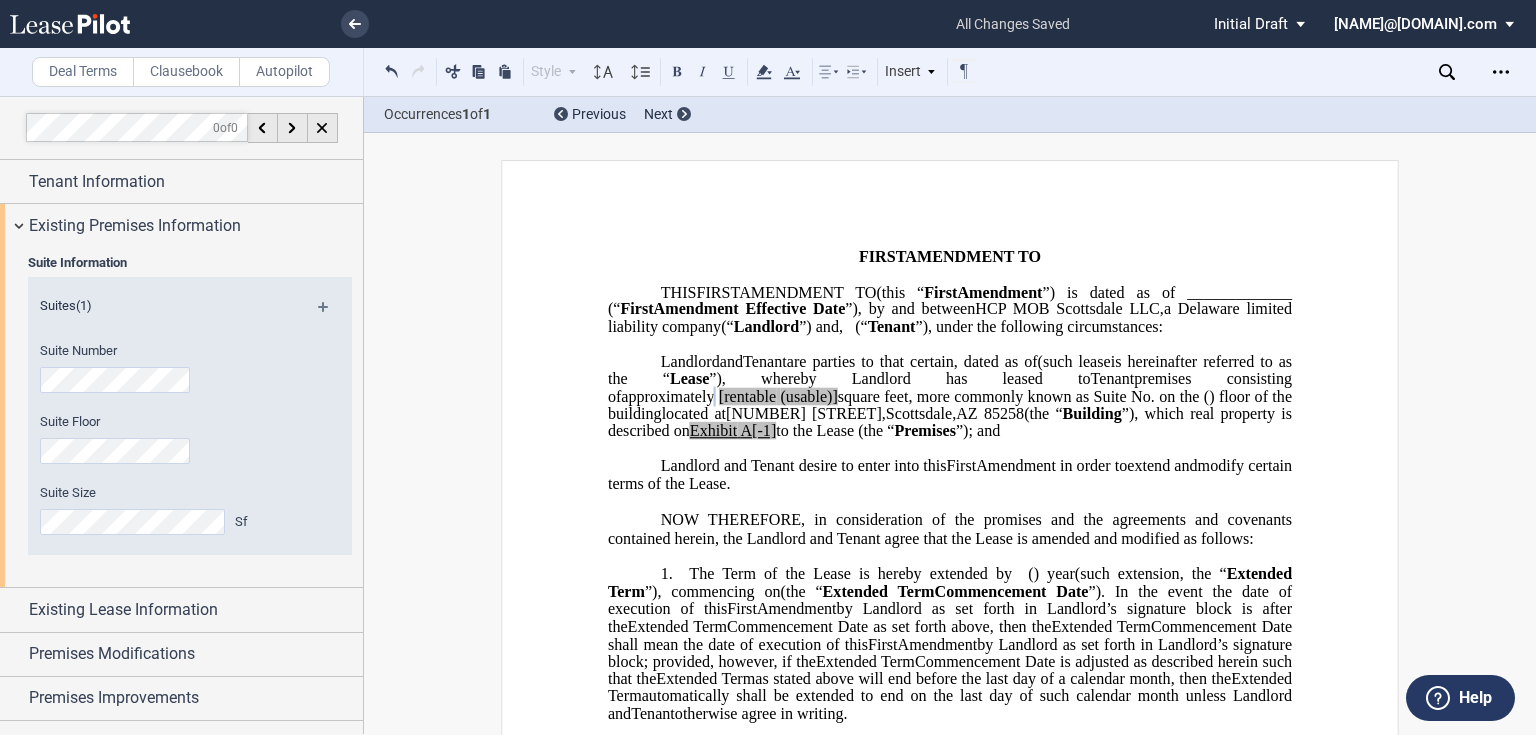 click on "[rentable" 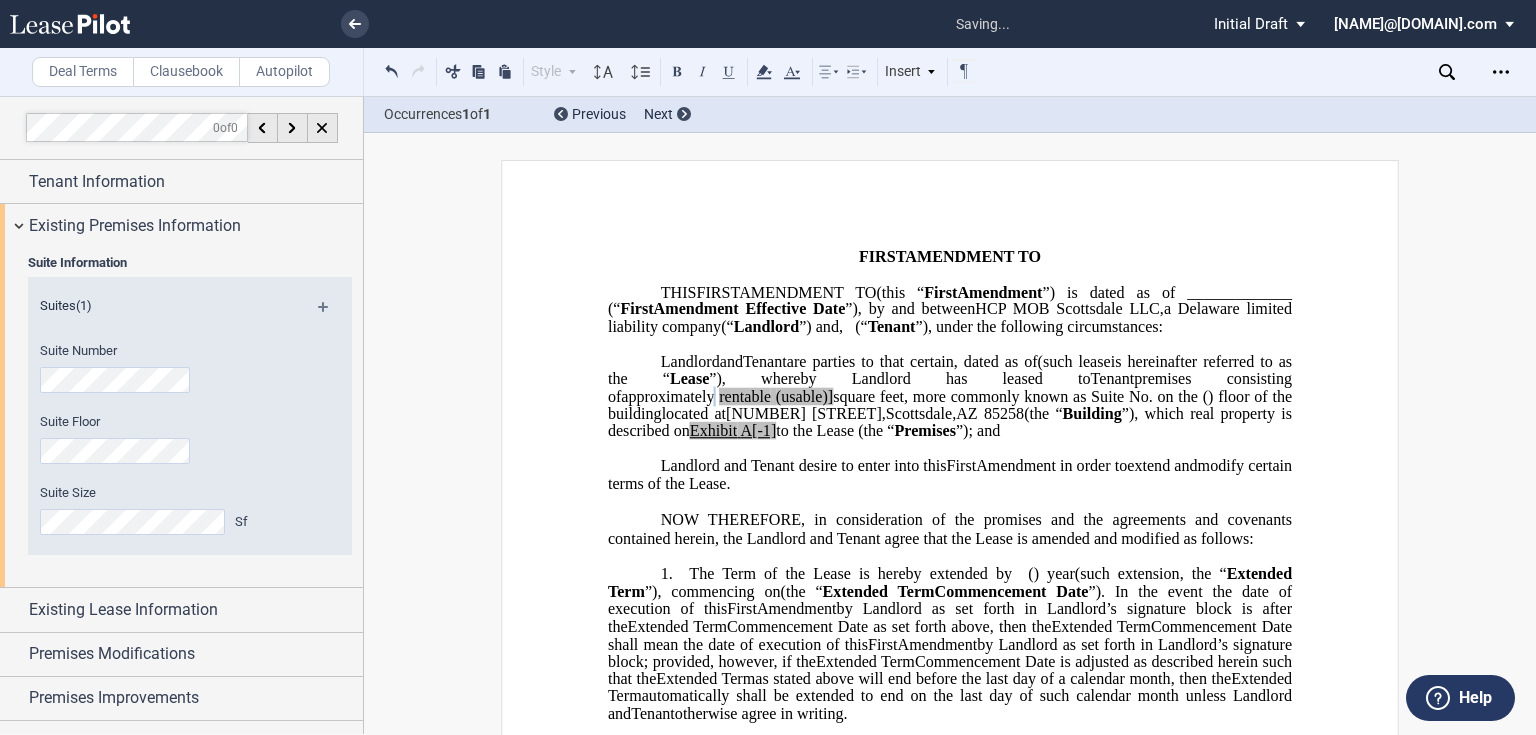 click on "square feet, more commonly known as Suite No." 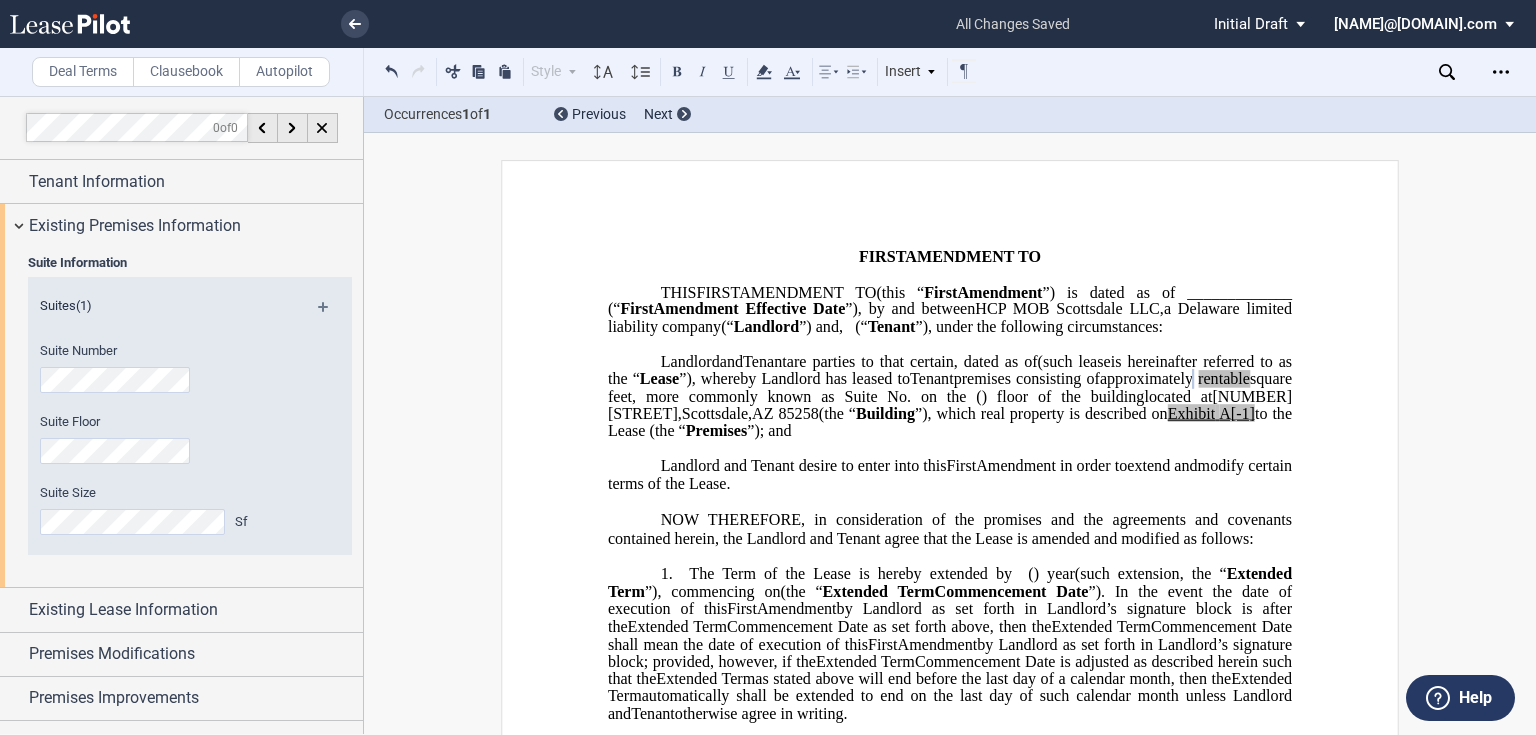 click on "A[-1]" 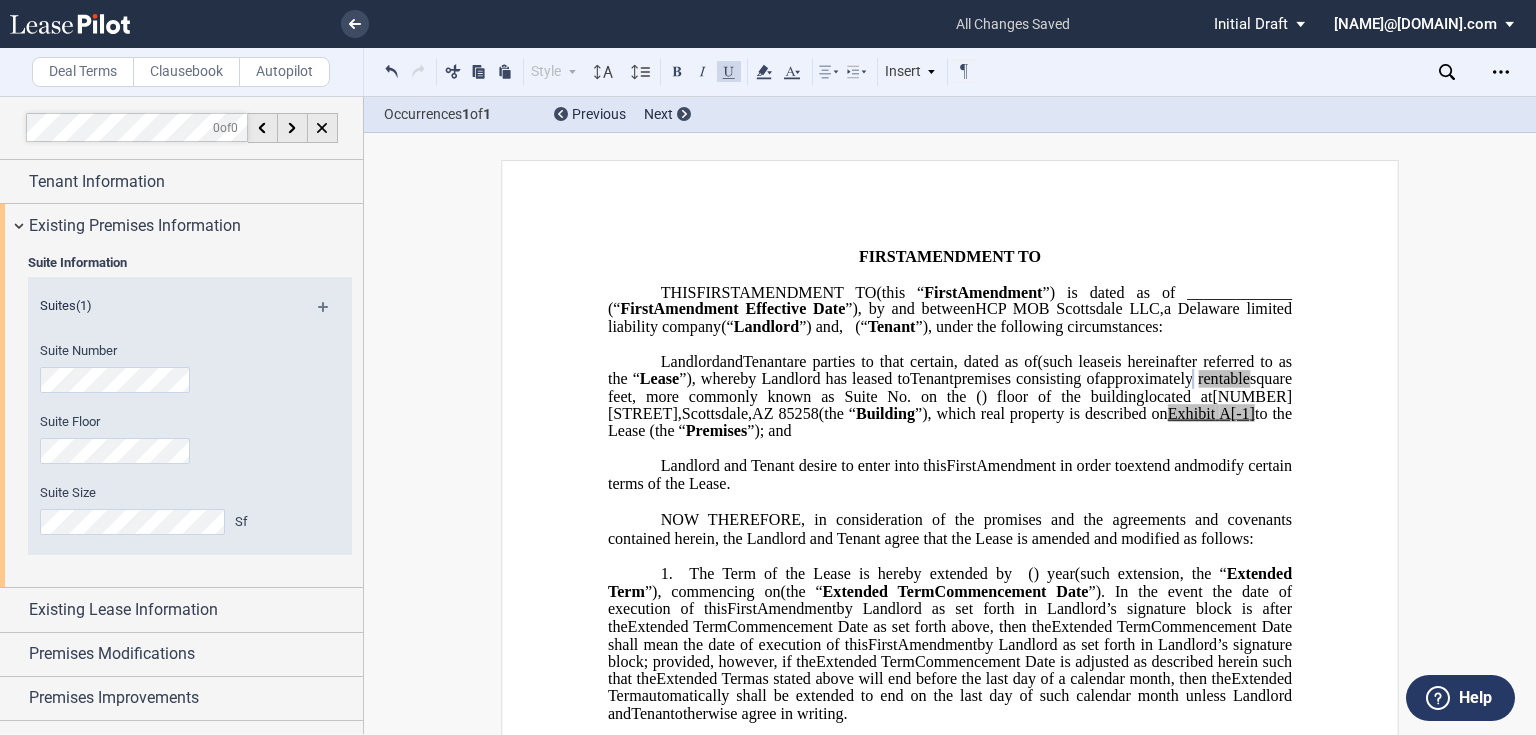 type 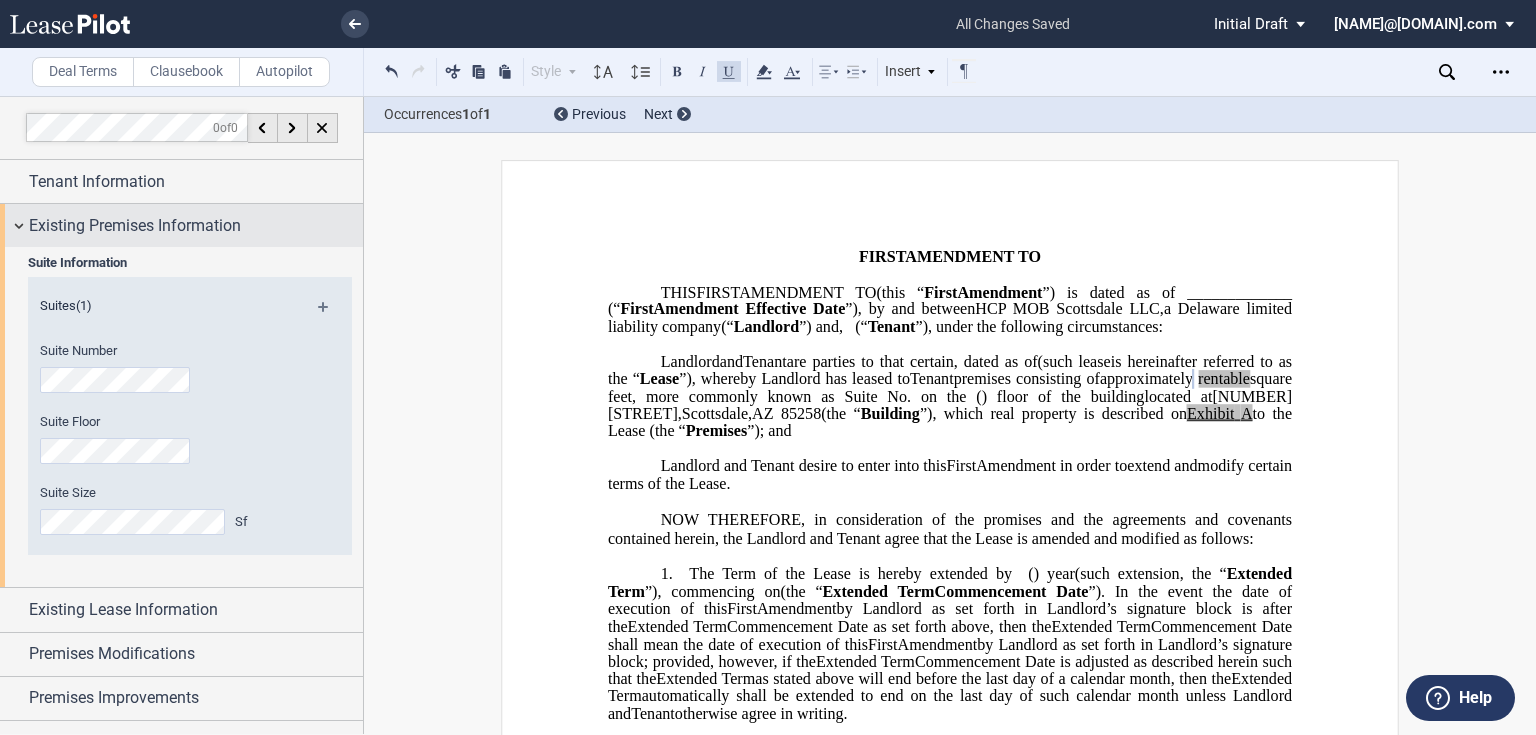 click on "Existing Premises Information" at bounding box center (135, 226) 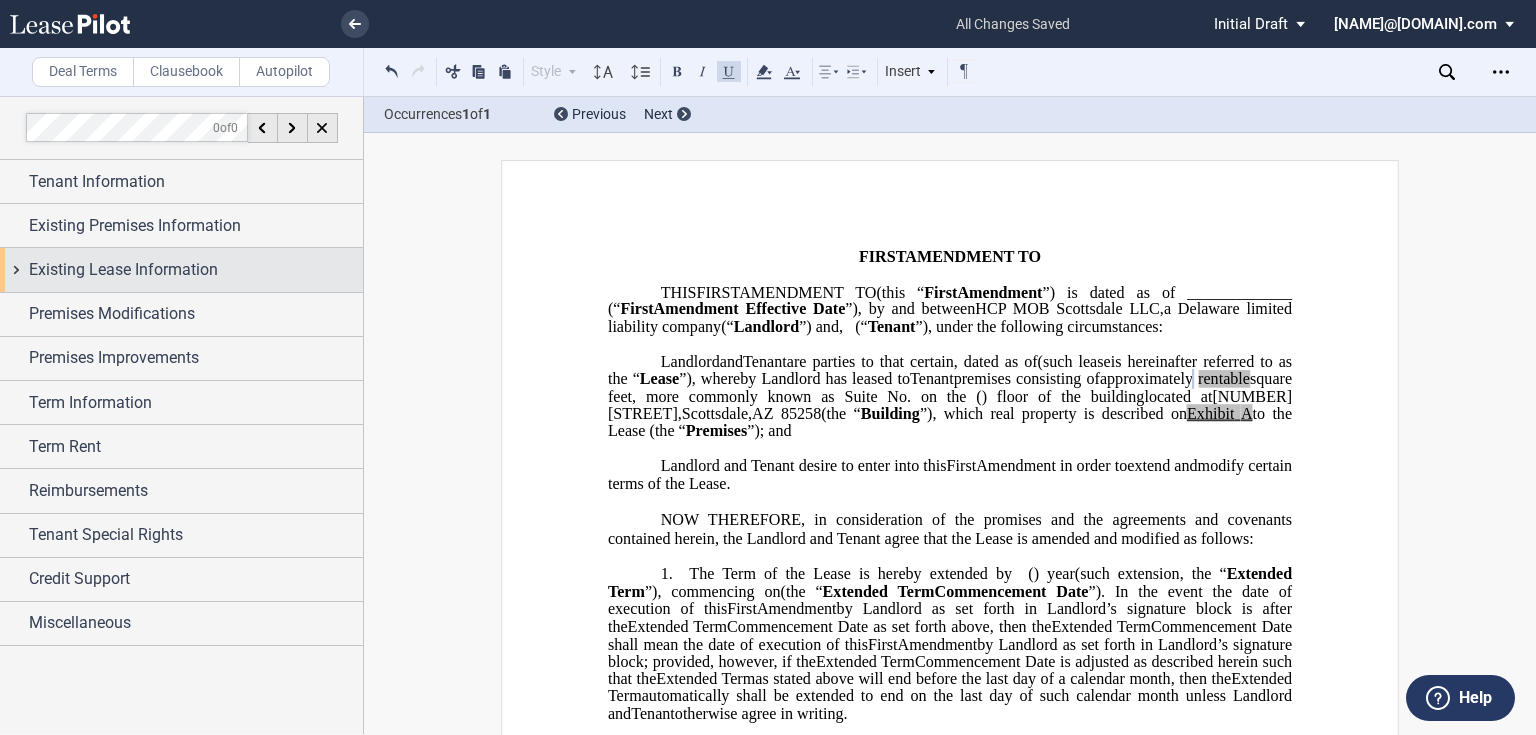 click on "Existing Lease Information" at bounding box center [123, 270] 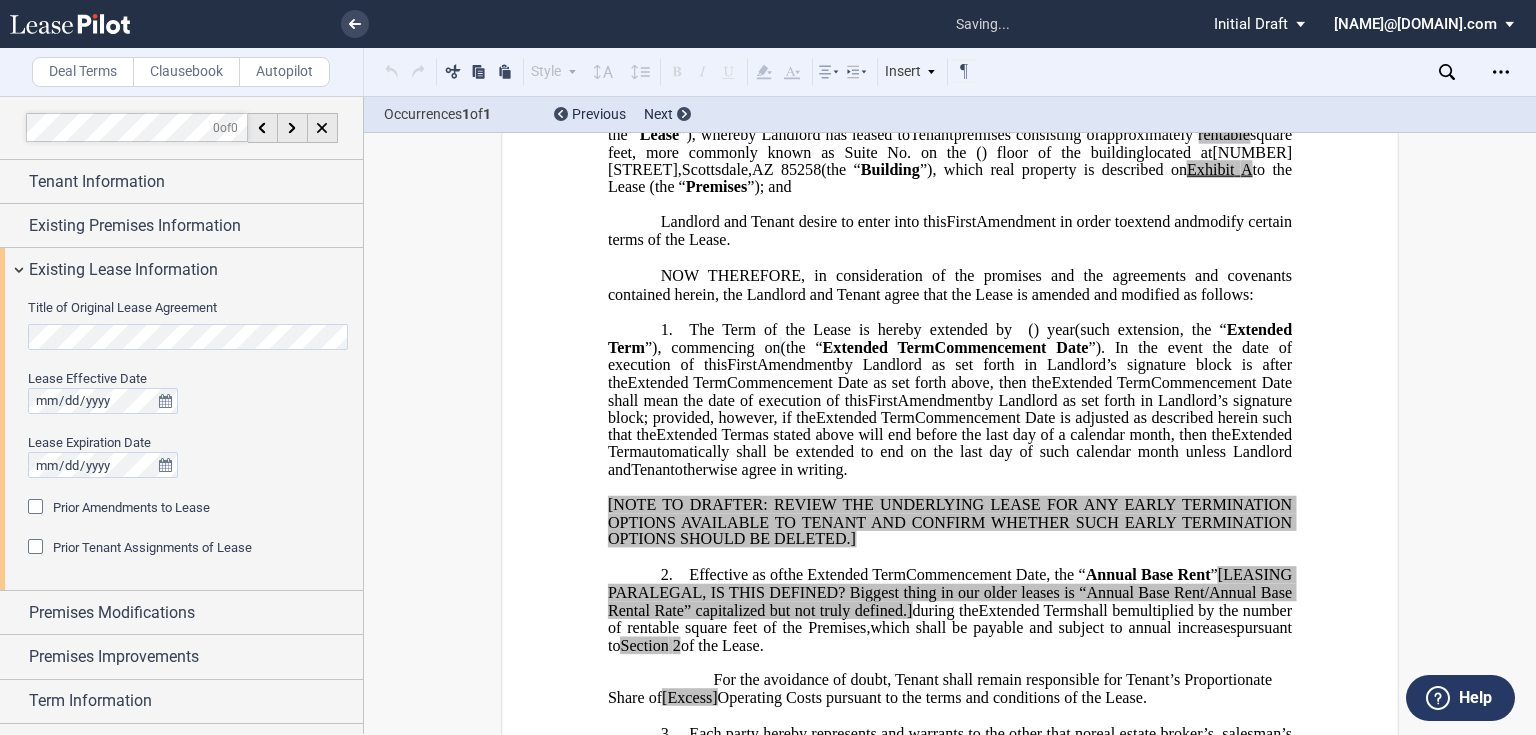 scroll, scrollTop: 272, scrollLeft: 0, axis: vertical 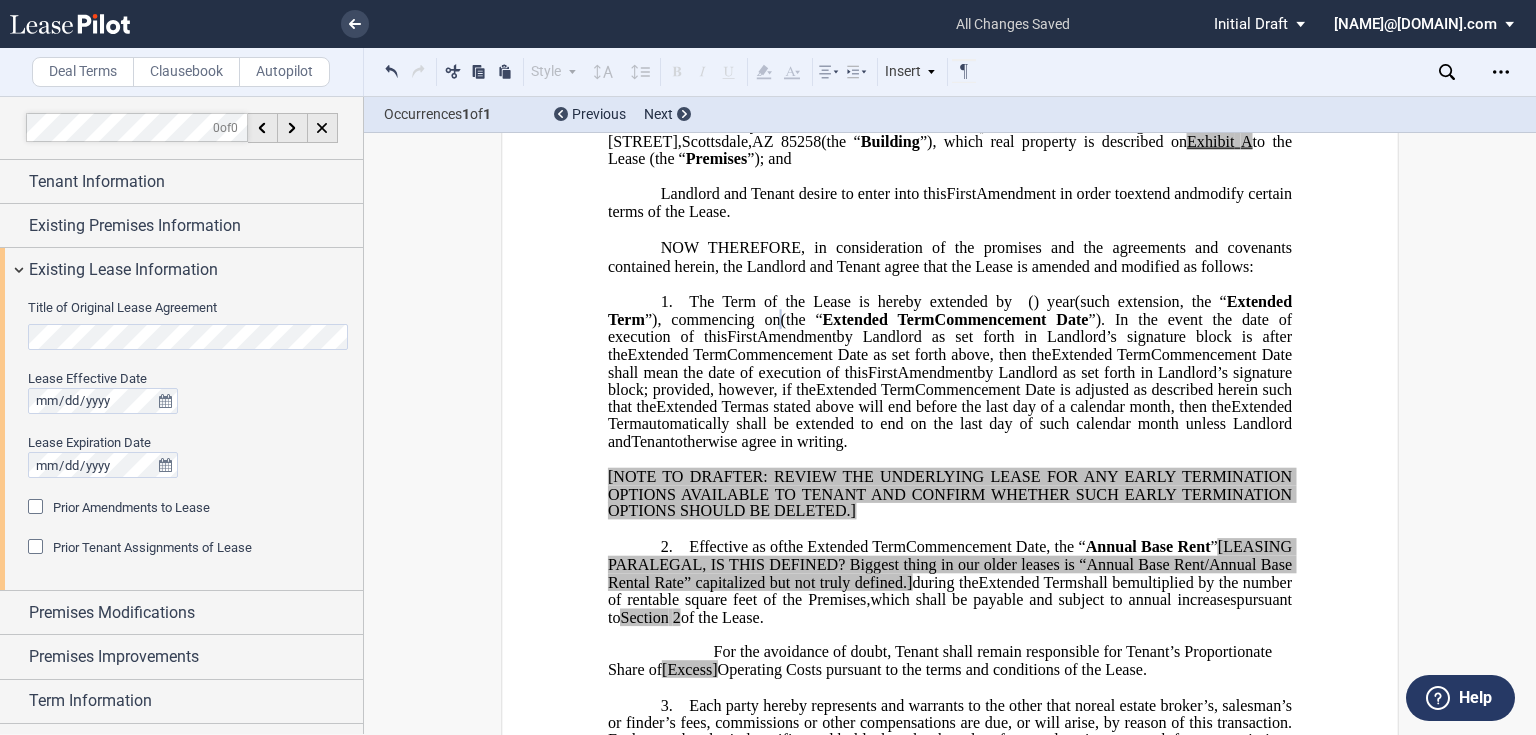 click at bounding box center (38, 509) 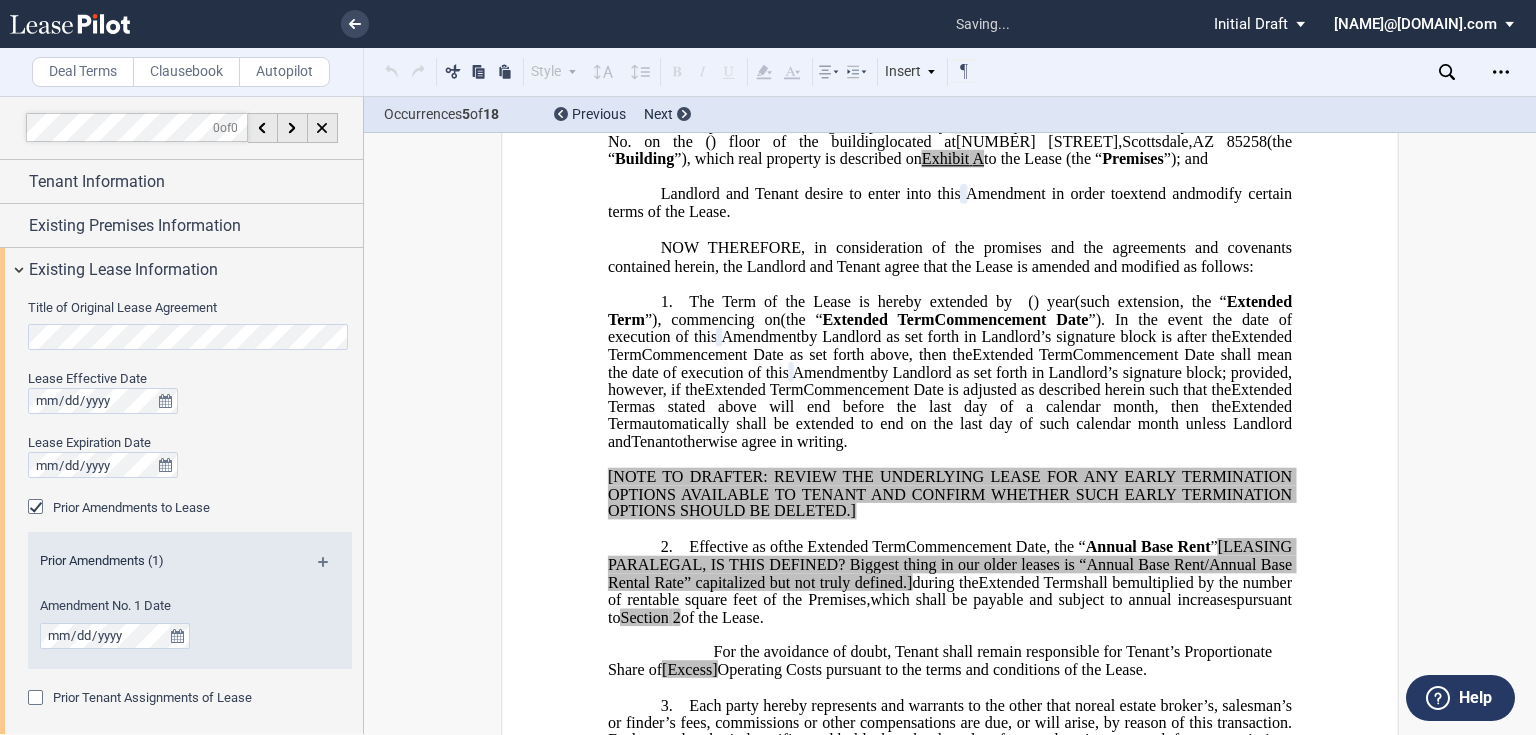 click at bounding box center (331, 569) 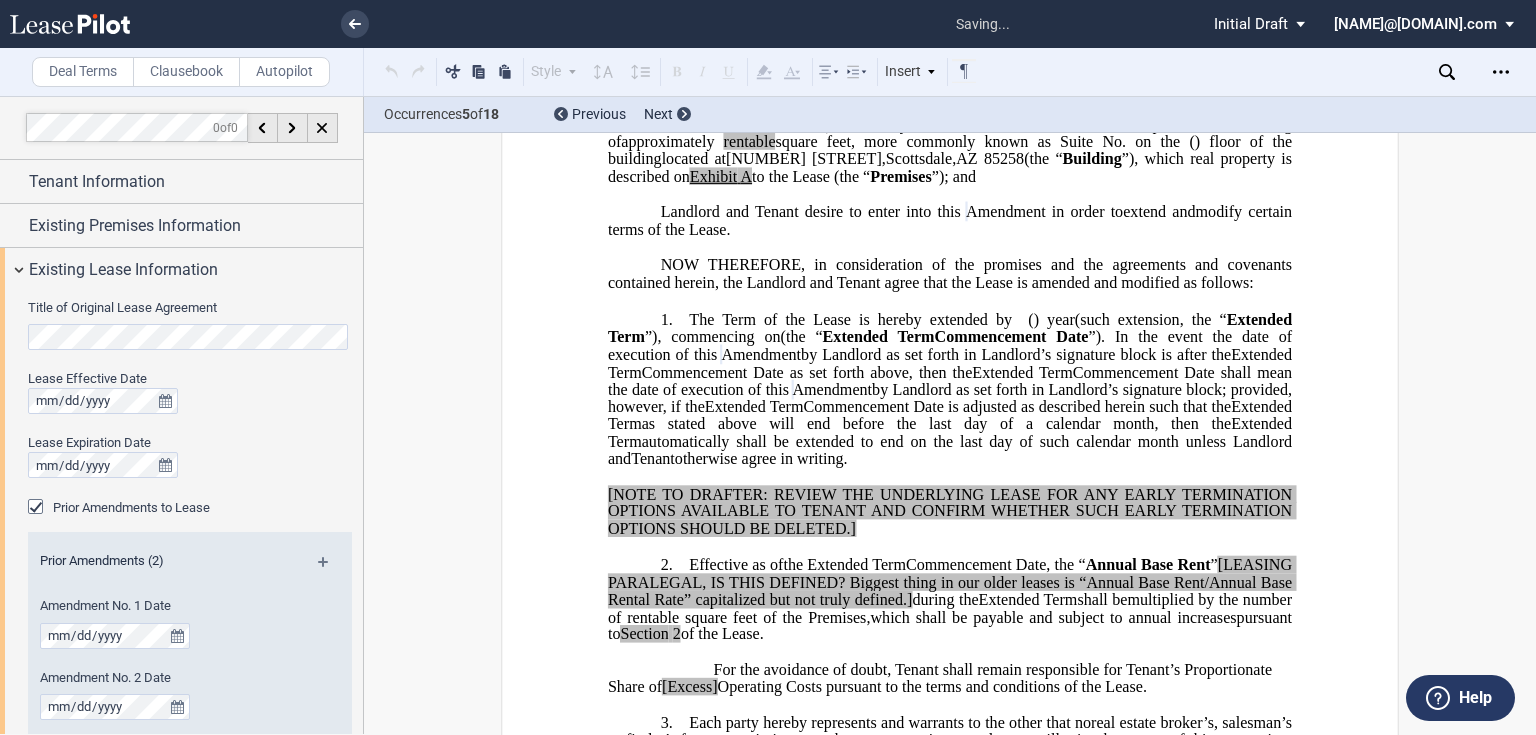 scroll, scrollTop: 0, scrollLeft: 0, axis: both 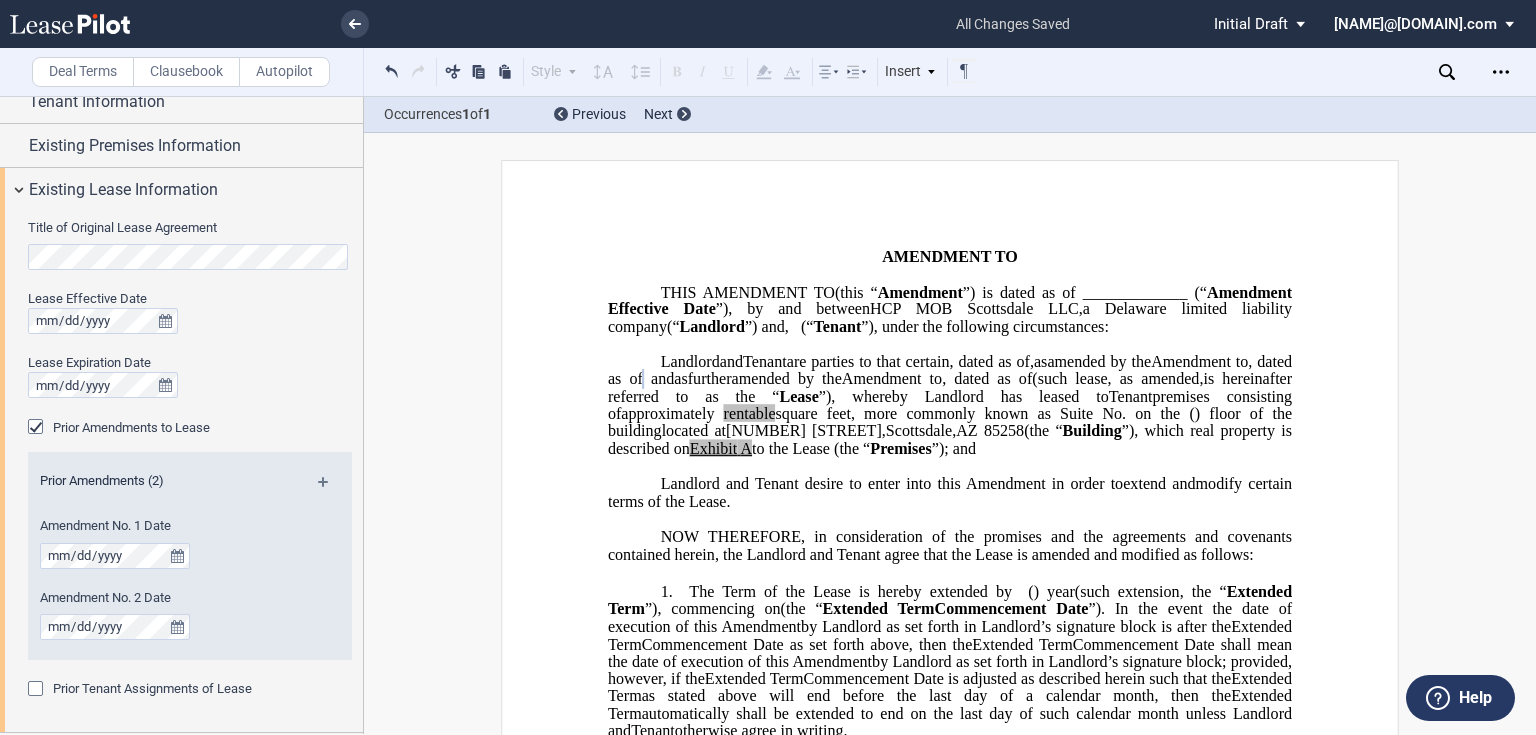 click 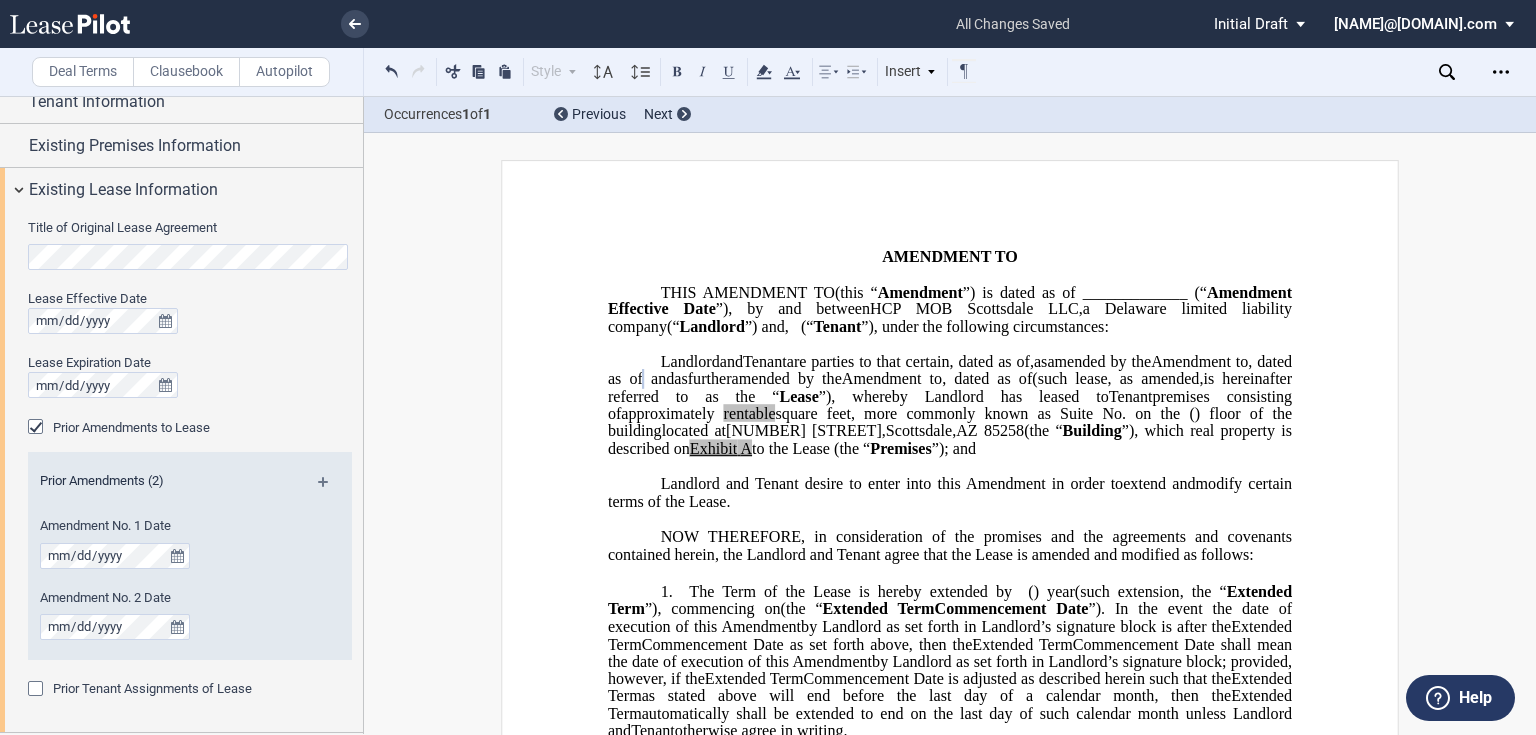 type 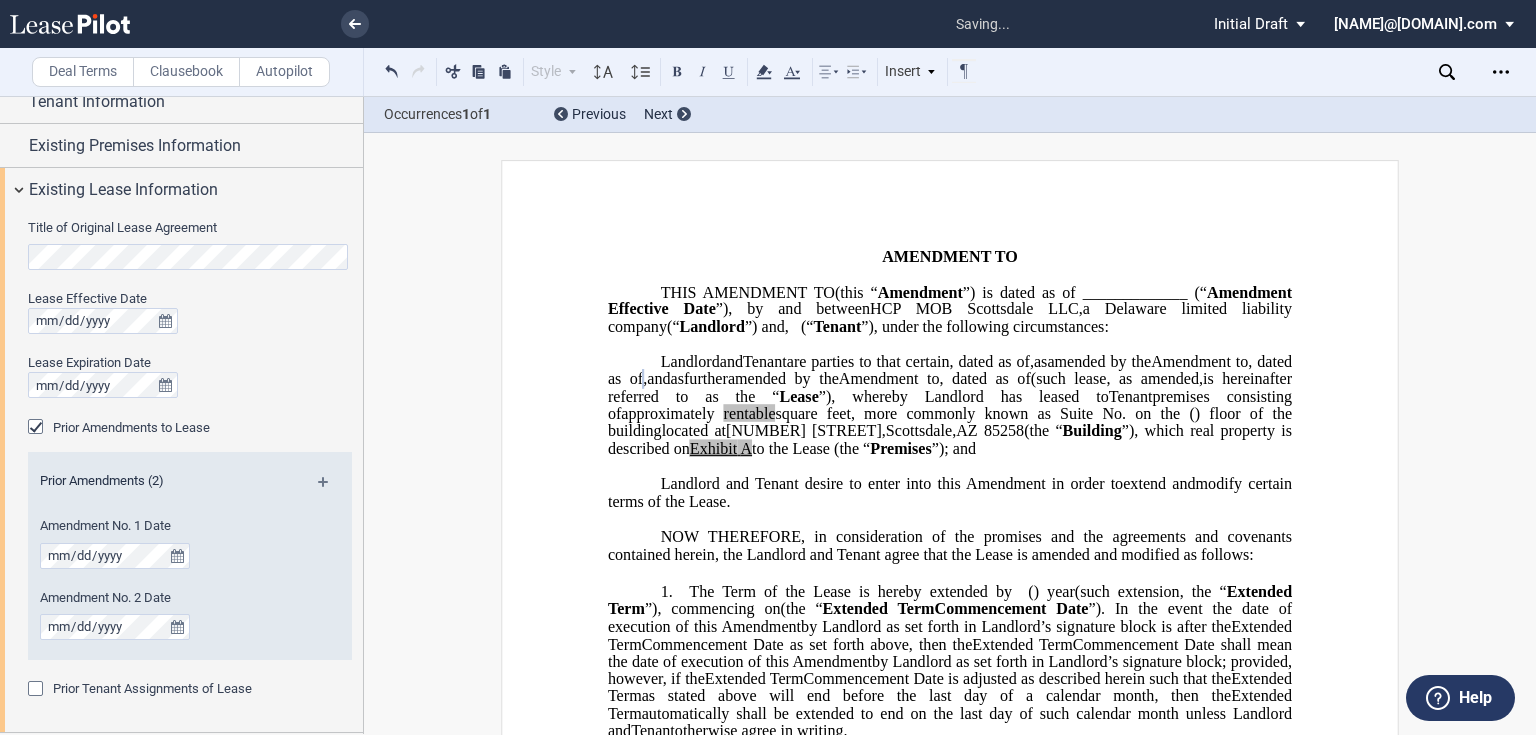 type 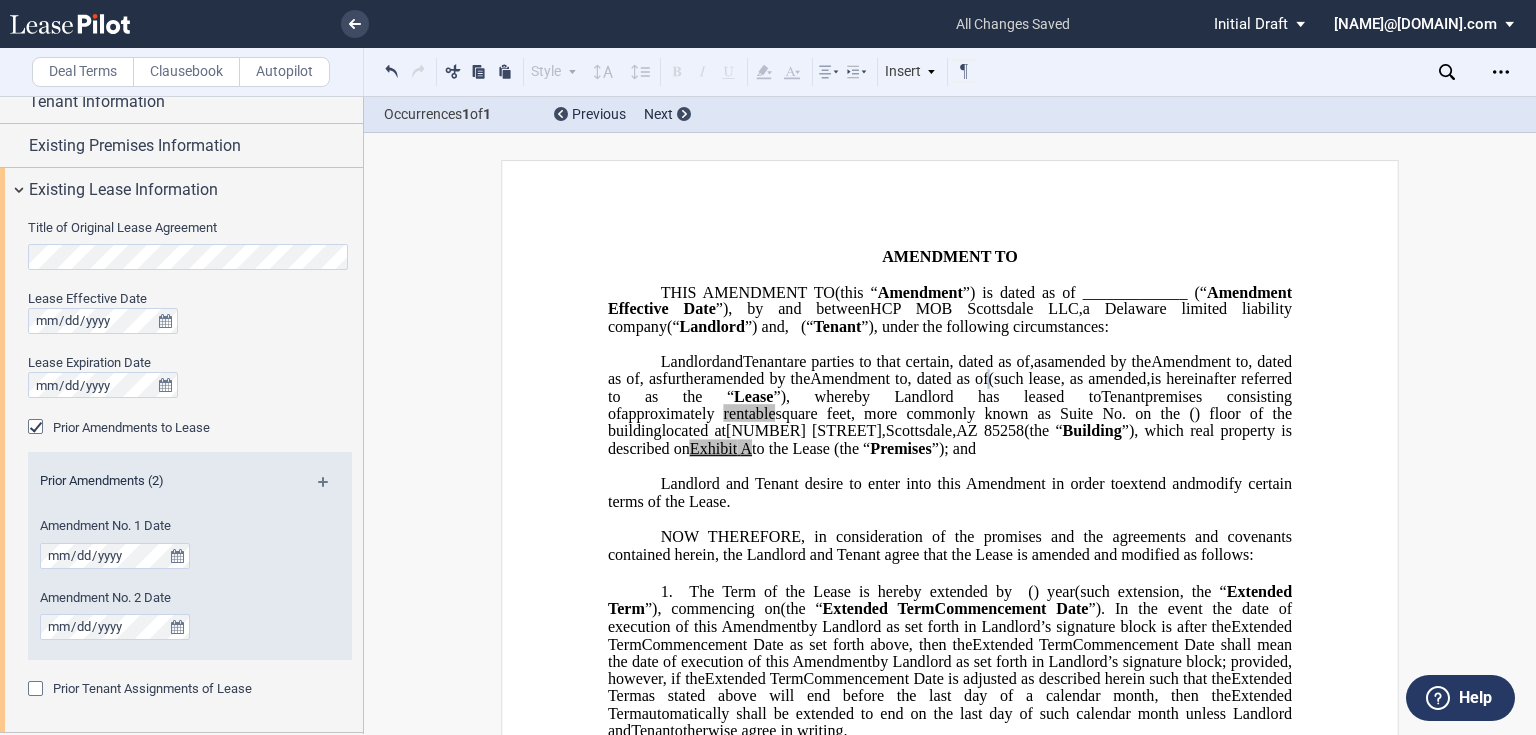 click on "(such lease" 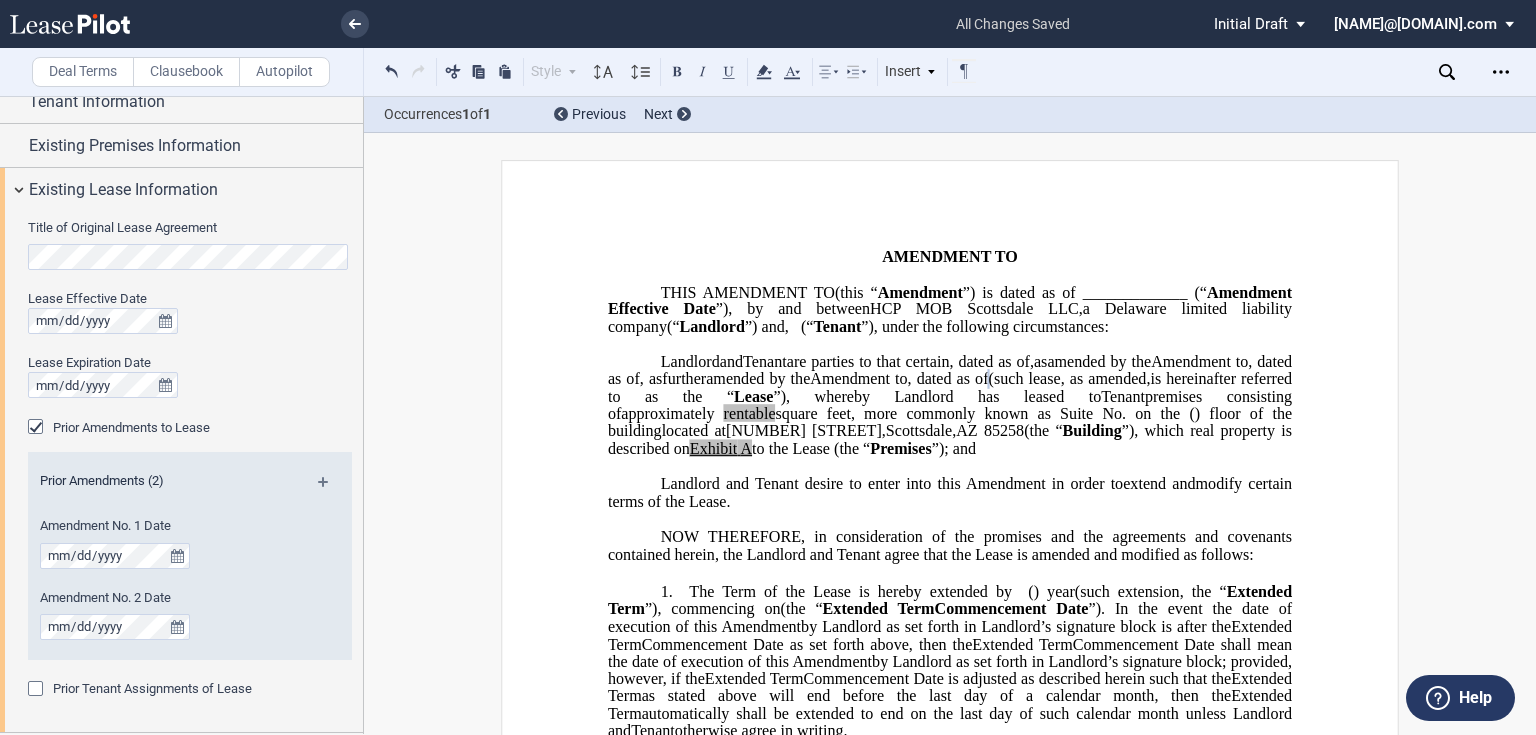 type 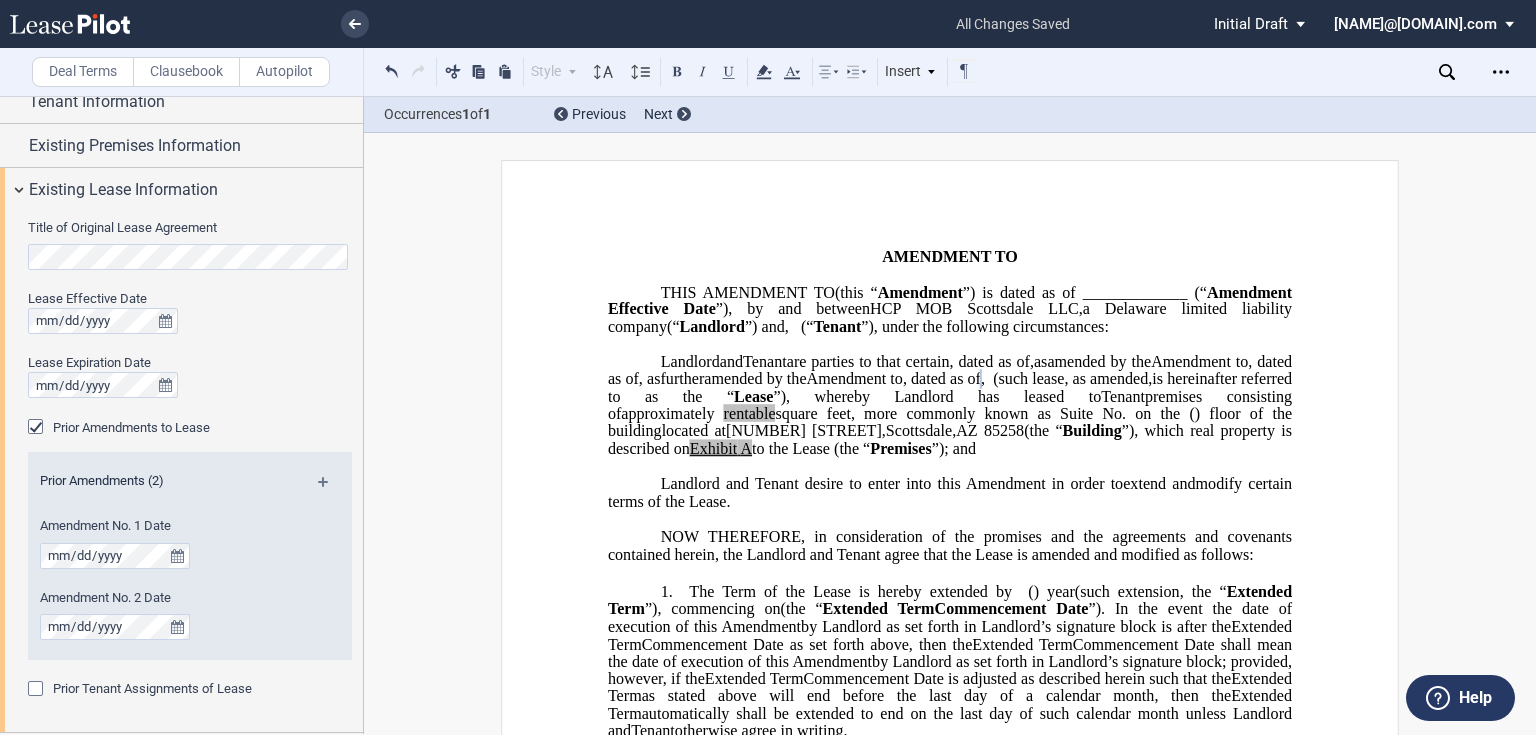 click on ",  (such lease" 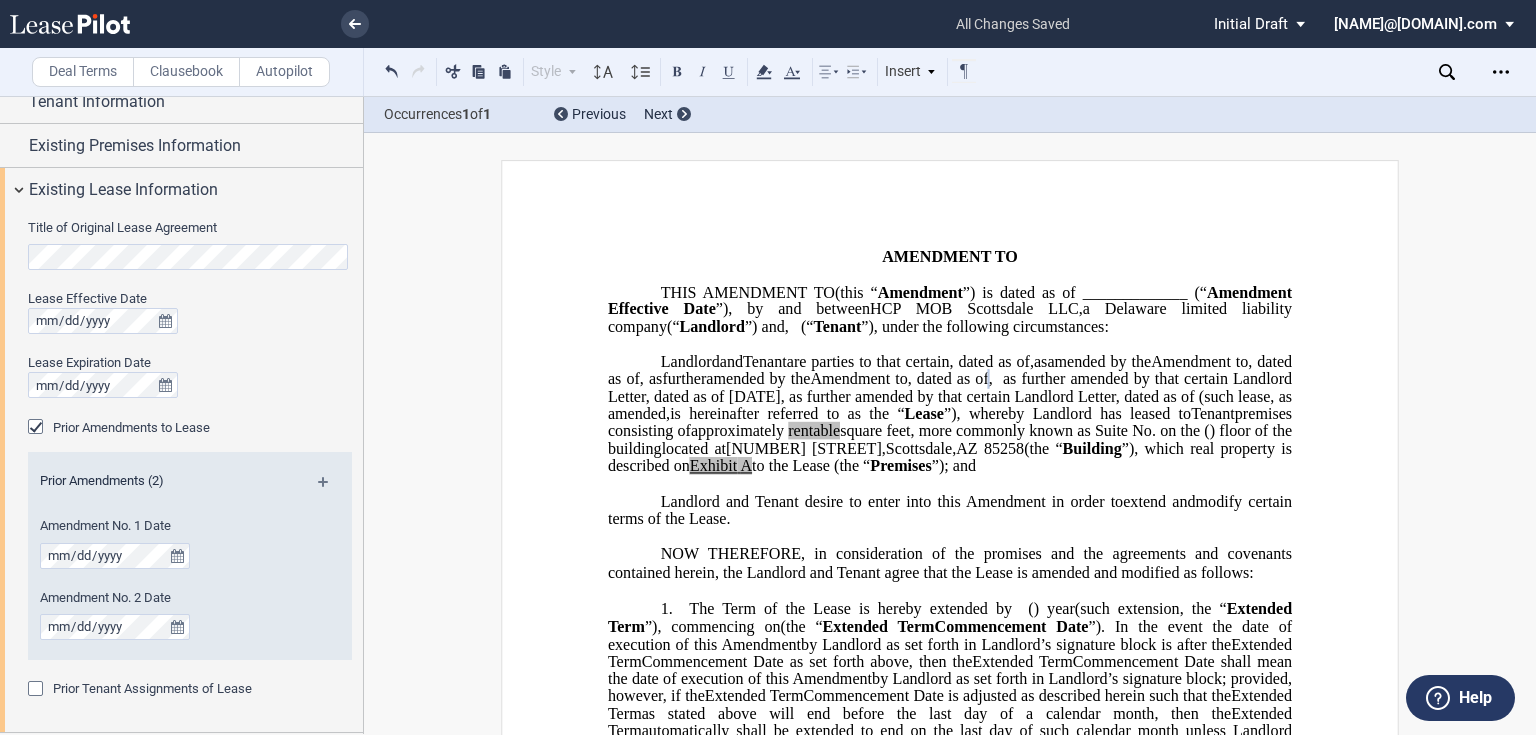 click on ",  as further amended by that certain Landlord Letter, dated as of [DATE], as further amended by that certain Landlord Letter, dated as of (such lease" 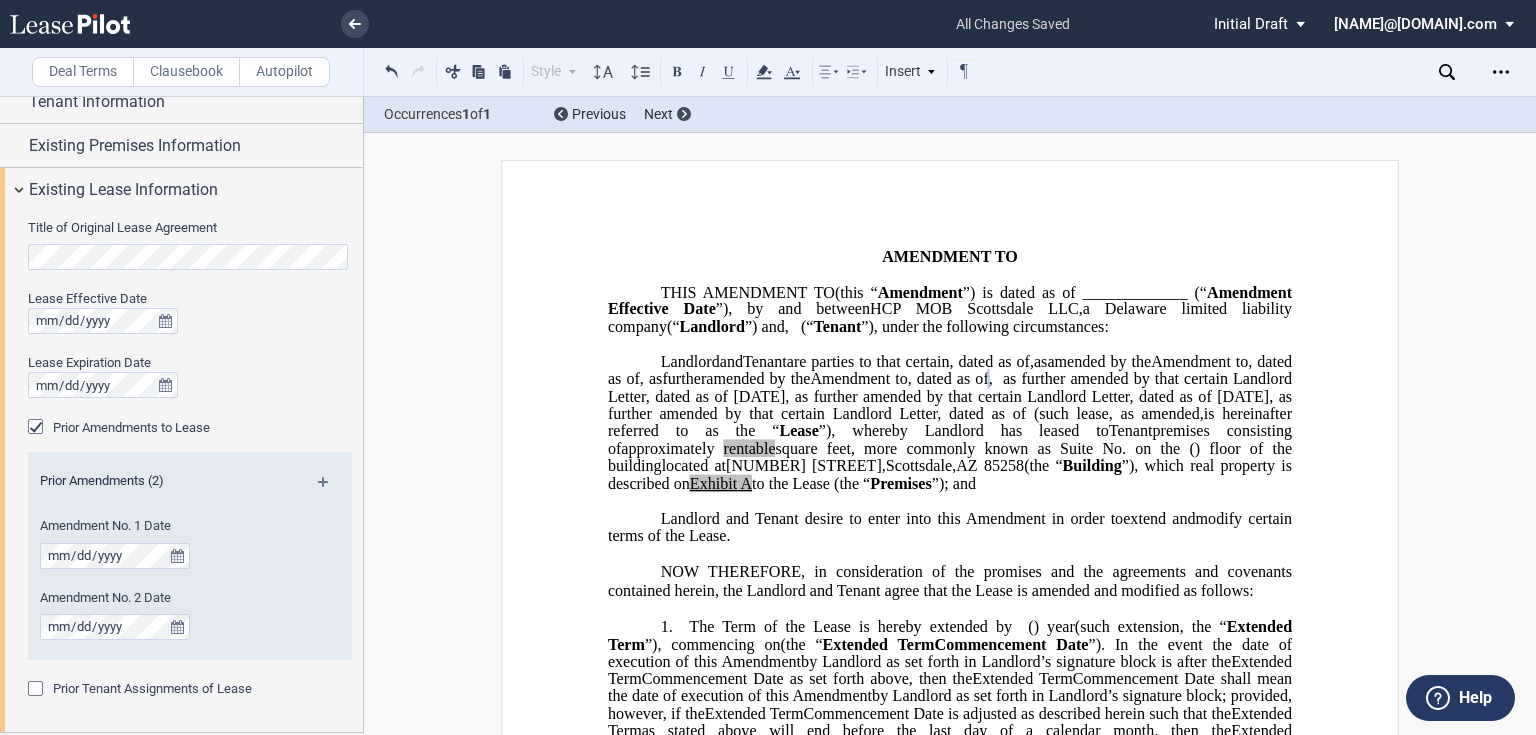 click on ",  as further amended by that certain Landlord Letter, dated as of [DATE], as further amended by that certain Landlord Letter, dated as of [DATE], as further amended by that certain Landlord Letter, dated as of (such lease" 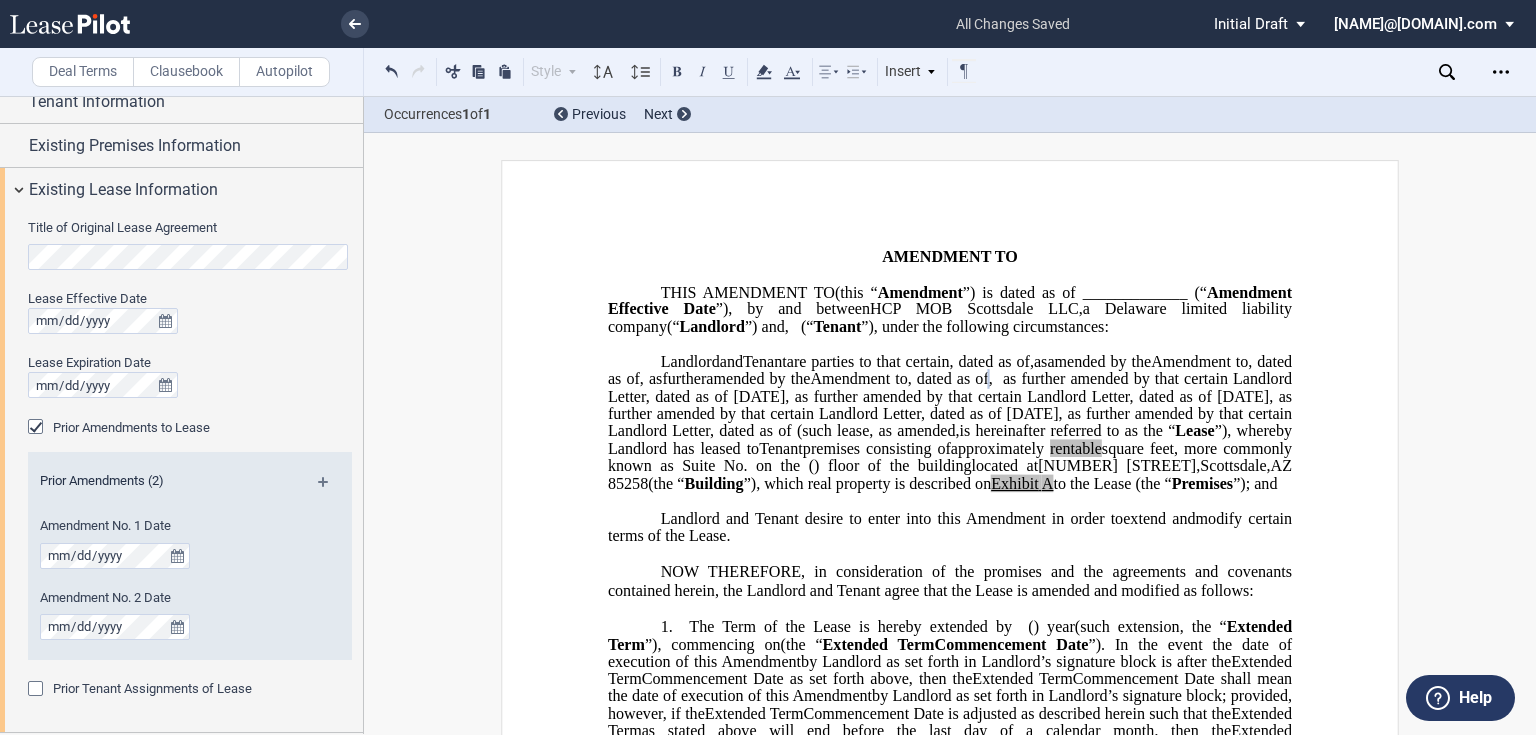 click on ",  as further amended by that certain Landlord Letter, dated as of [DATE], as further amended by that certain Landlord Letter, dated as of [DATE], as further amended by that certain Landlord Letter, dated as of [DATE], as further amended by that certain Landlord Letter, dated as of (such lease" 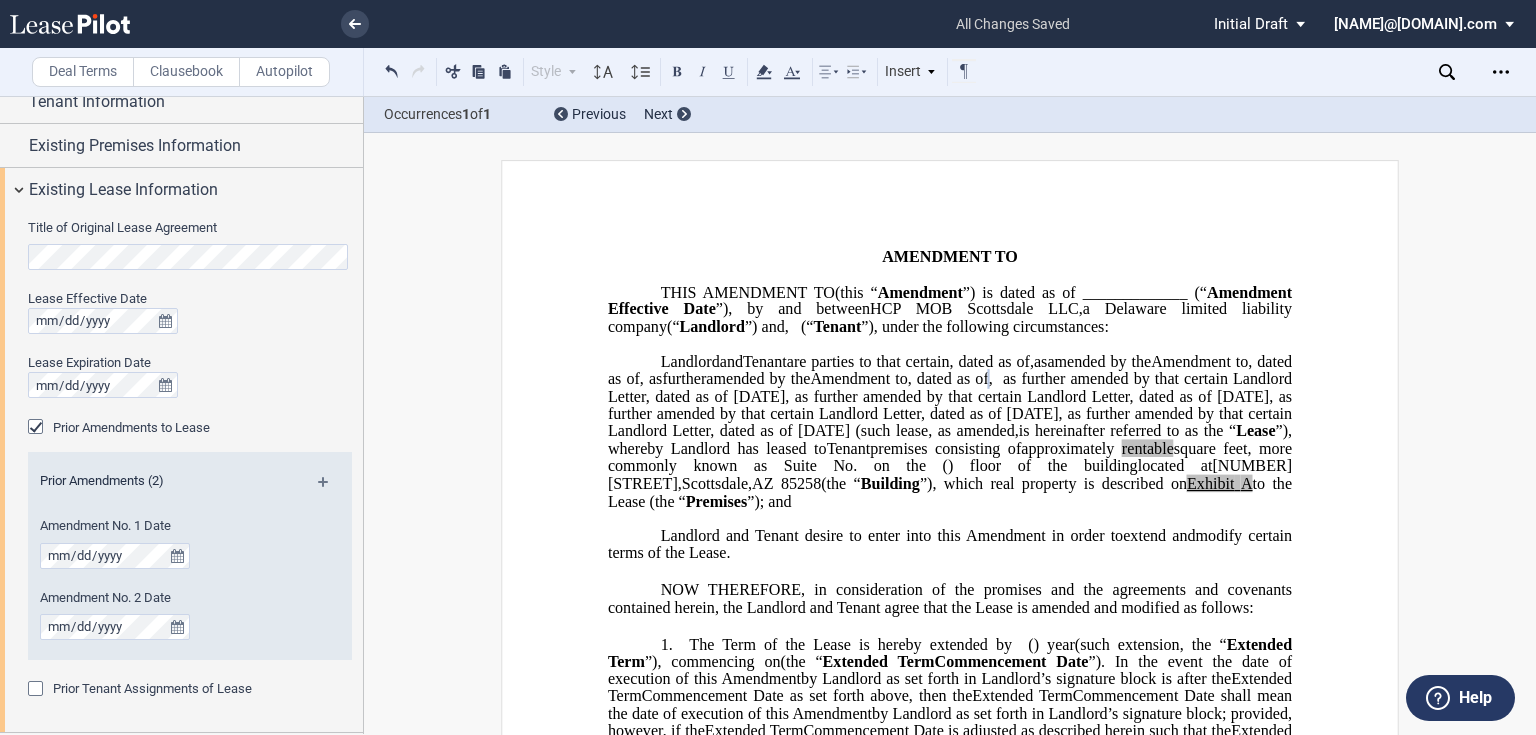 click on ",  as further amended by that certain Landlord Letter, dated as of [DATE], as further amended by that certain Landlord Letter, dated as of [DATE], as further amended by that certain Landlord Letter, dated as of [DATE], as further amended by that certain Landlord Letter, dated as of [DATE] (such lease" 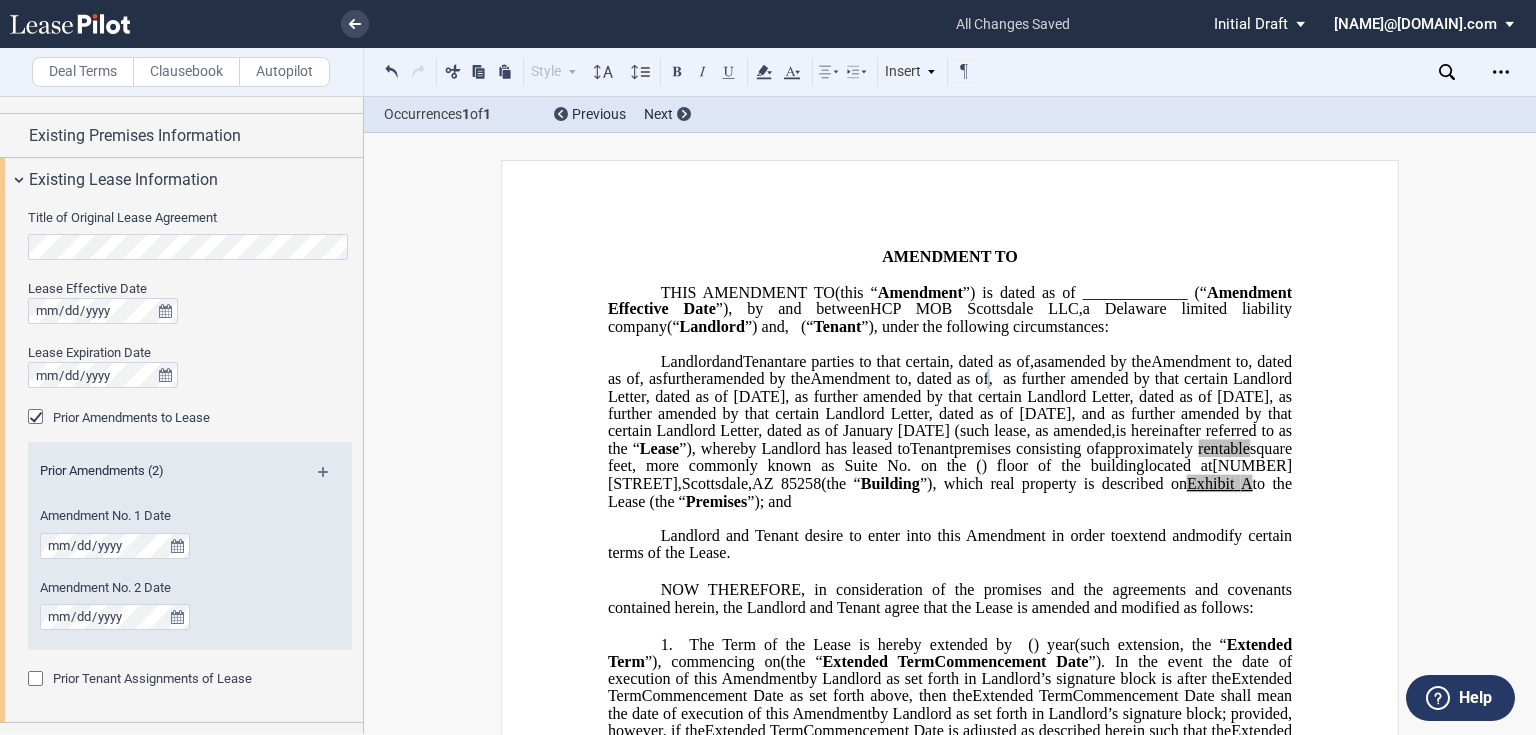 scroll, scrollTop: 80, scrollLeft: 0, axis: vertical 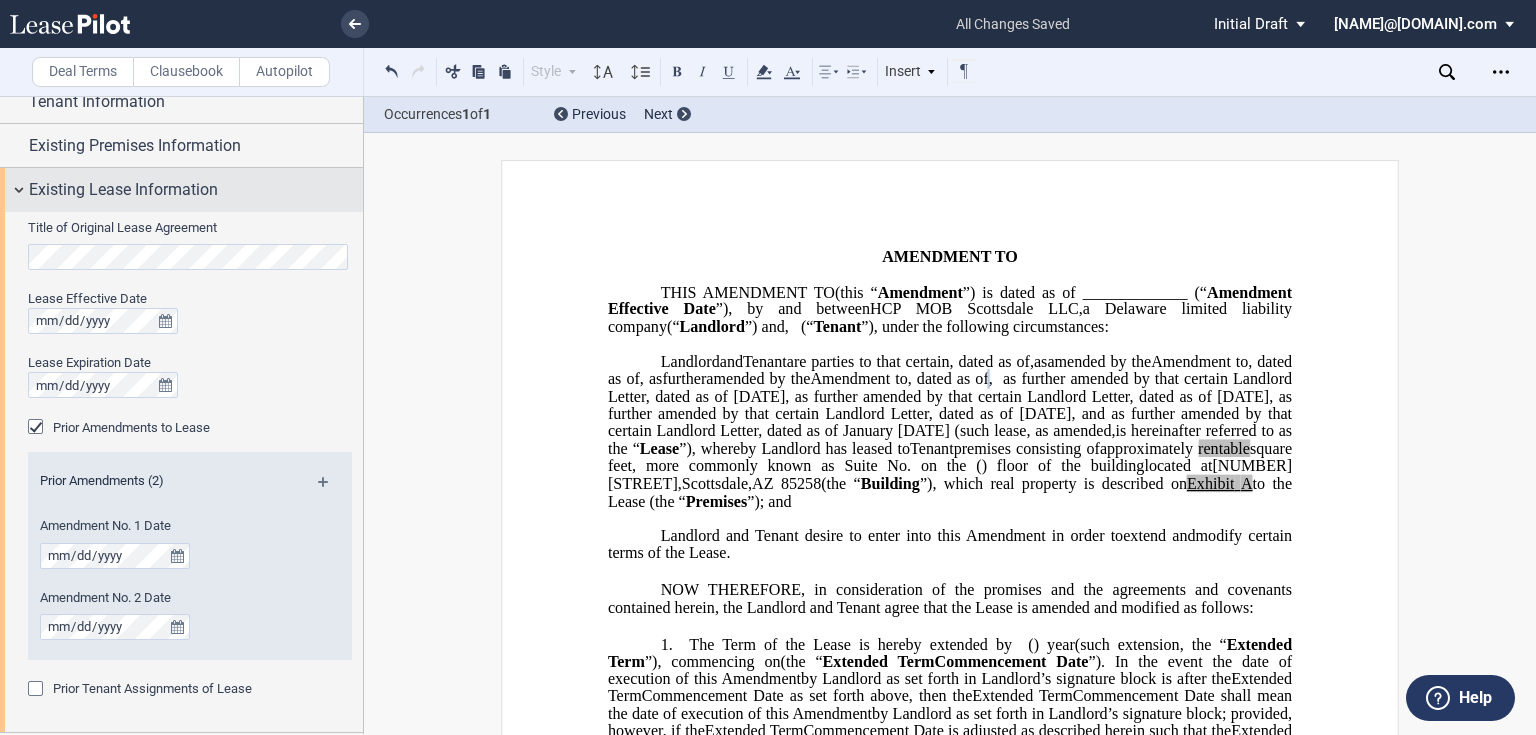 click on "Existing Lease Information" at bounding box center [196, 190] 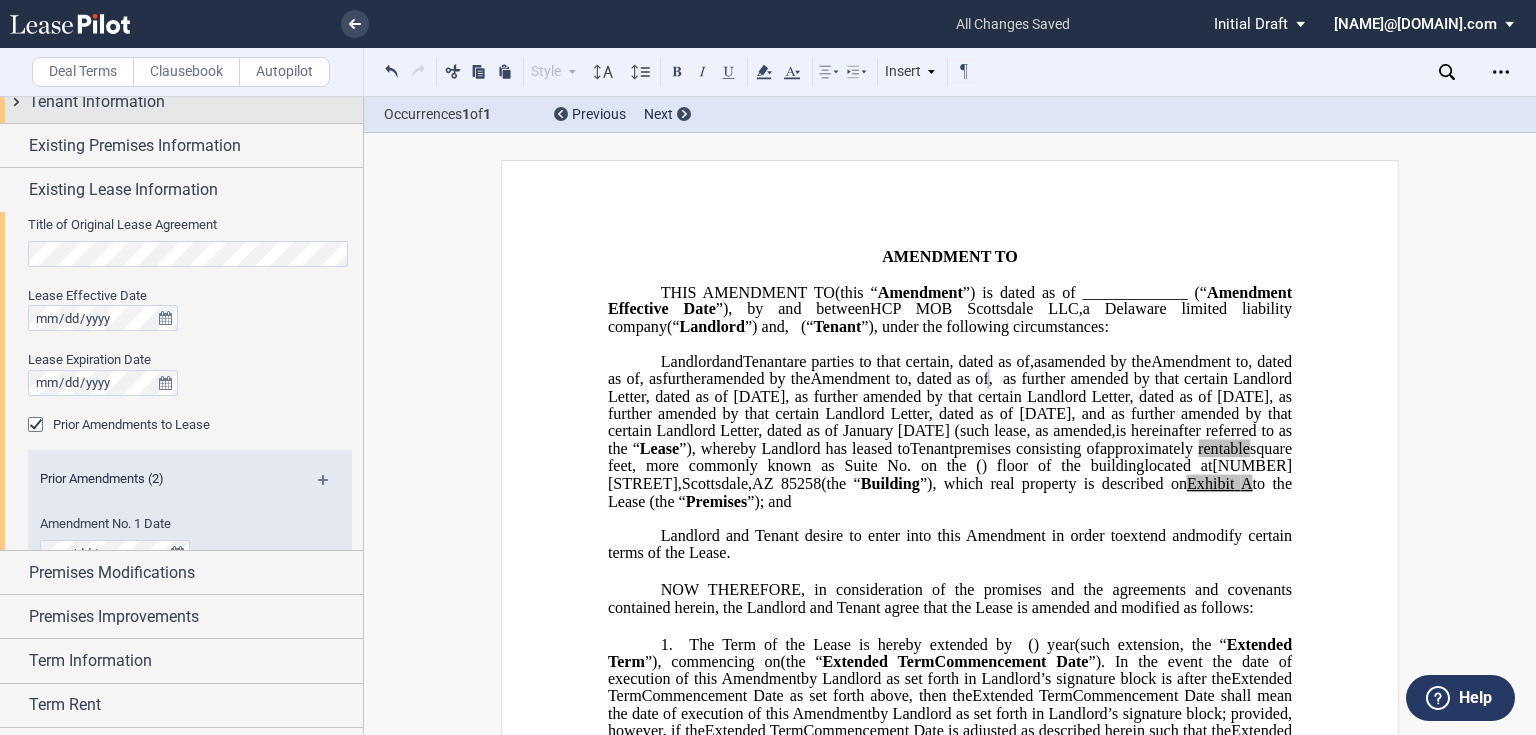 scroll, scrollTop: 0, scrollLeft: 0, axis: both 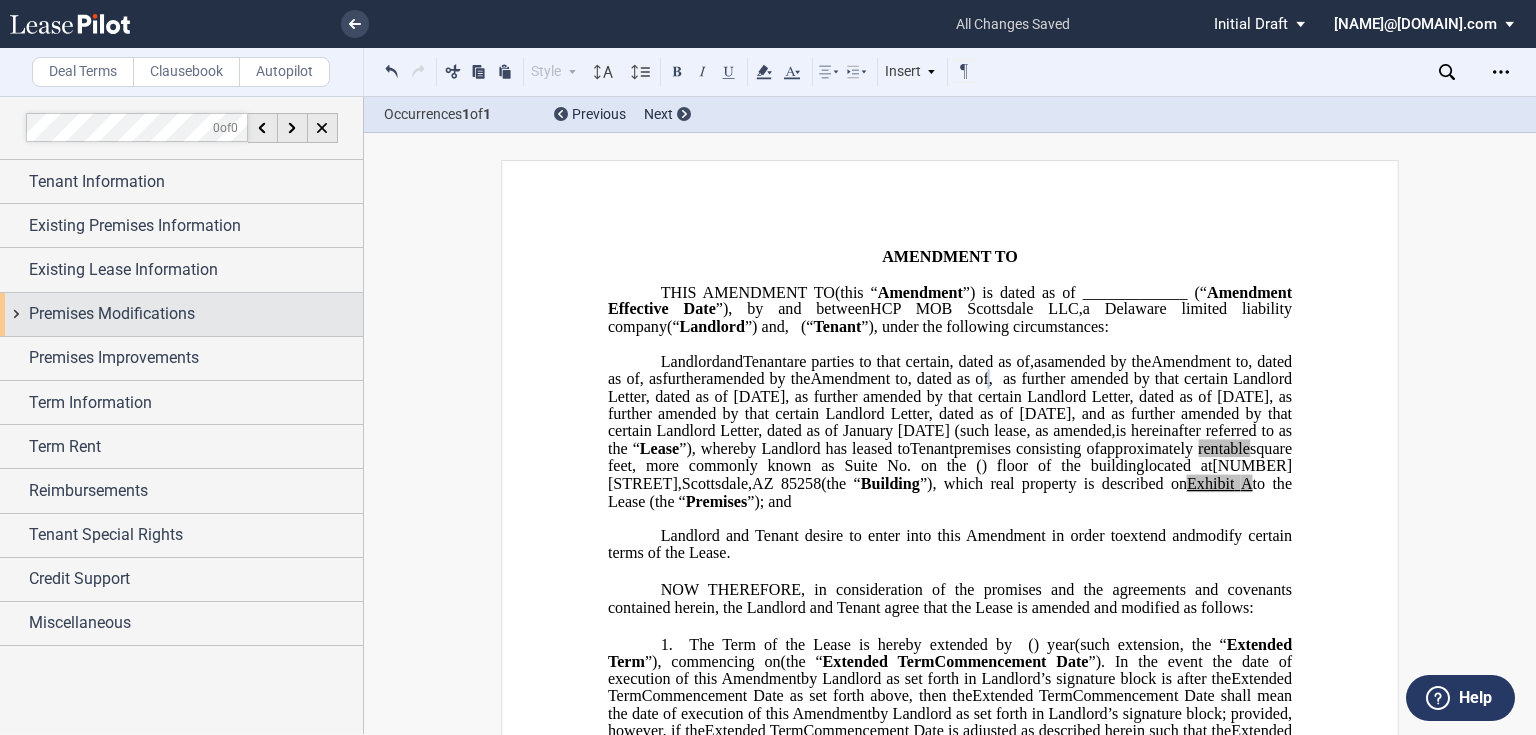 click on "Premises Modifications" at bounding box center (112, 314) 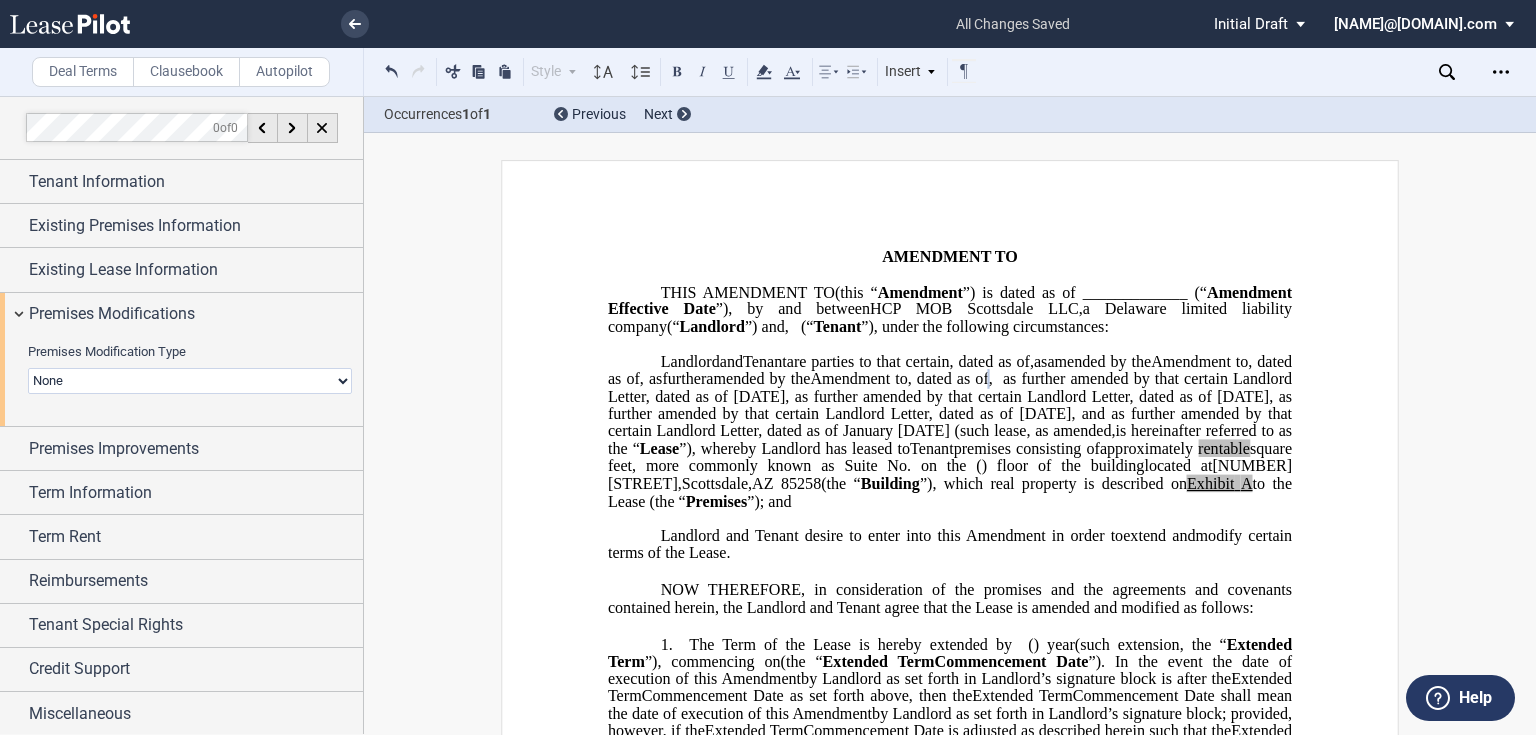 click on "None
Expansion
Relocation" at bounding box center [190, 381] 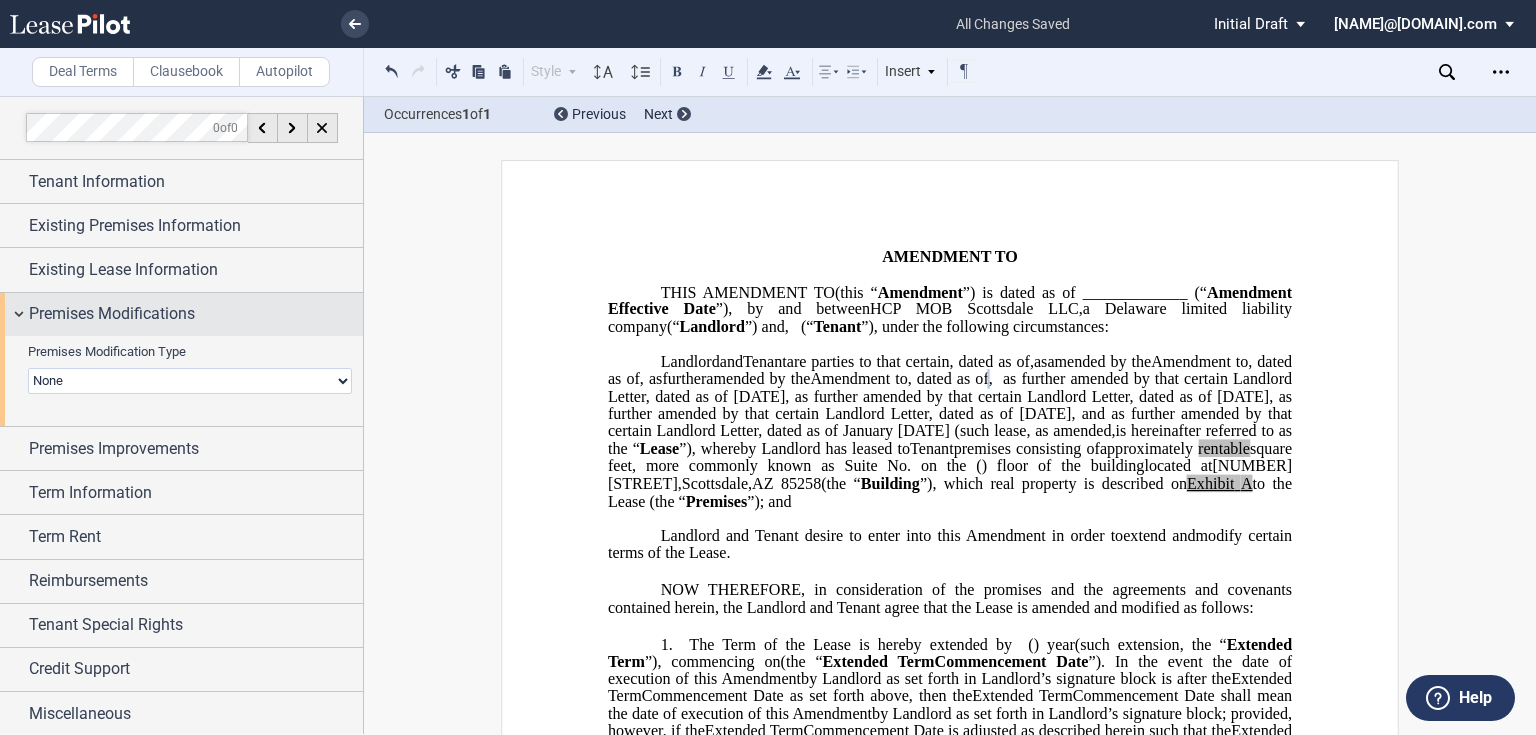 click on "Premises Modifications" at bounding box center [196, 314] 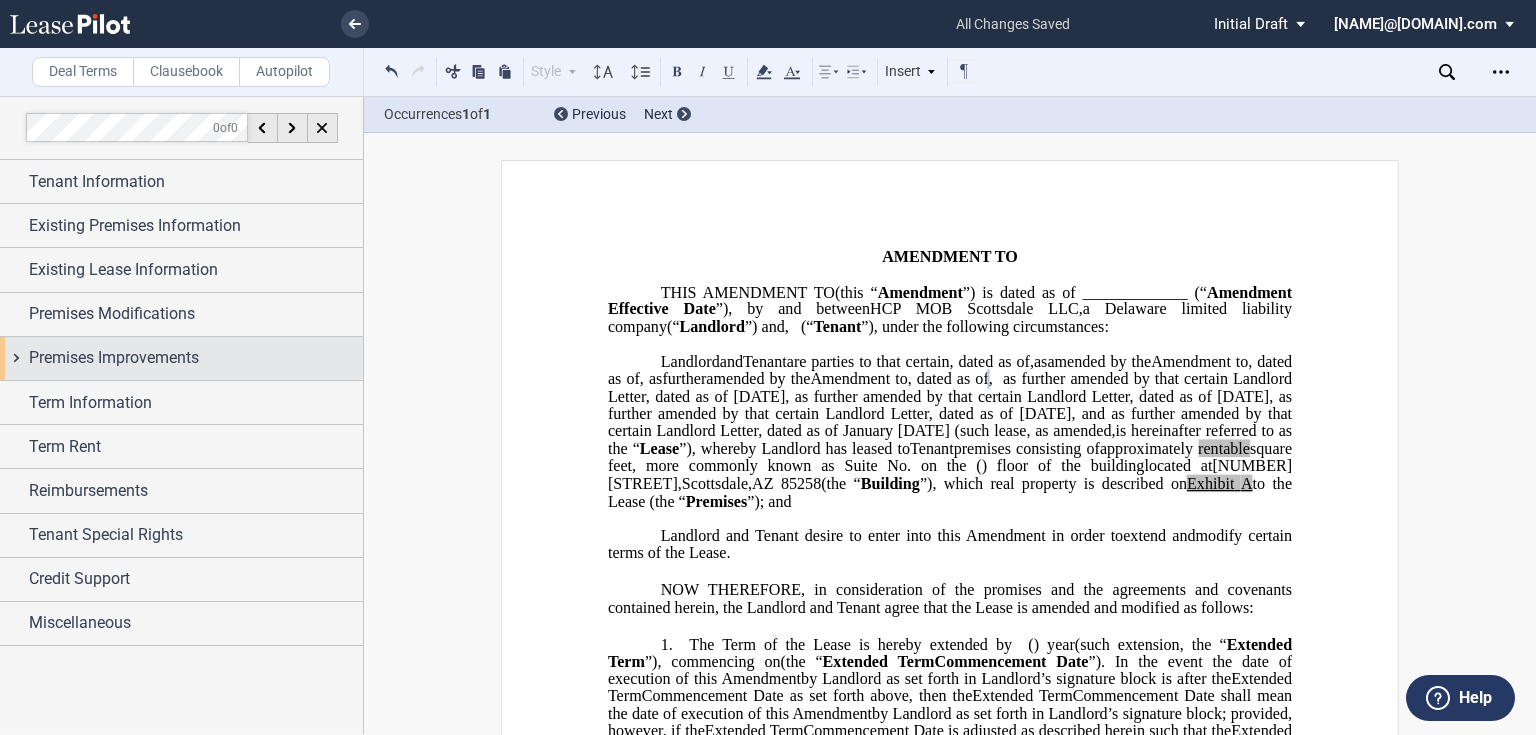 click on "Premises Improvements" at bounding box center (196, 358) 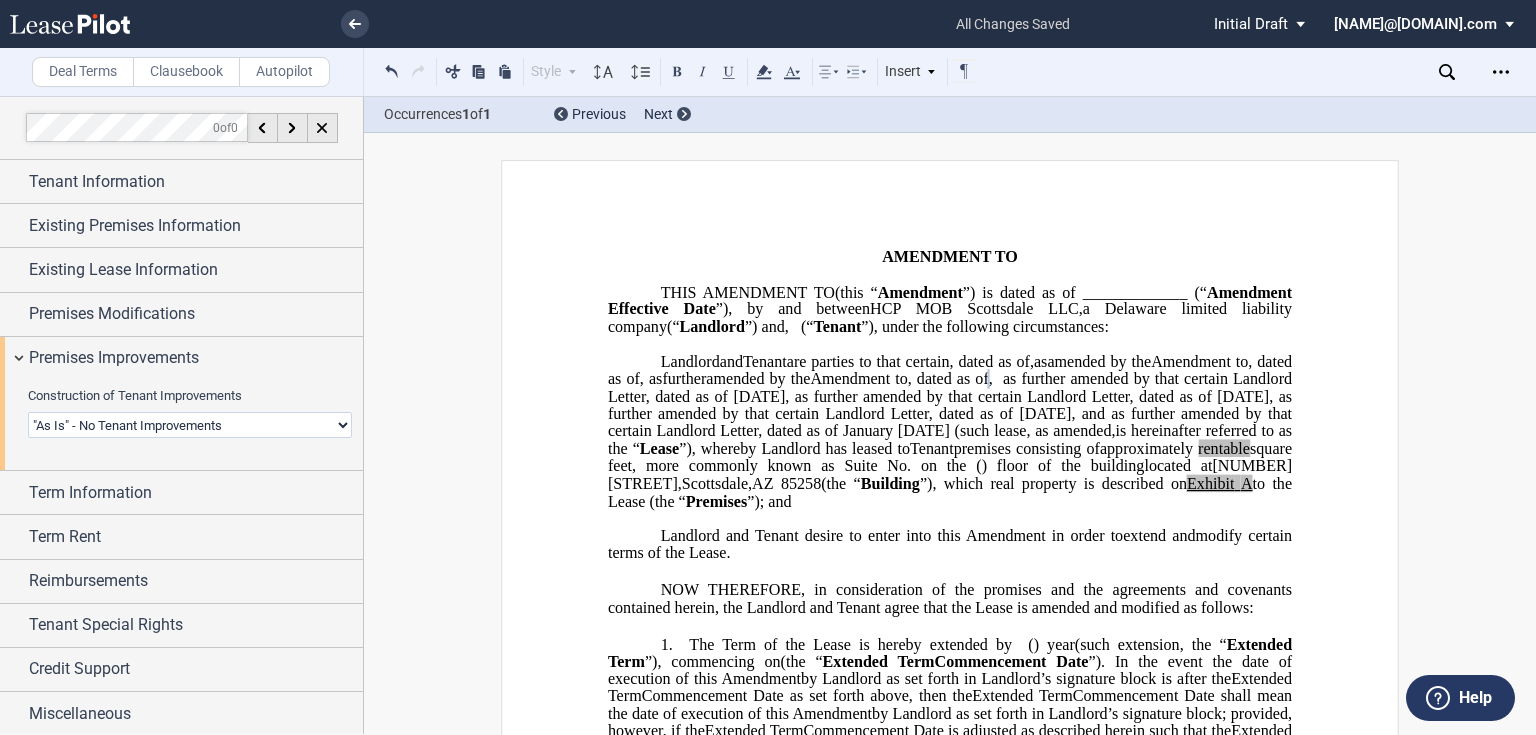 click on "Landlord Constructs Tenant Improvements
Tenant Constructs Tenant Improvements
"As Is" - No Tenant Improvements" at bounding box center (190, 425) 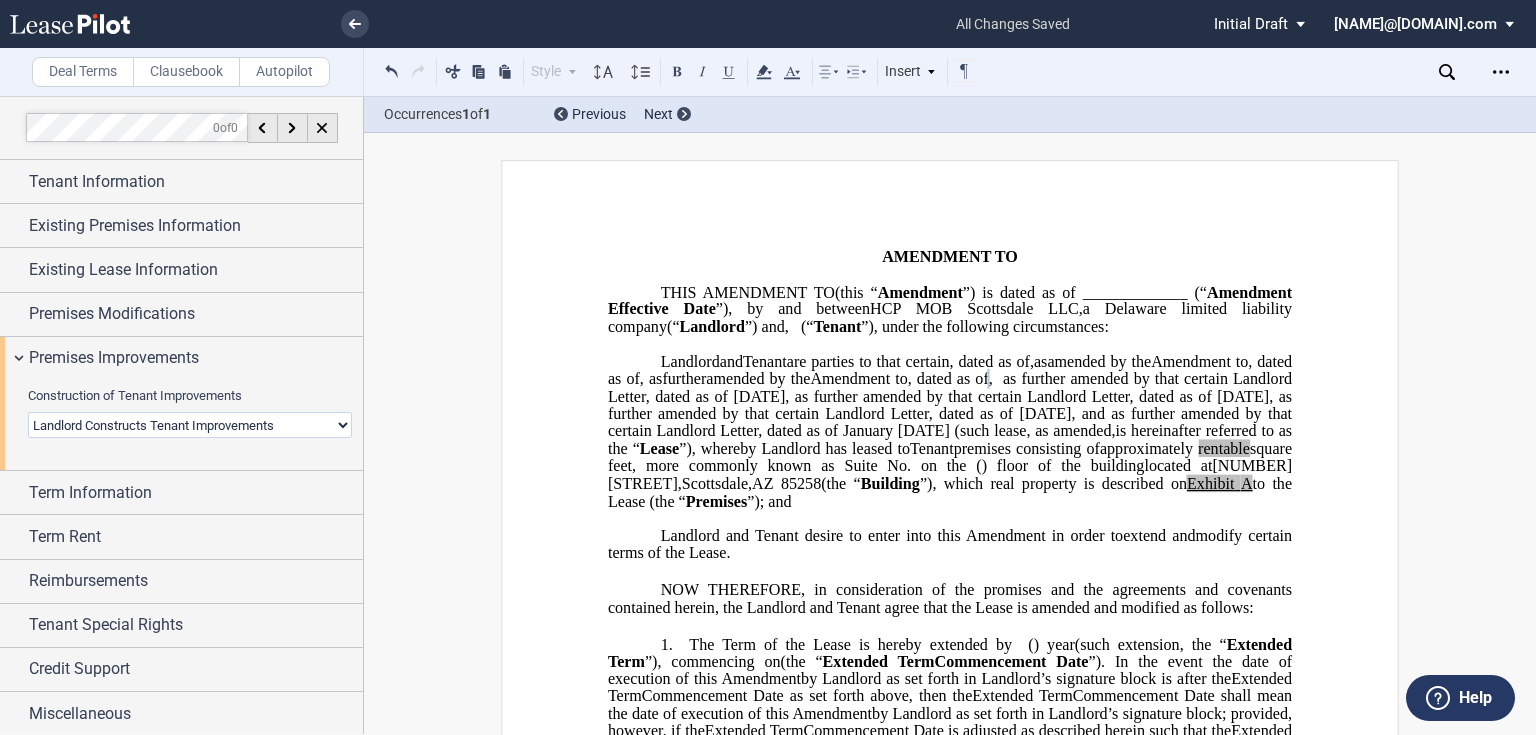 click on "Landlord Constructs Tenant Improvements
Tenant Constructs Tenant Improvements
"As Is" - No Tenant Improvements" at bounding box center [190, 425] 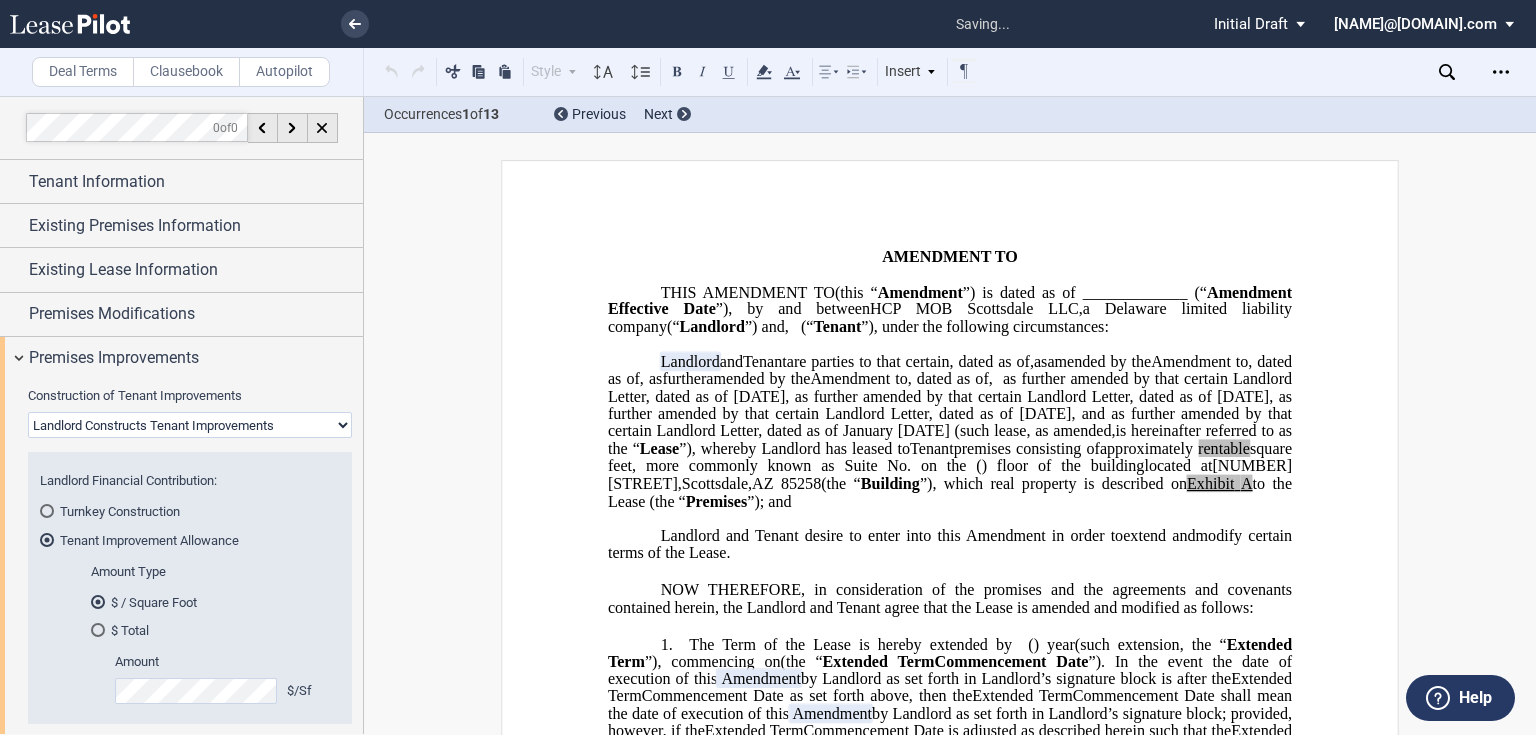 scroll, scrollTop: 160, scrollLeft: 0, axis: vertical 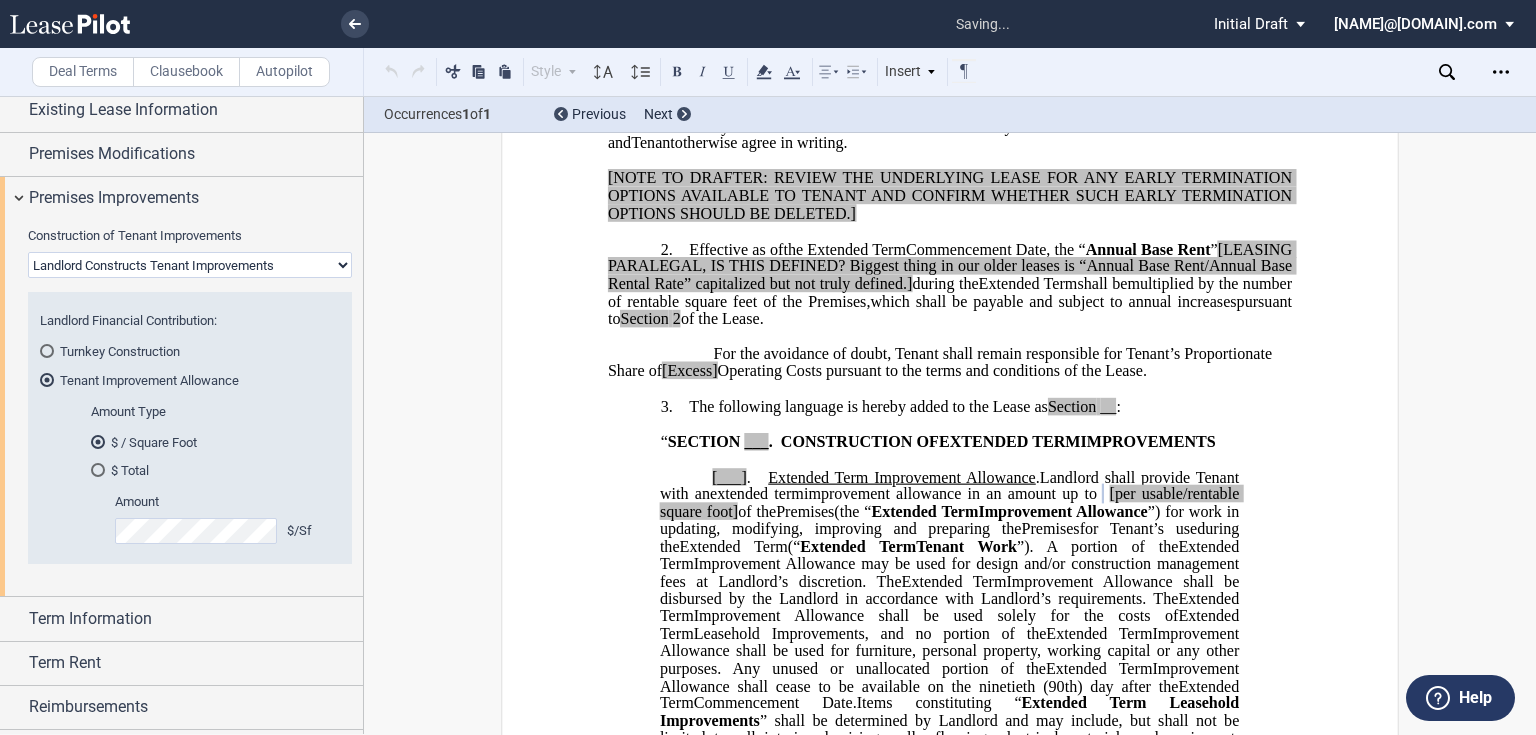 click on "[per usable/rentable square foot]" 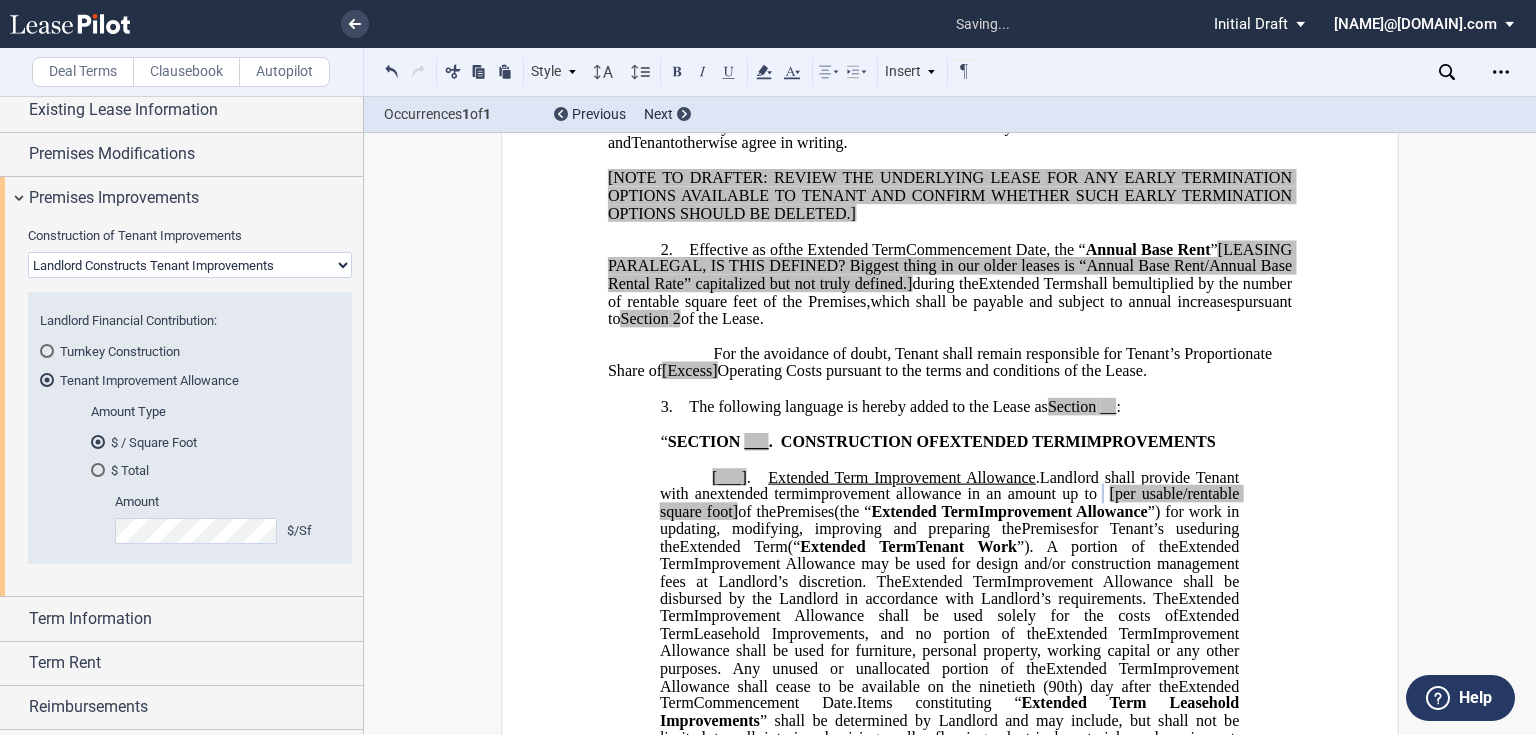 click on "[per usable/rentable square foot]" 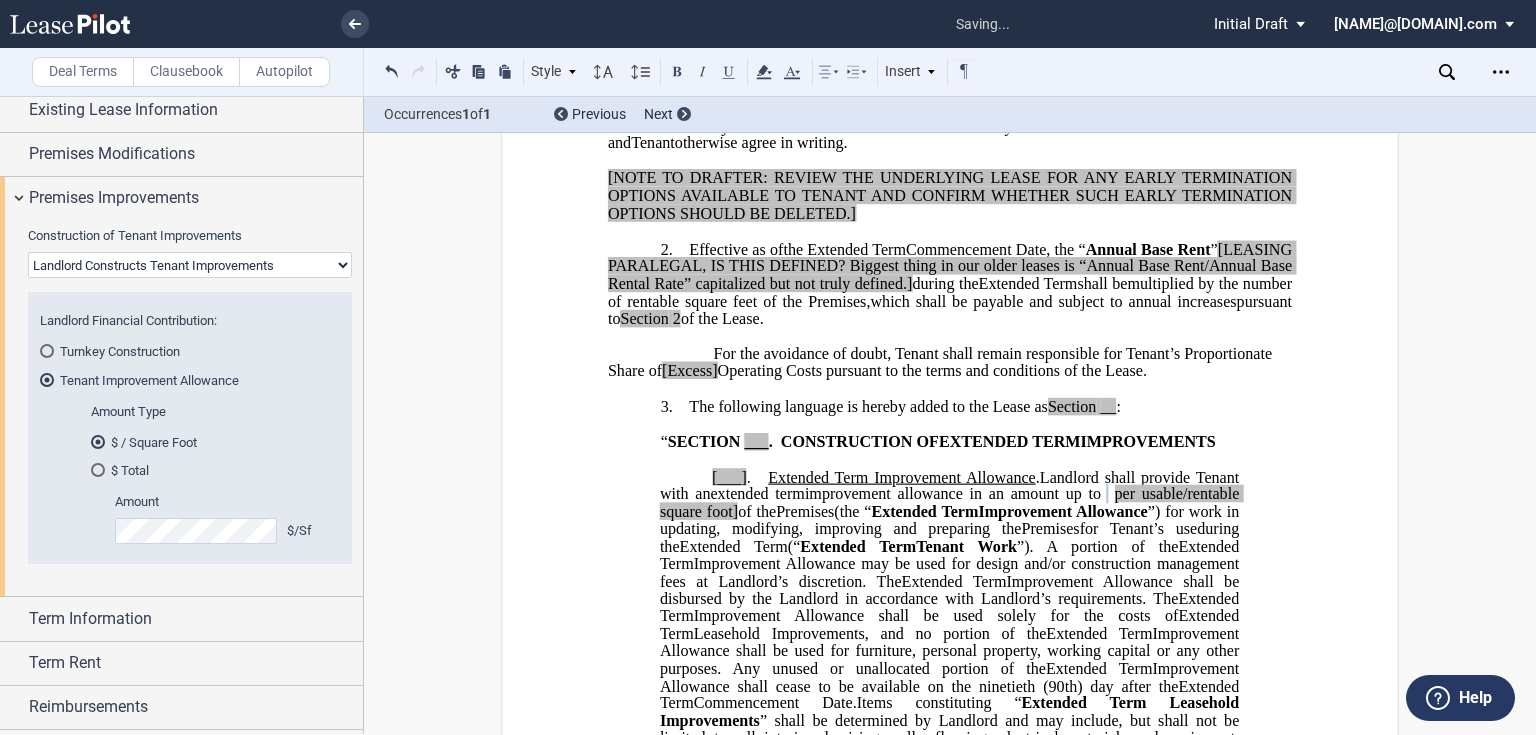 type 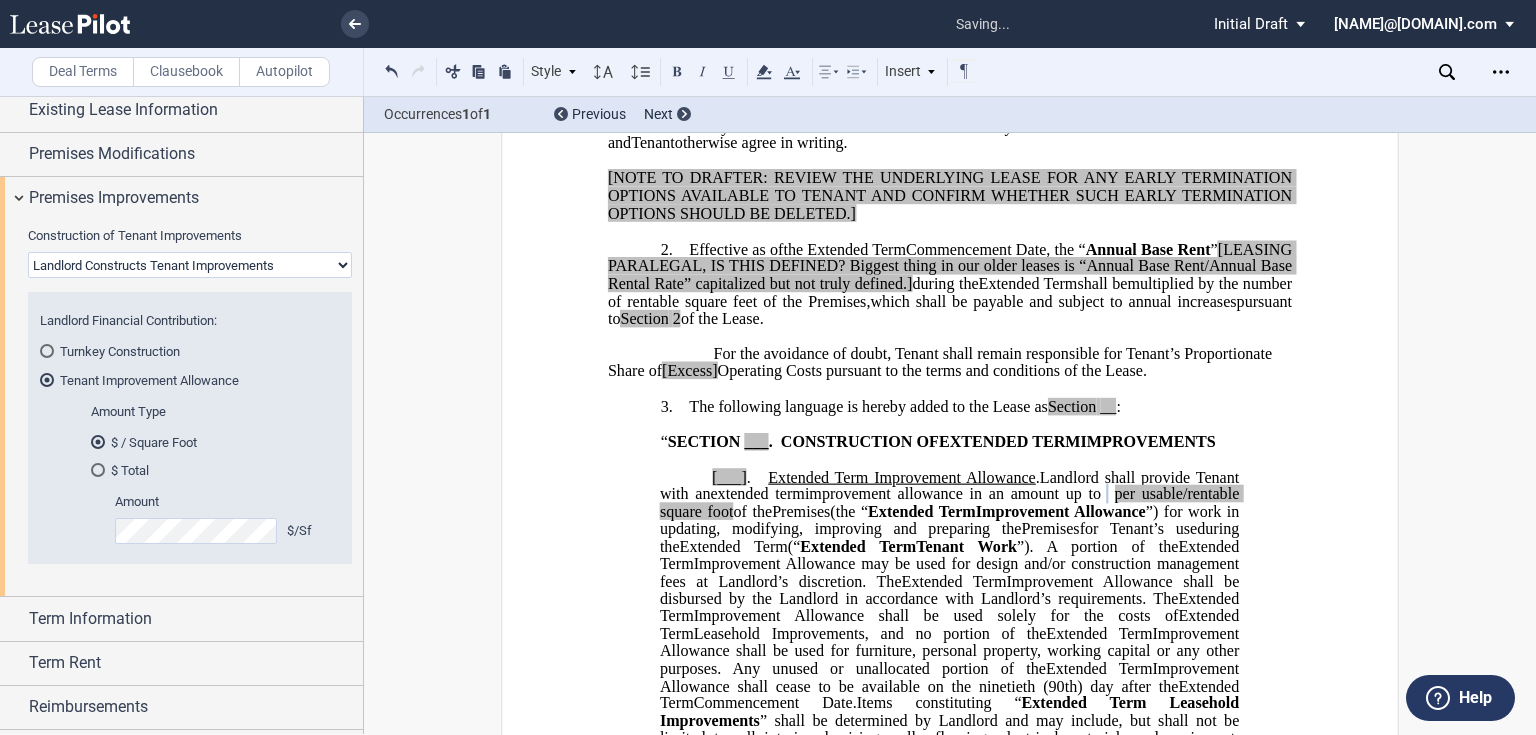 click on "per usable/rentable square foot" 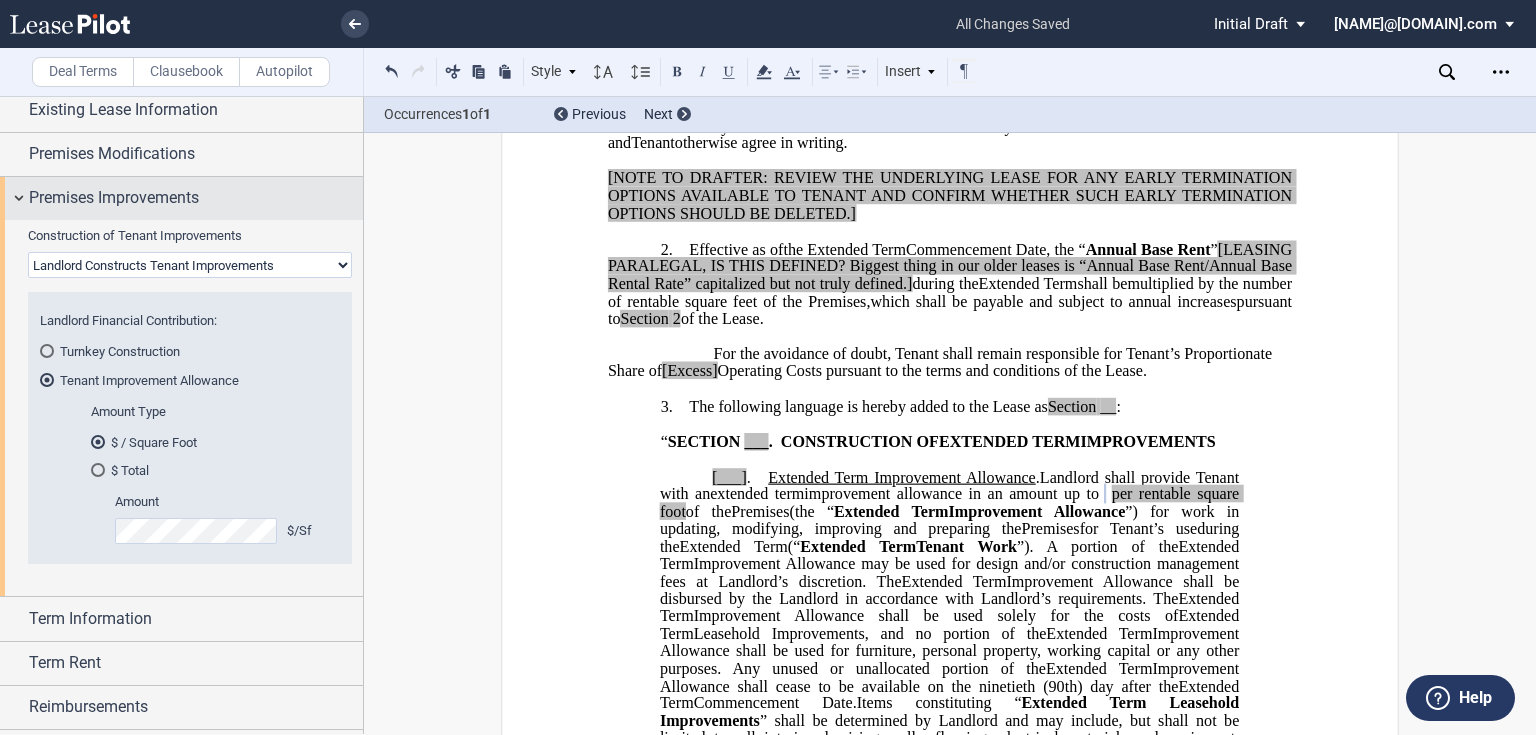 click on "Premises Improvements" at bounding box center (114, 198) 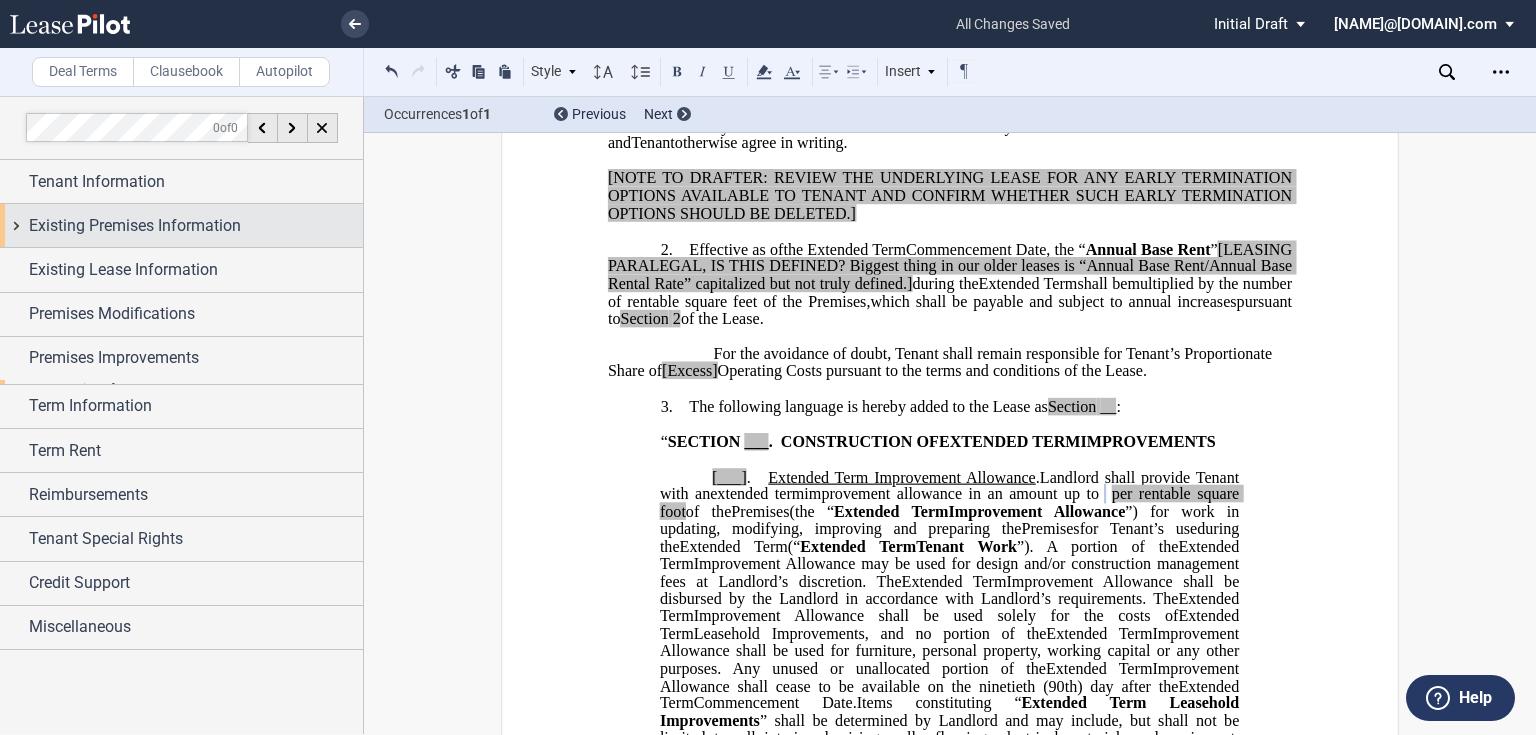 scroll, scrollTop: 0, scrollLeft: 0, axis: both 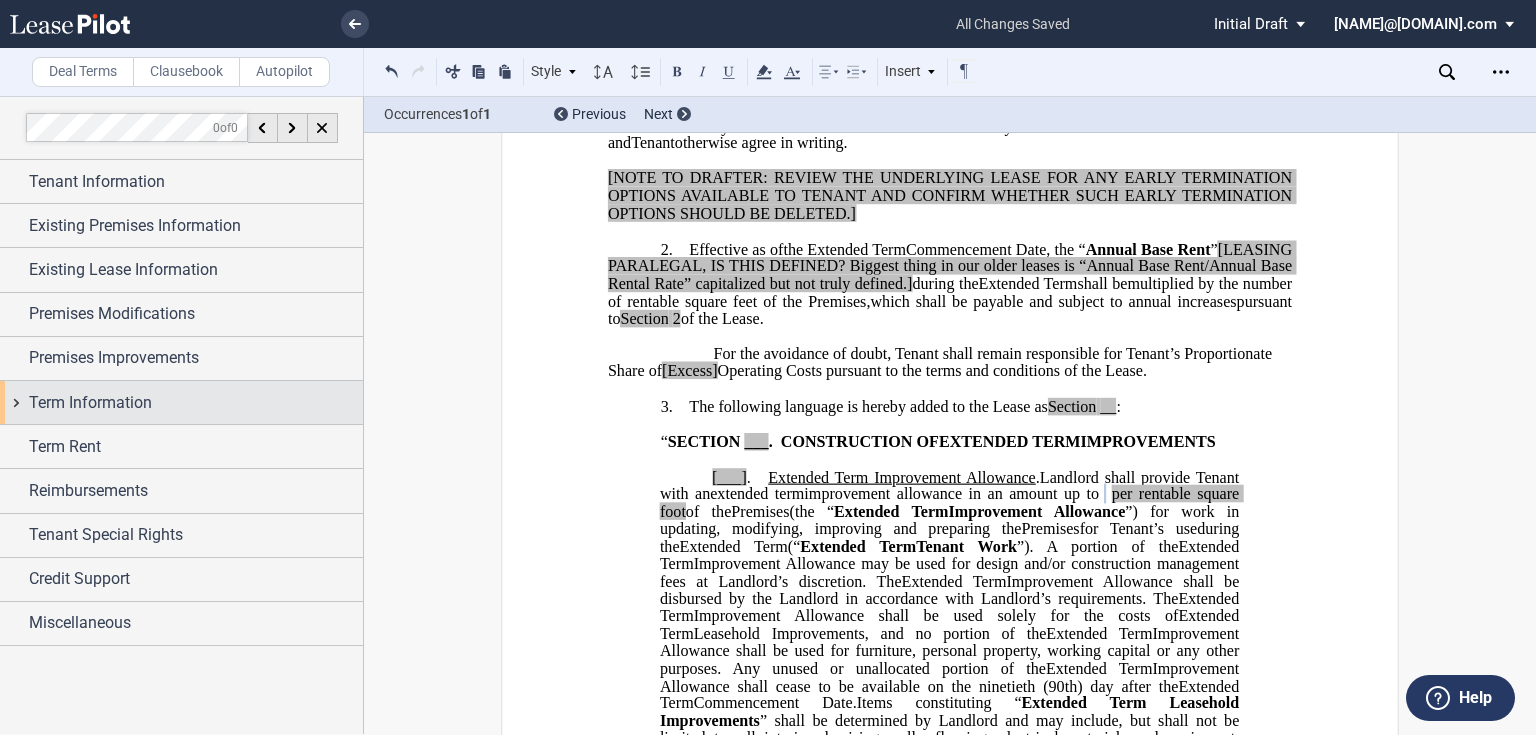click on "Term Information" at bounding box center (181, 402) 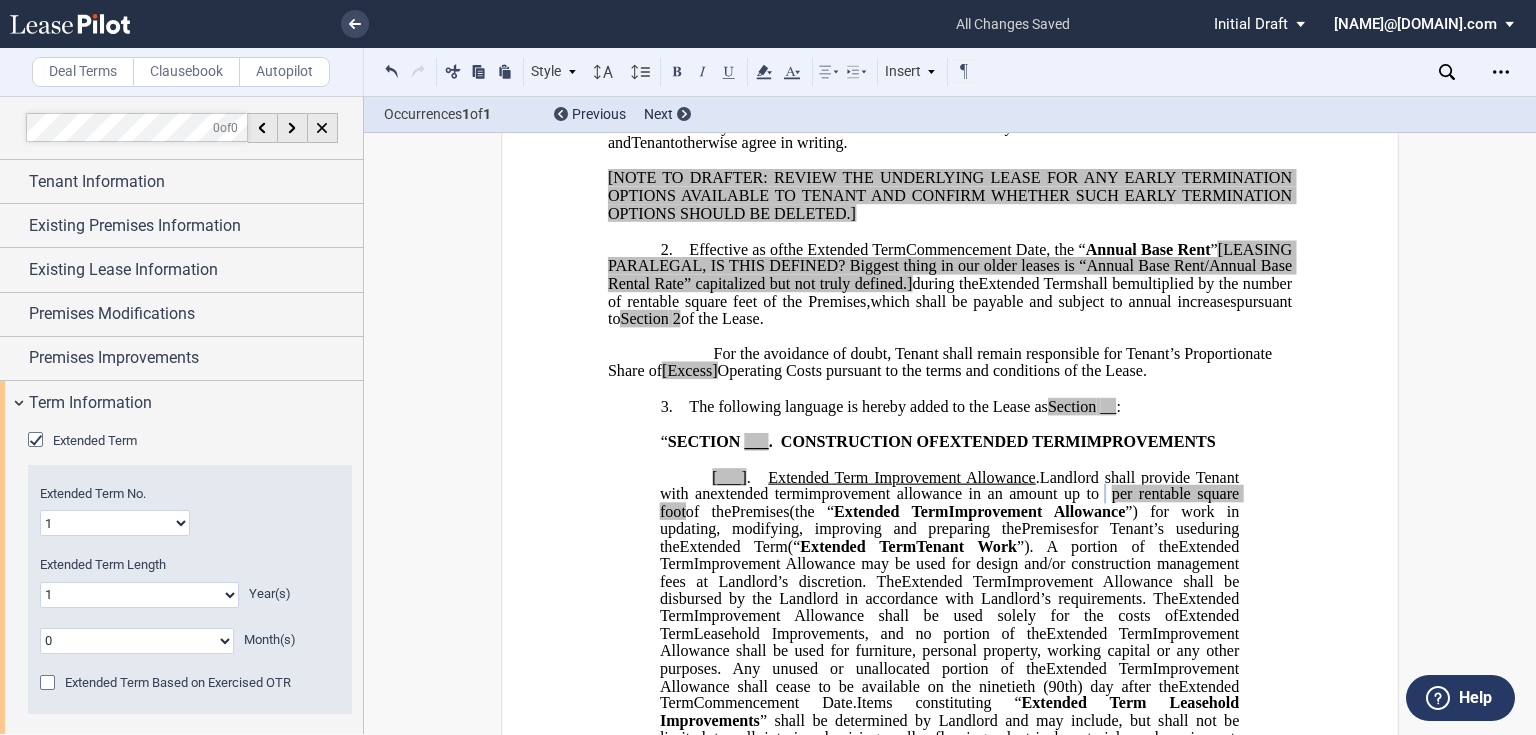 click on "1 2 3 4 5 6 7 8 9 10 11 12 13 14 15 16 17 18 19 20" at bounding box center (115, 523) 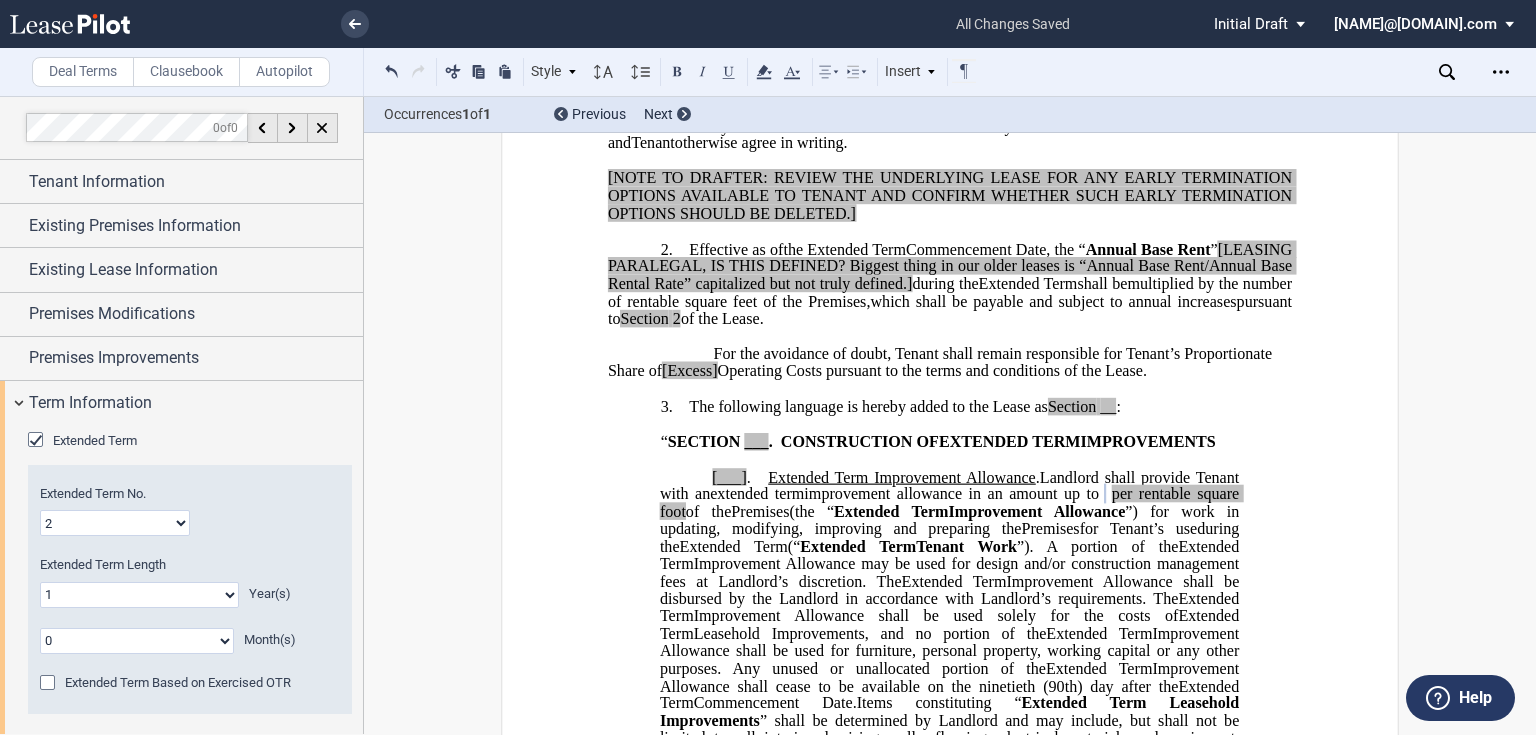click on "1 2 3 4 5 6 7 8 9 10 11 12 13 14 15 16 17 18 19 20" at bounding box center [115, 523] 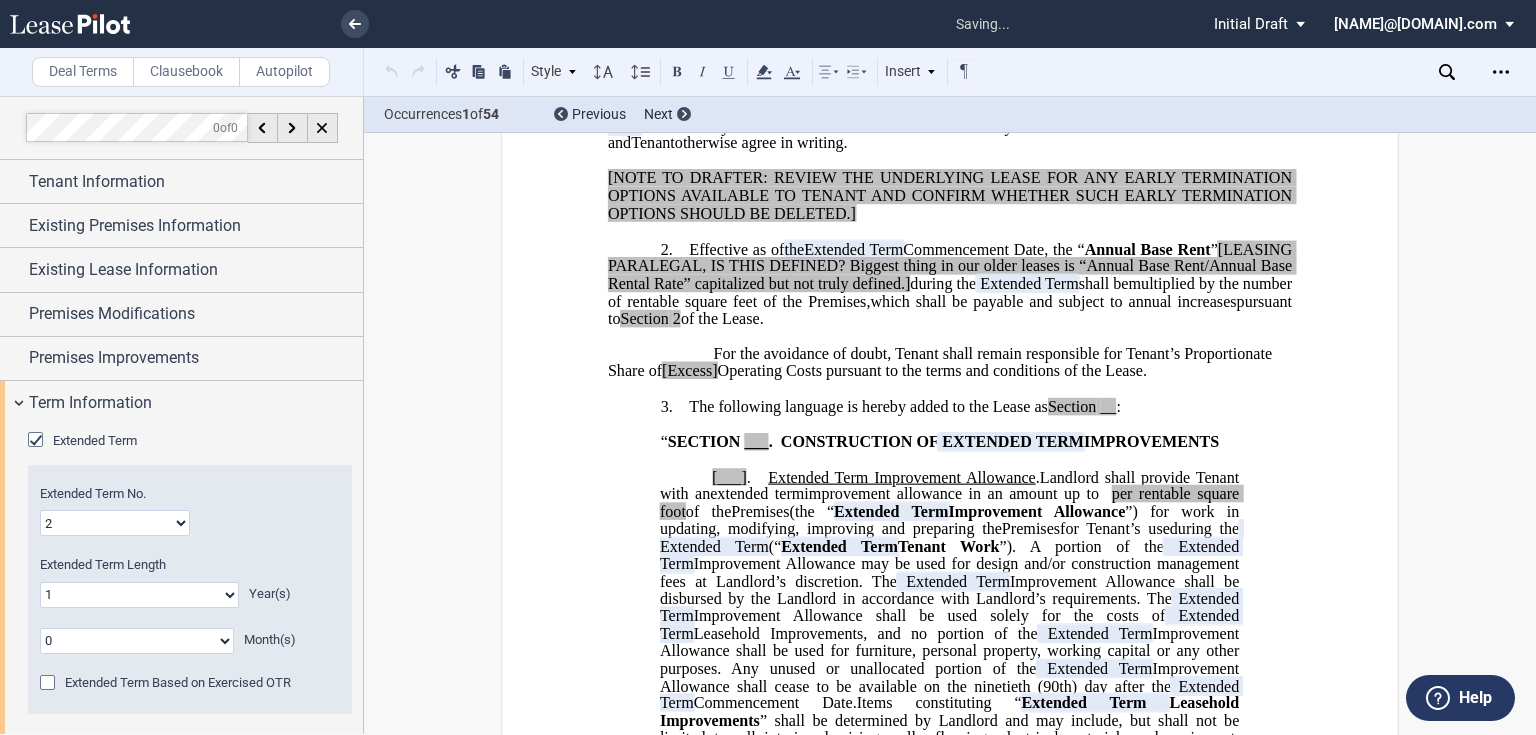 scroll, scrollTop: 160, scrollLeft: 0, axis: vertical 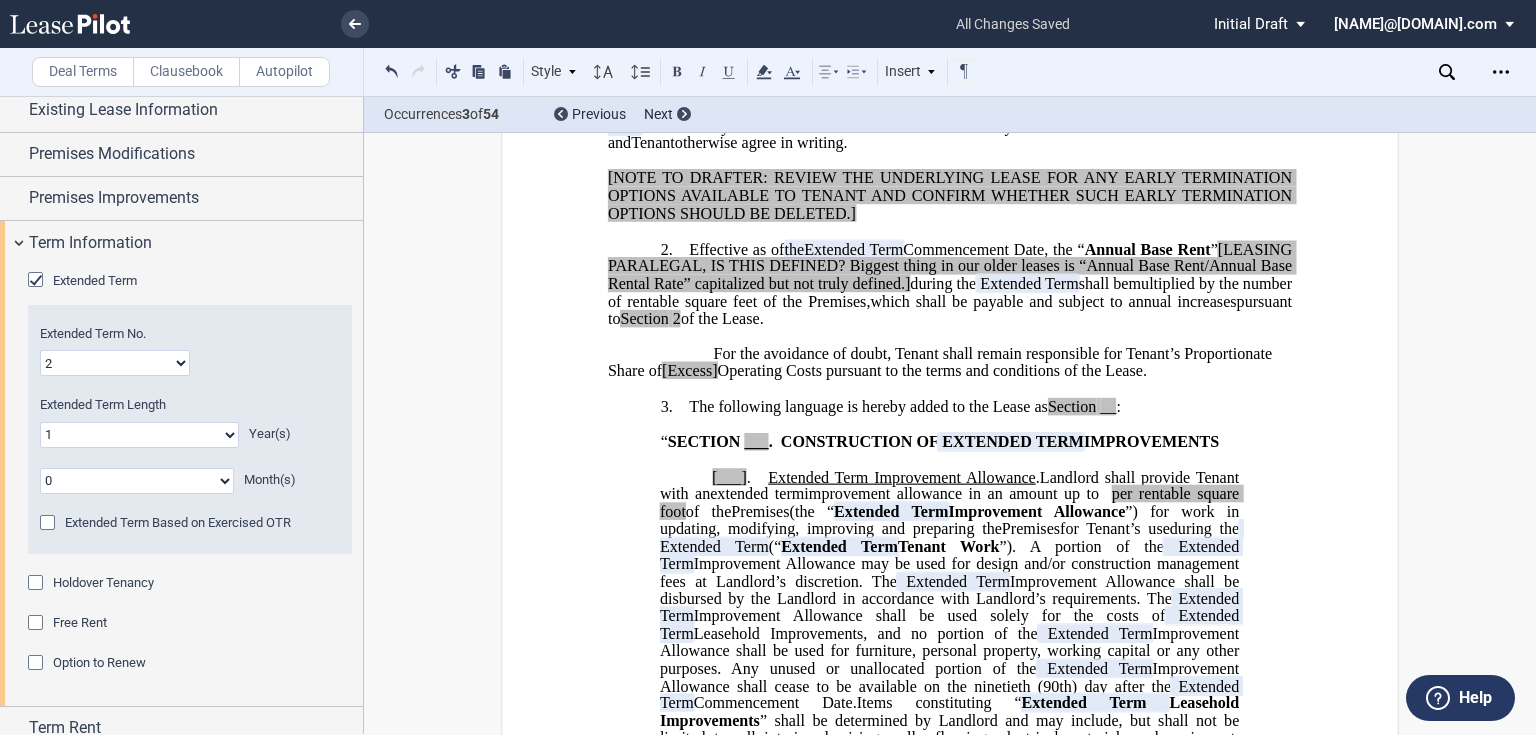 click on "0 1 2 3 4 5 6 7 8 9 10 11 12 13 14 15 16 17 18 19 20" 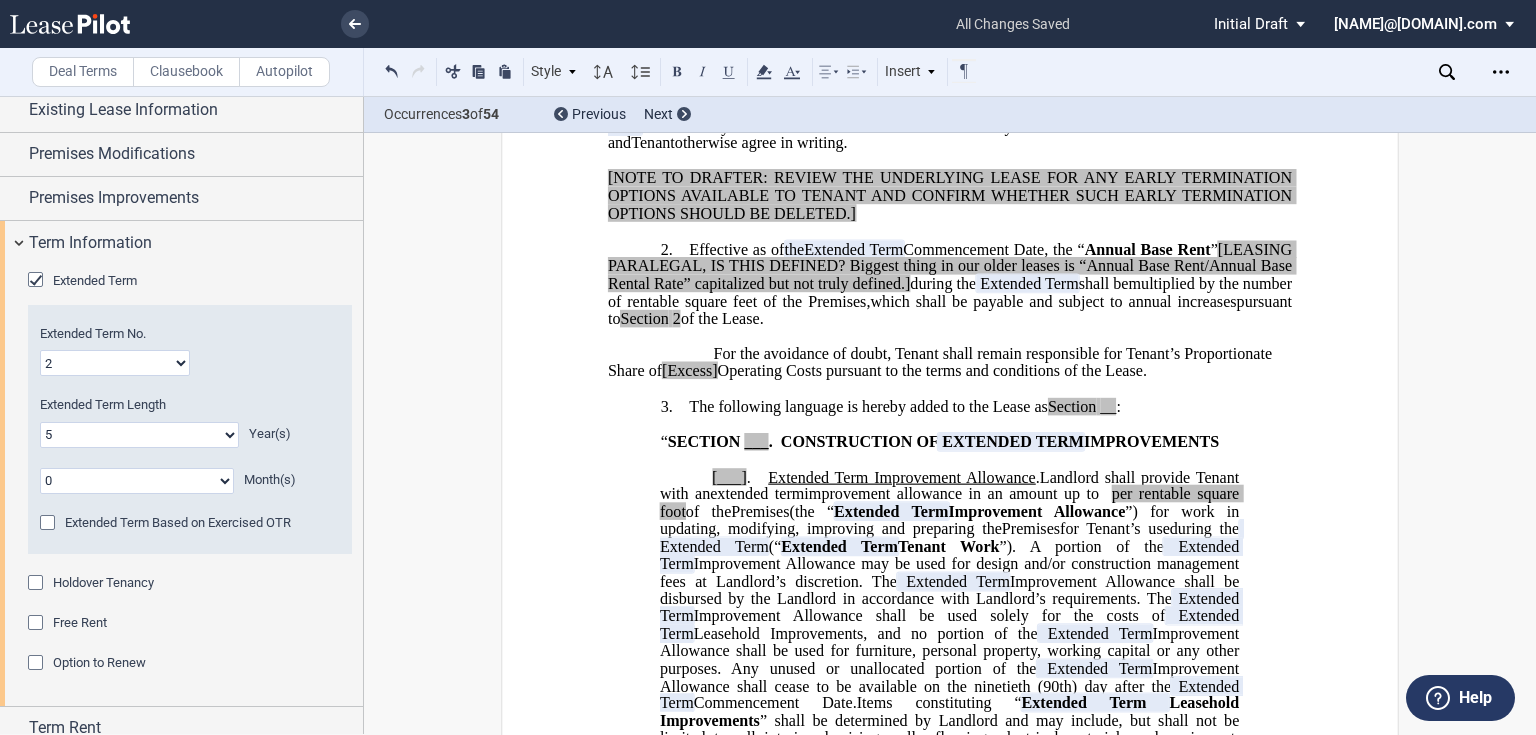 click on "0 1 2 3 4 5 6 7 8 9 10 11 12 13 14 15 16 17 18 19 20" 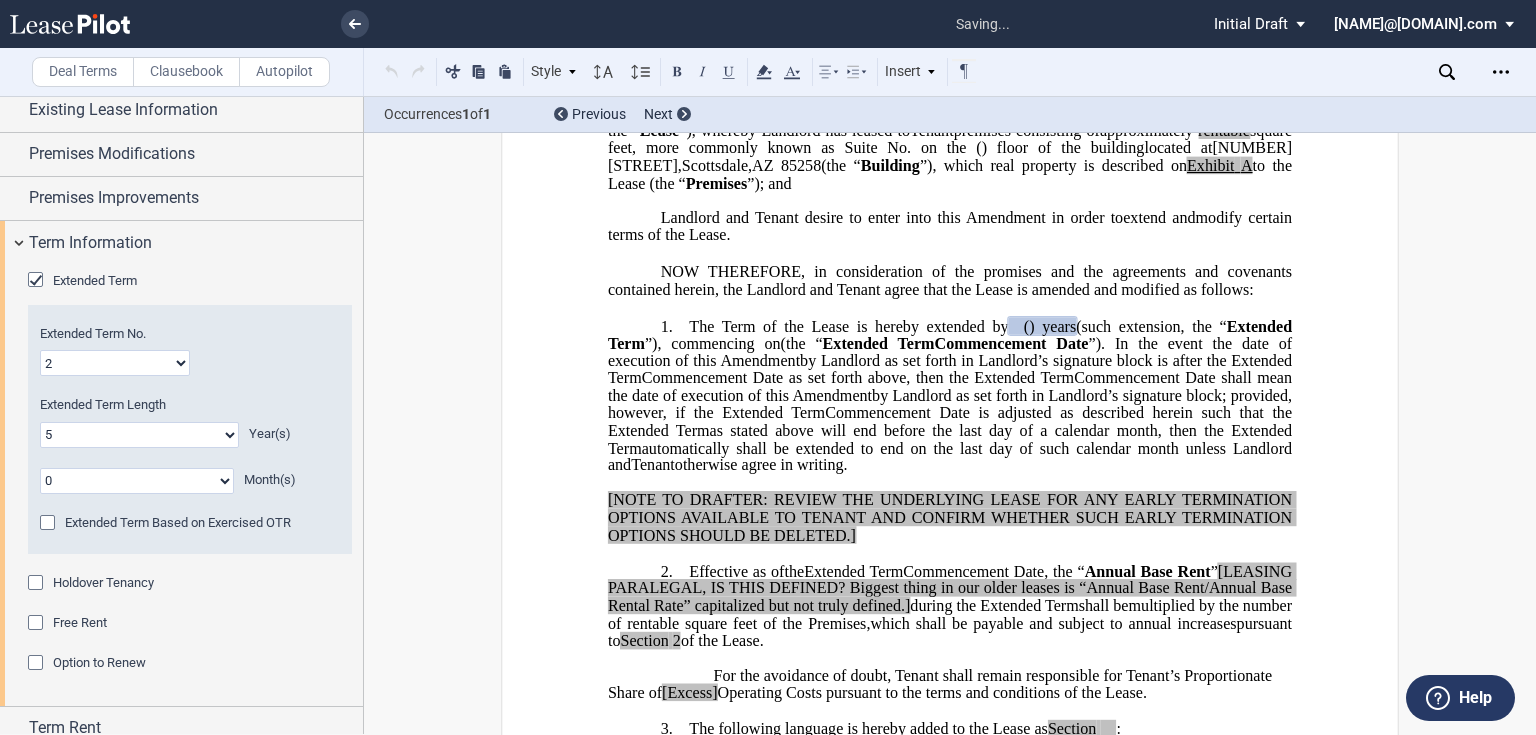 scroll, scrollTop: 348, scrollLeft: 0, axis: vertical 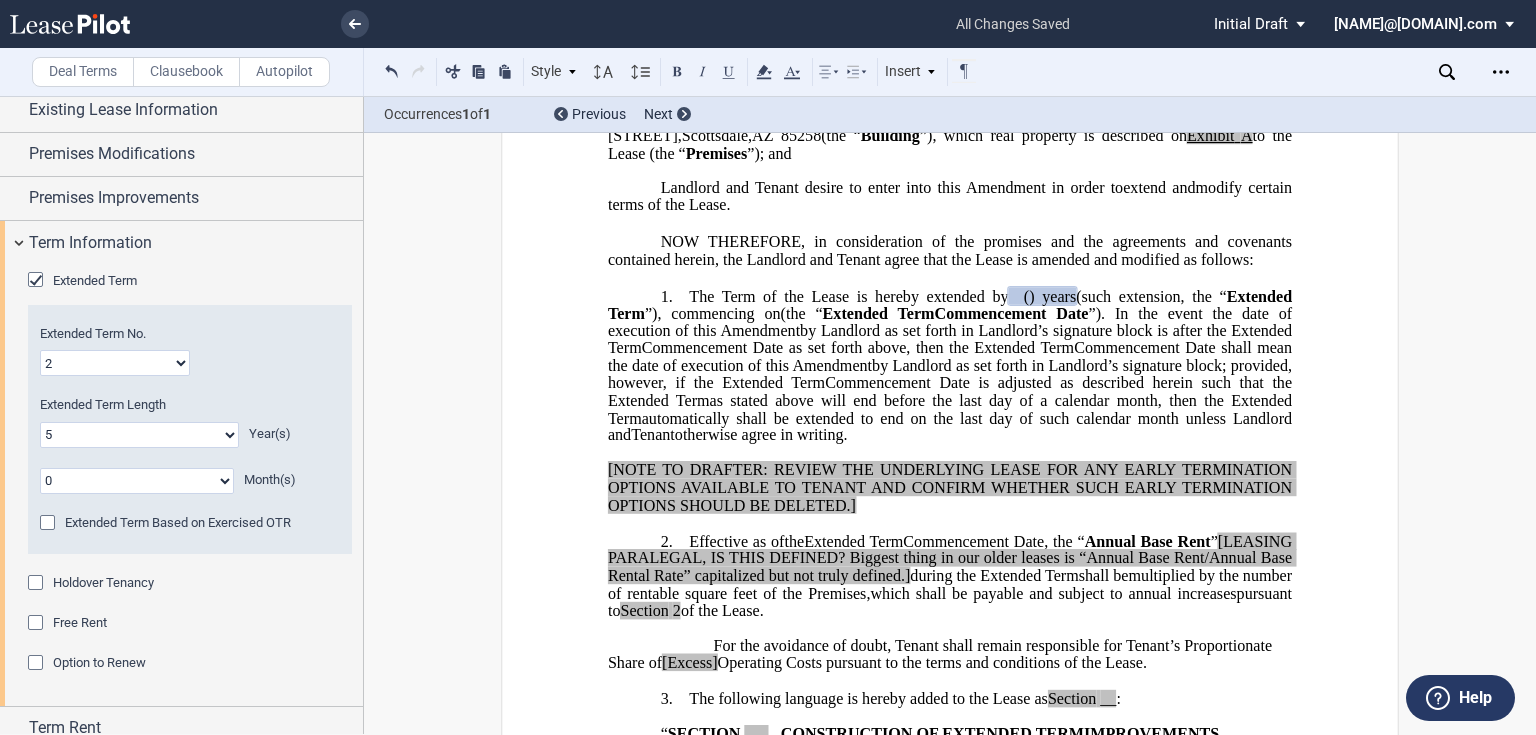 click at bounding box center (38, 665) 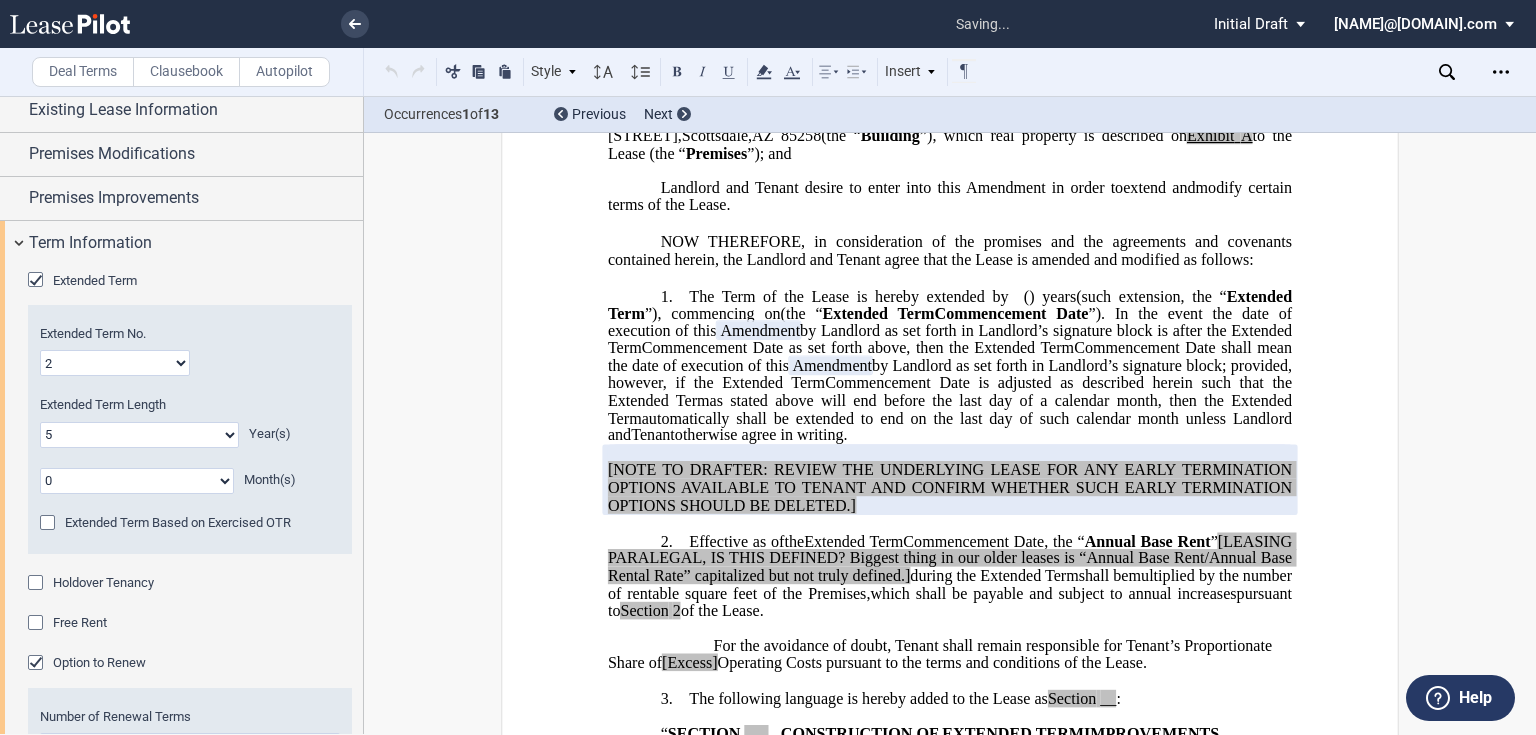 scroll, scrollTop: 400, scrollLeft: 0, axis: vertical 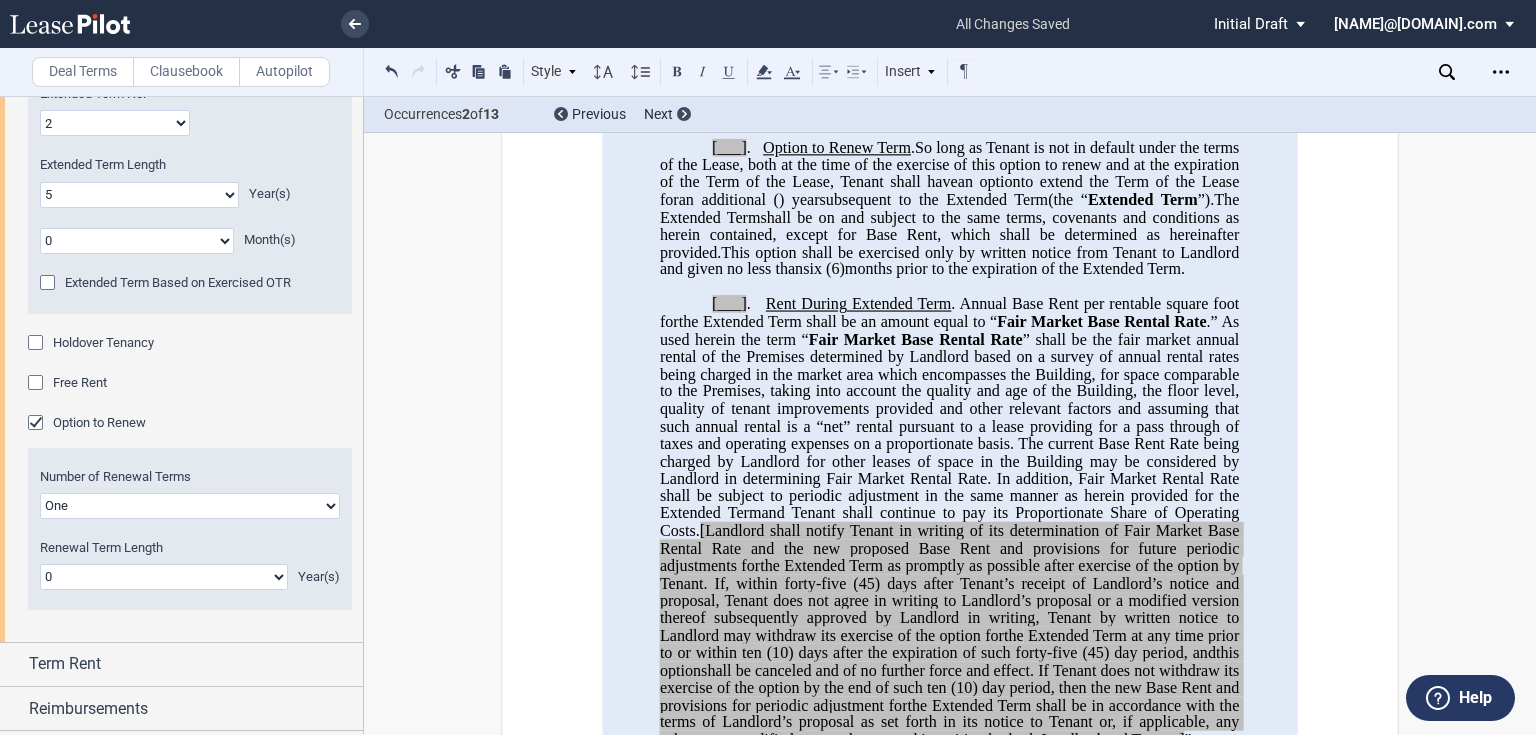 click on "0 1 2 3 4 5 6 7 8 9 10 11 12 13 14 15 16 17 18 19 20" 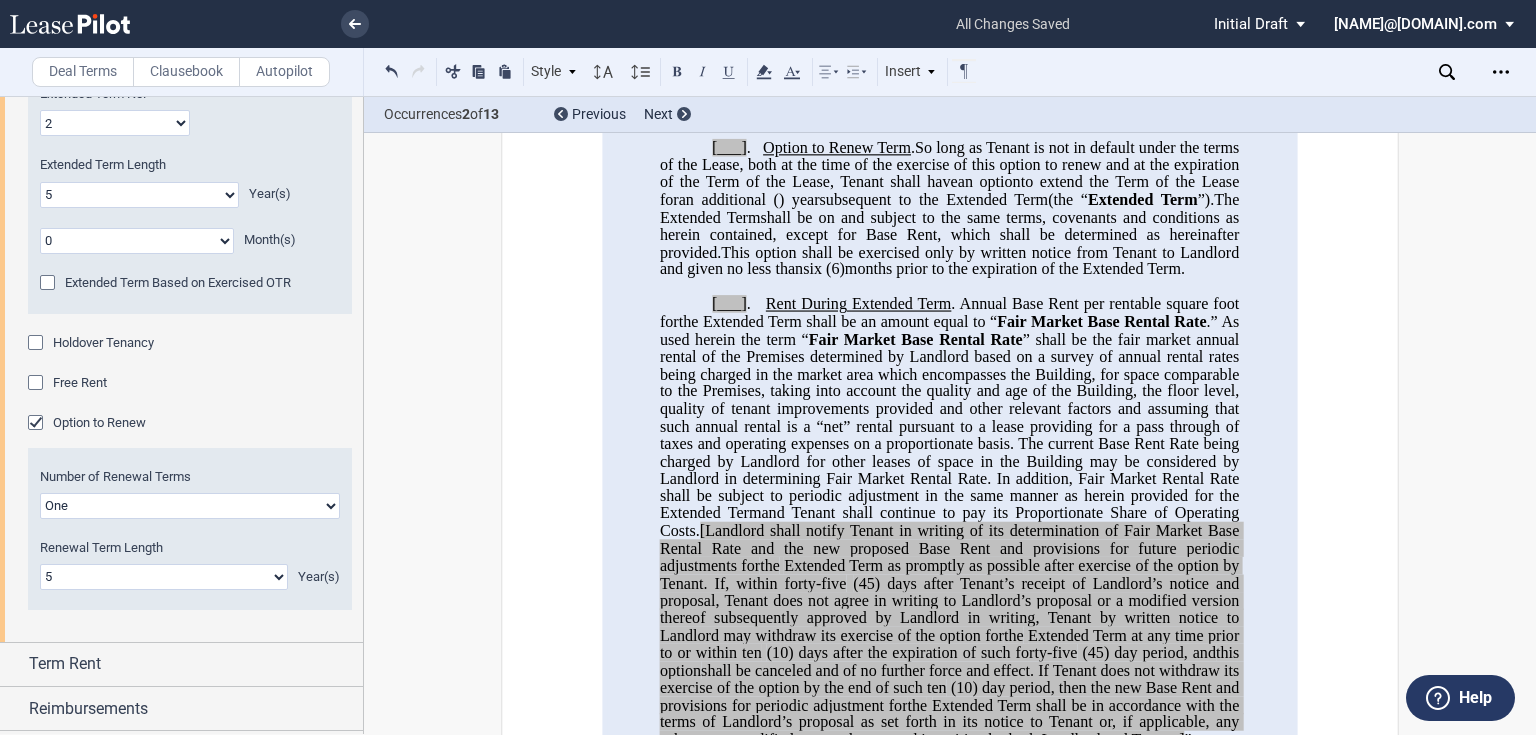 click on "0 1 2 3 4 5 6 7 8 9 10 11 12 13 14 15 16 17 18 19 20" 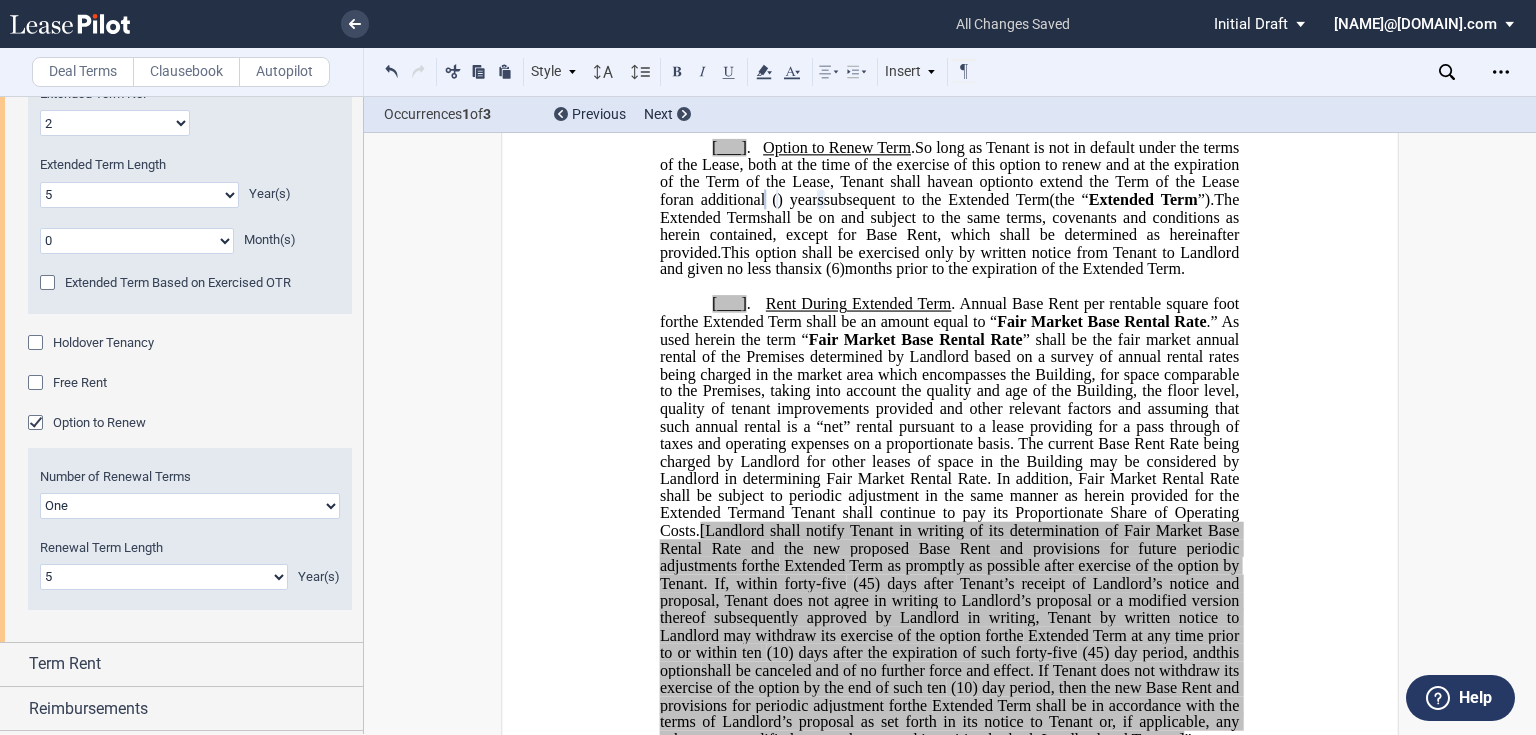click on "six" 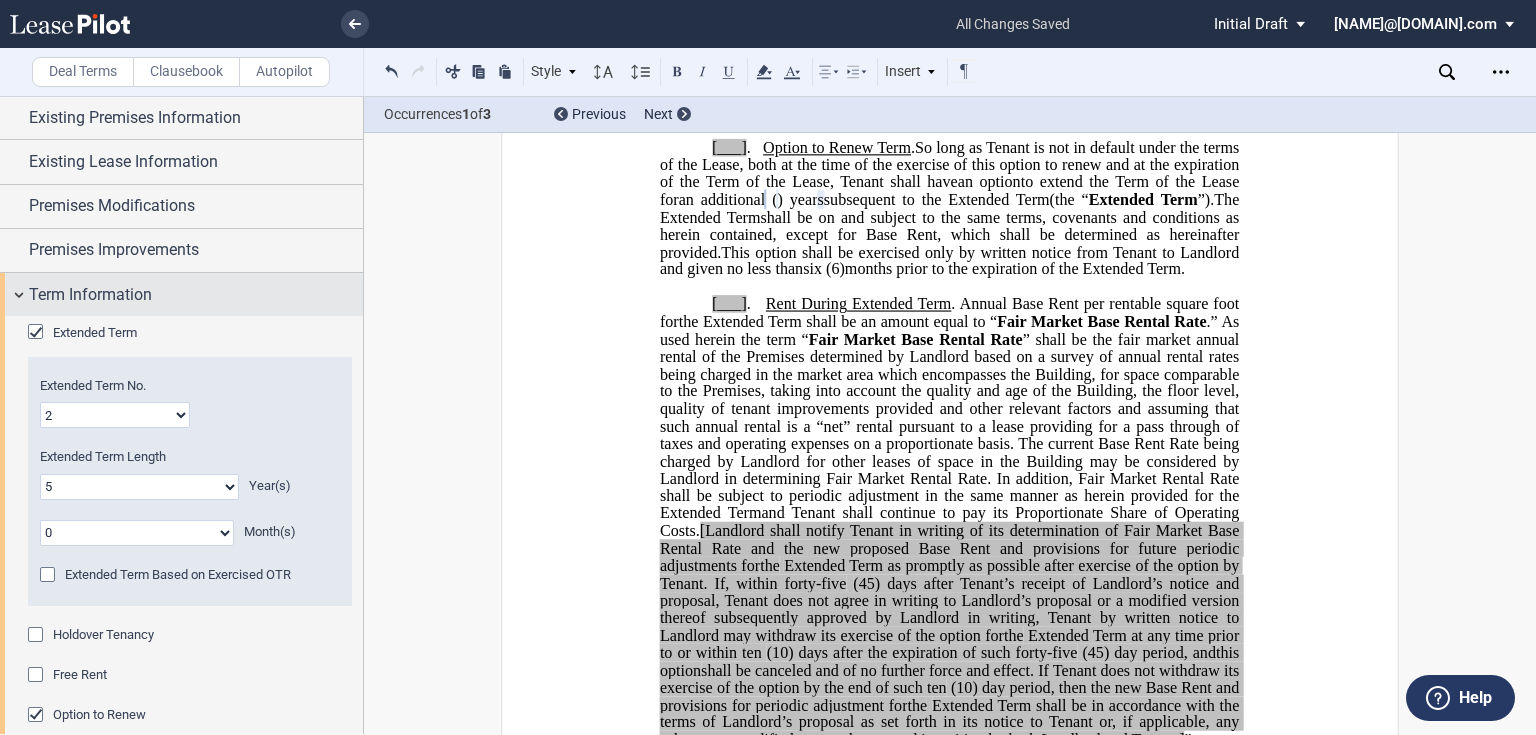 scroll, scrollTop: 80, scrollLeft: 0, axis: vertical 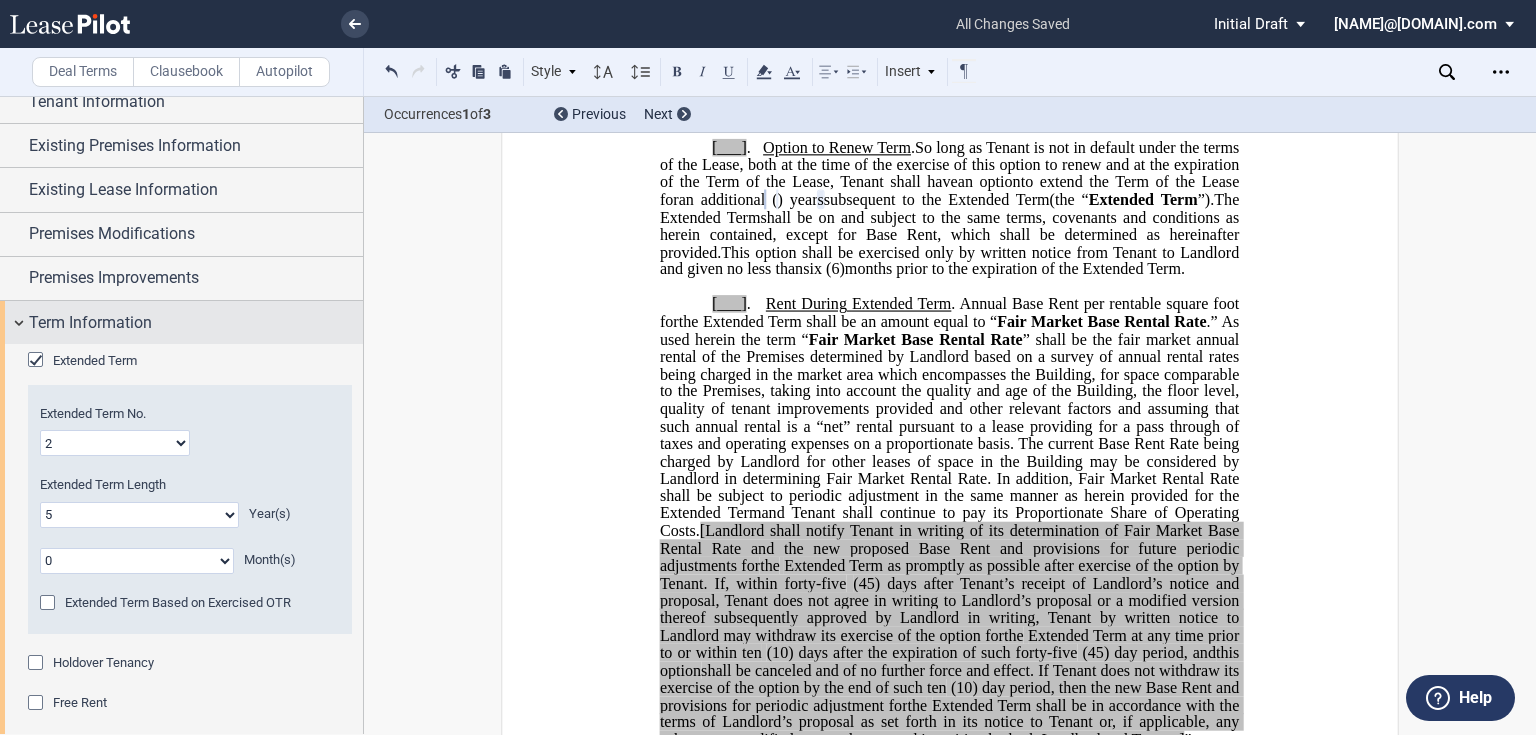 click on "Term Information" at bounding box center (181, 322) 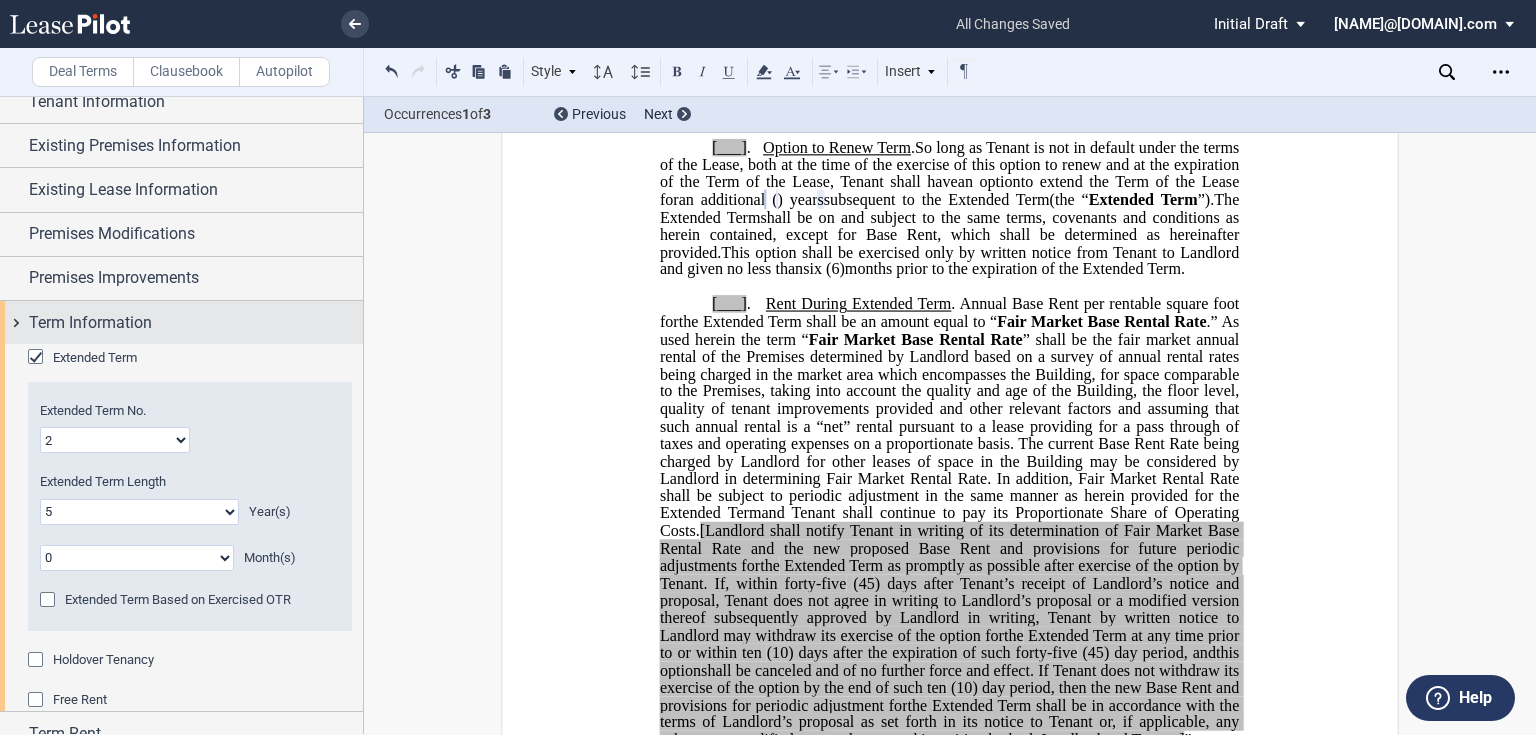 scroll, scrollTop: 0, scrollLeft: 0, axis: both 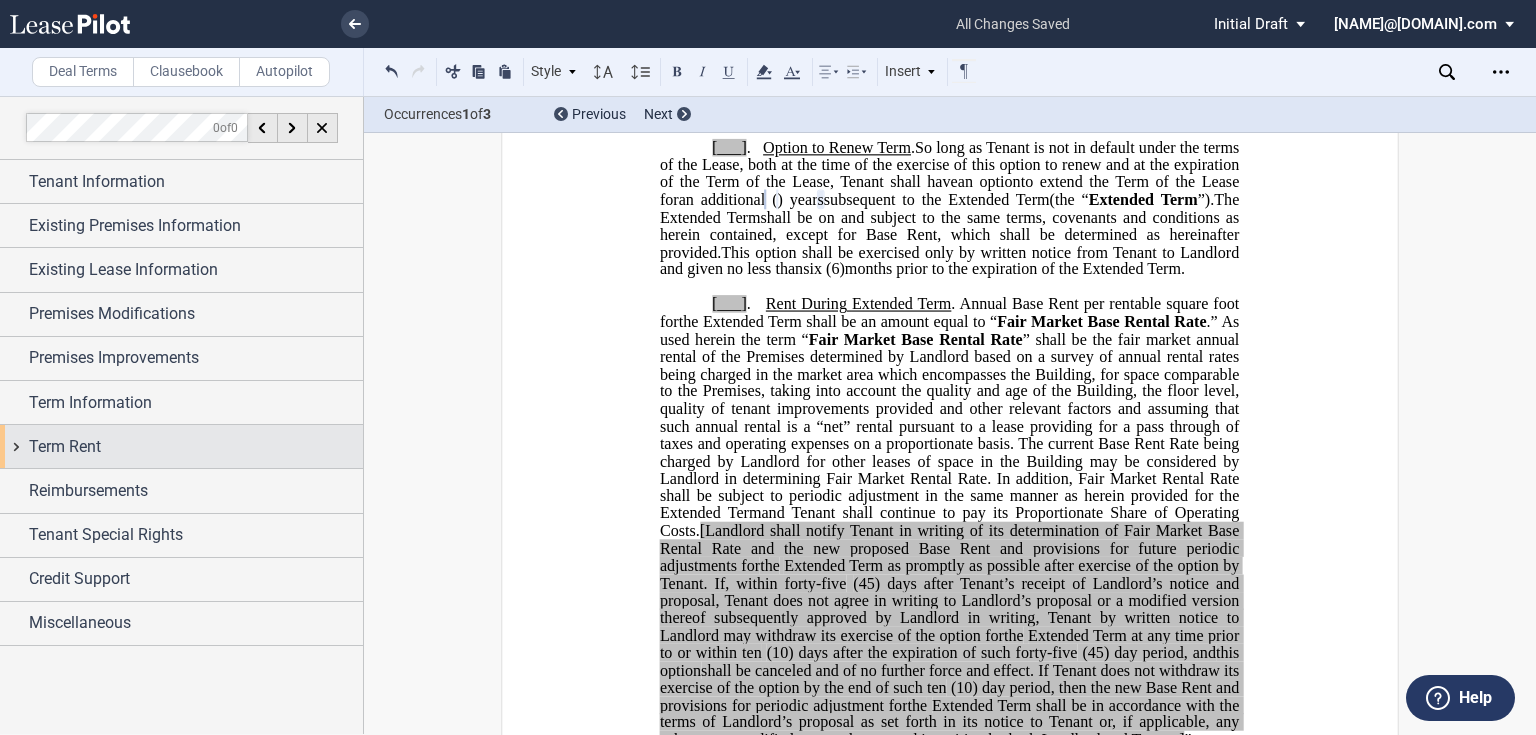 click on "Term Rent" at bounding box center (196, 447) 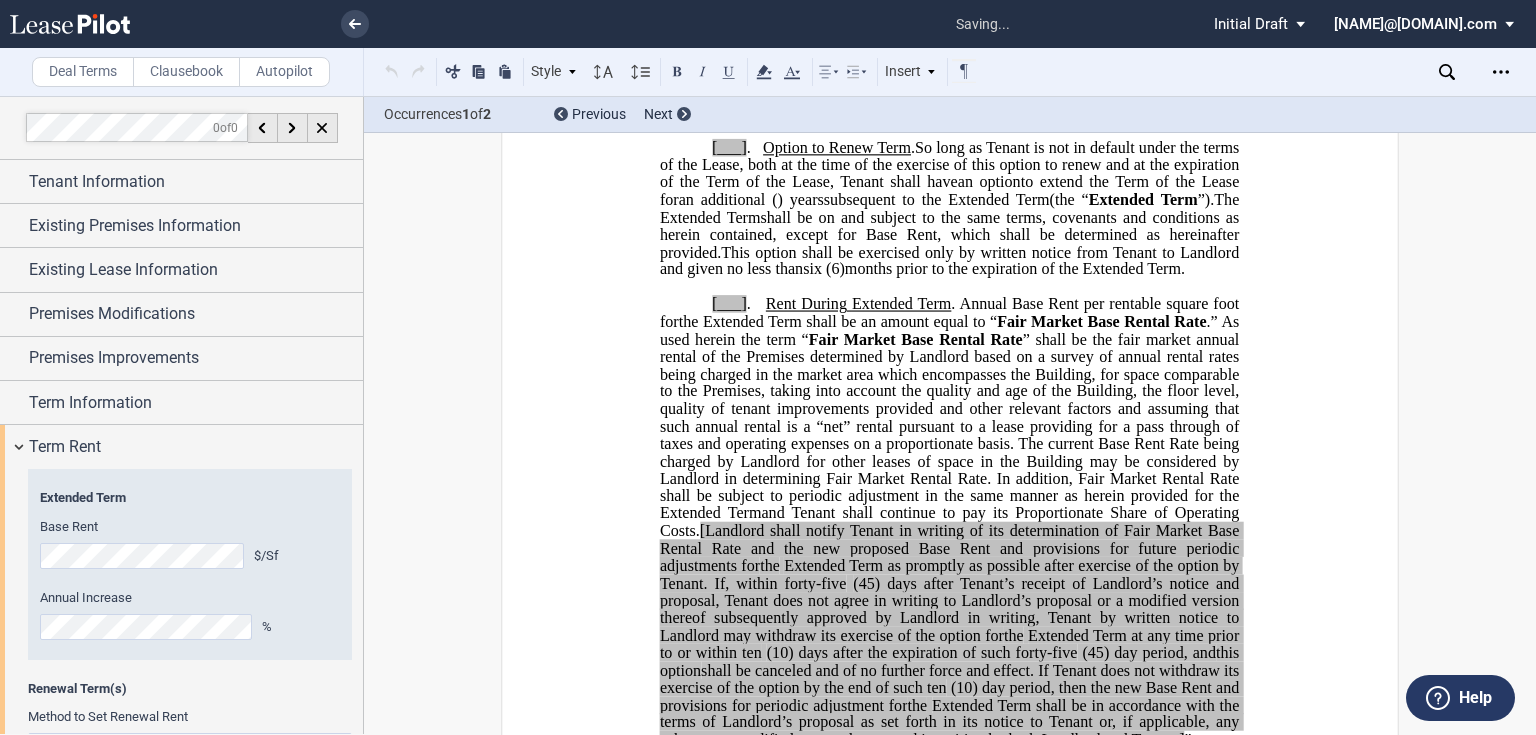 scroll, scrollTop: 674, scrollLeft: 0, axis: vertical 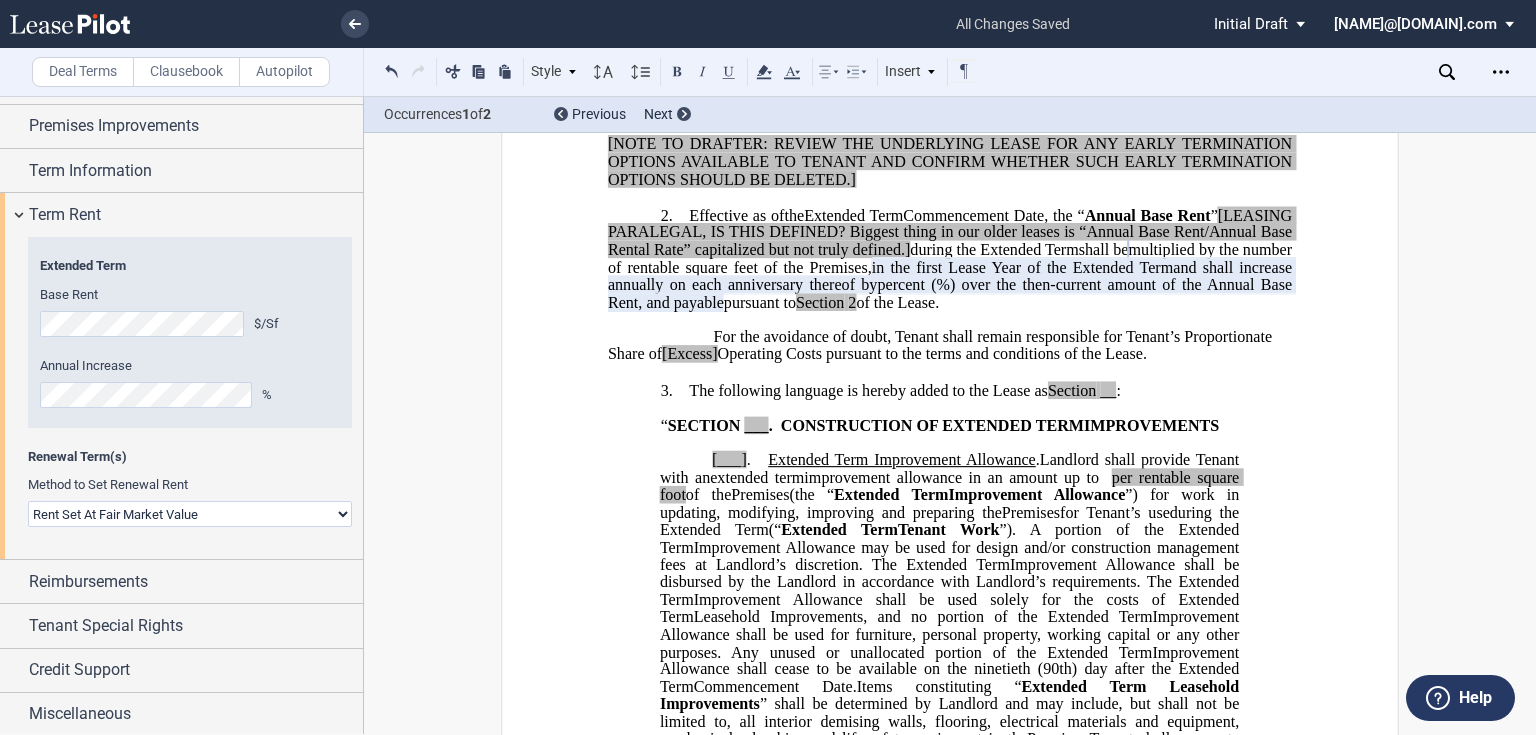 click on "Rent Set At Fair Market Value
Rent Specified in Lease" 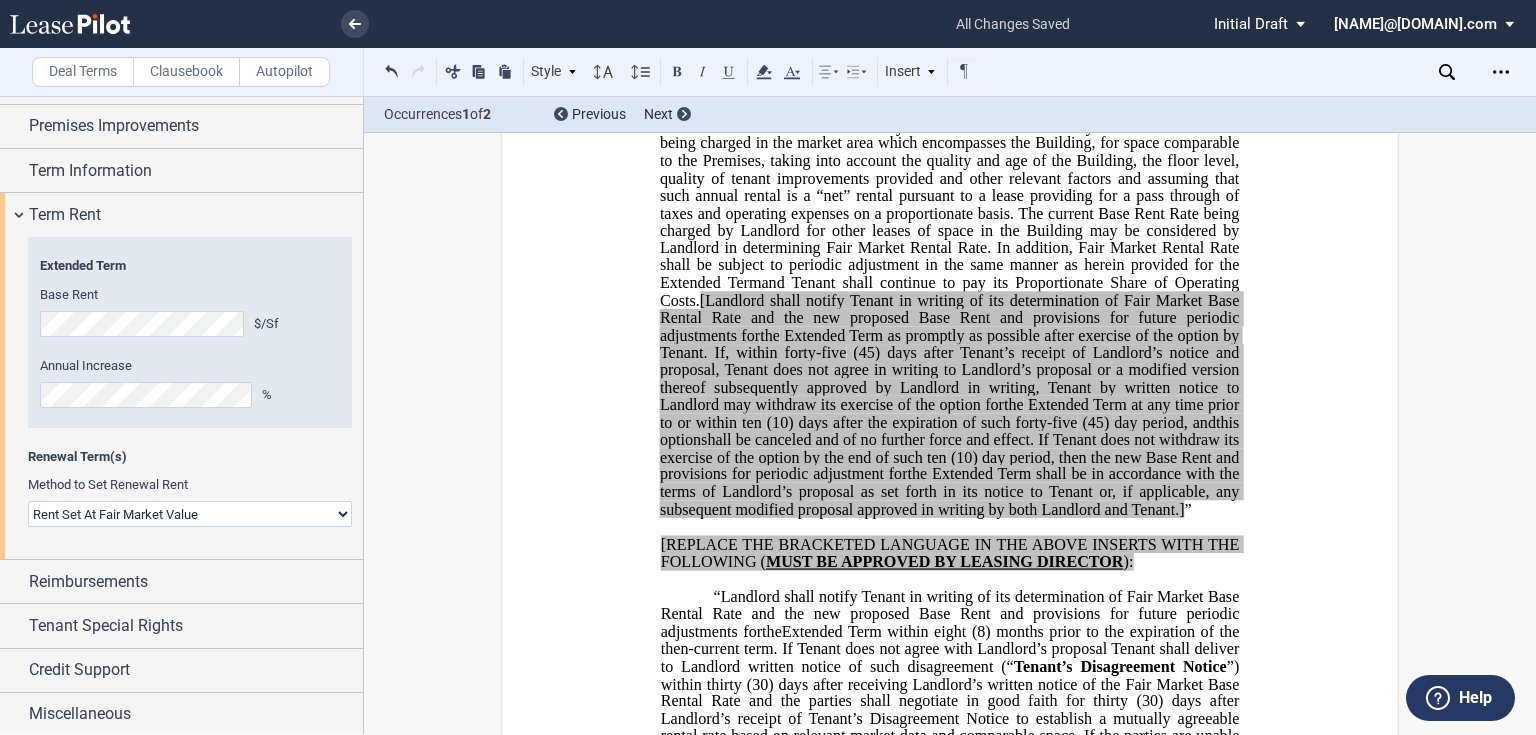 scroll, scrollTop: 2994, scrollLeft: 0, axis: vertical 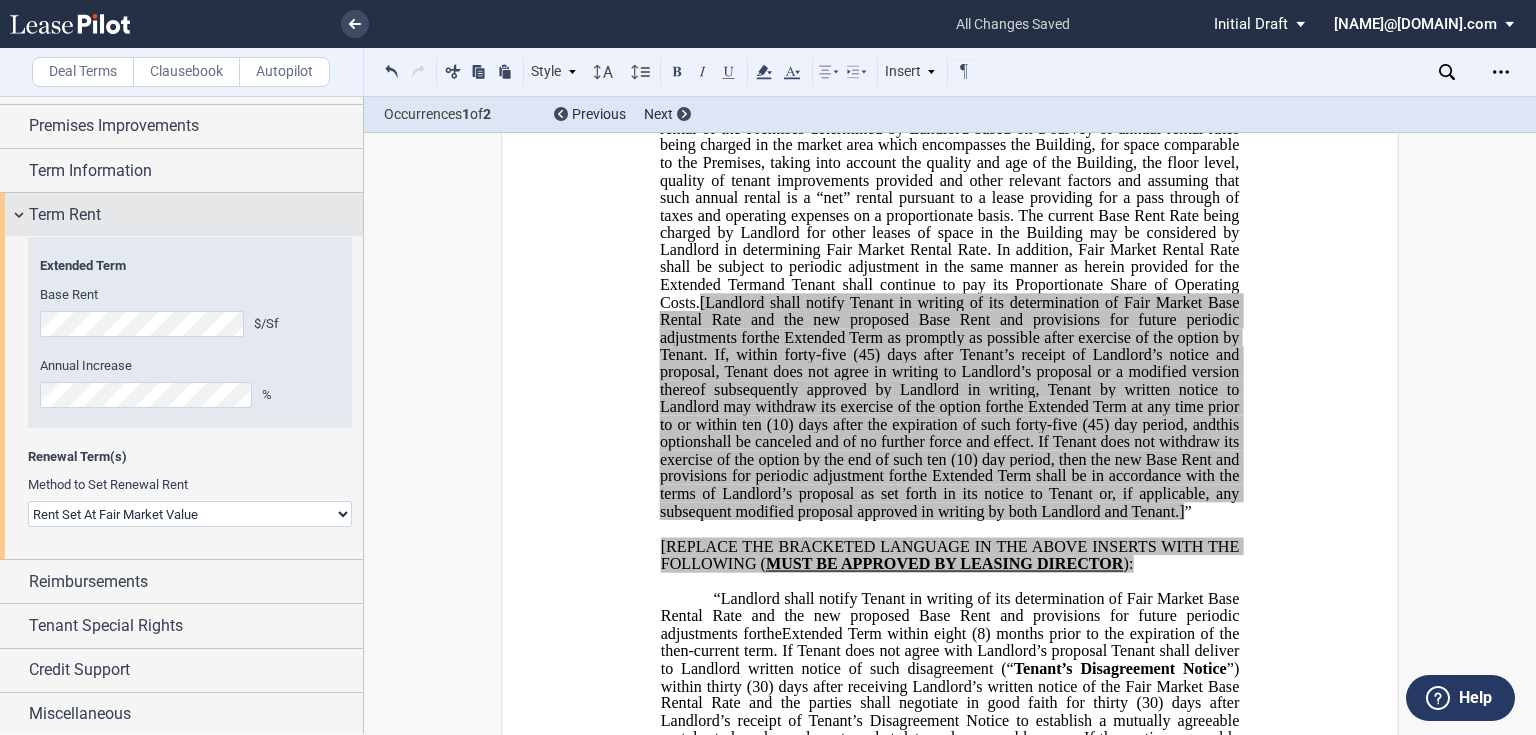 click on "Term Rent" at bounding box center [196, 215] 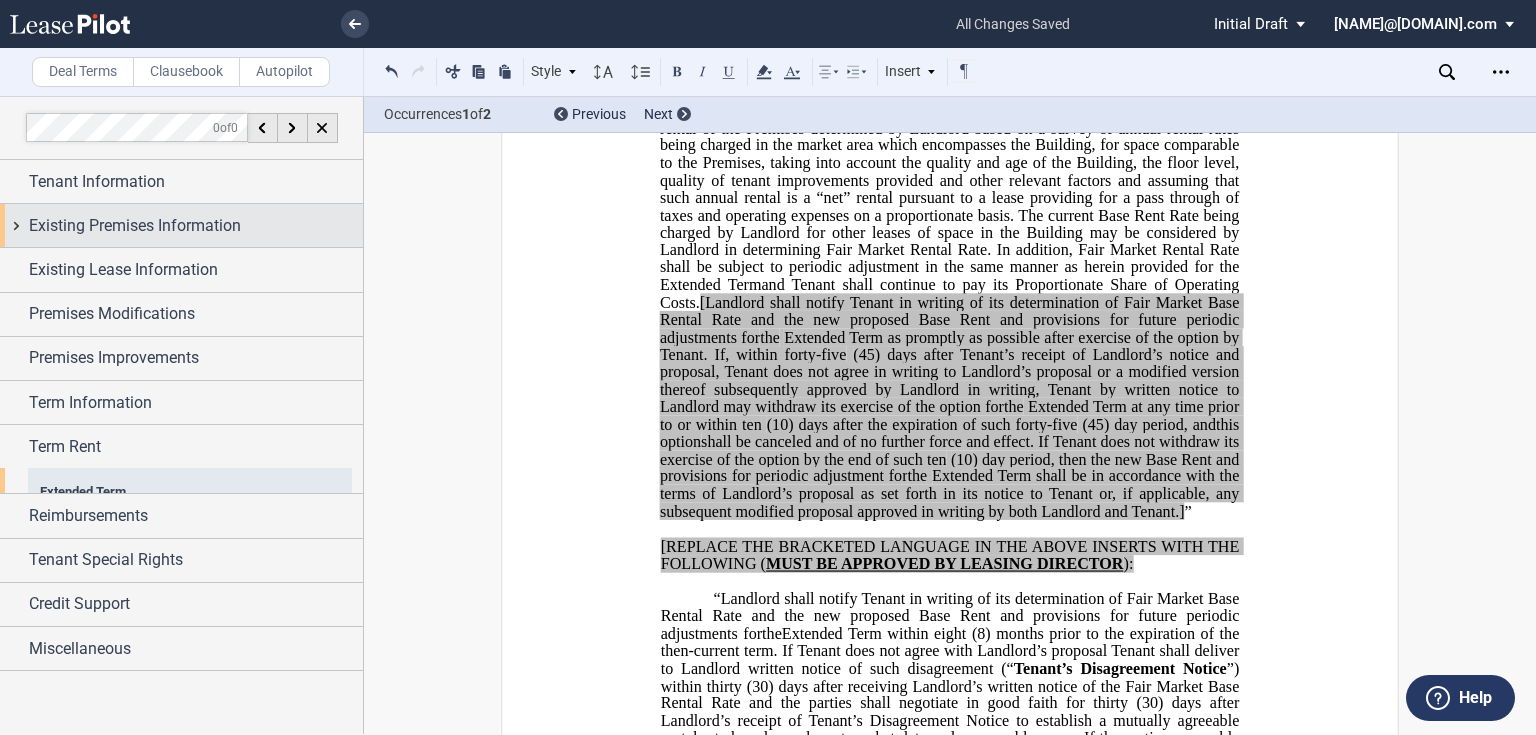 scroll, scrollTop: 0, scrollLeft: 0, axis: both 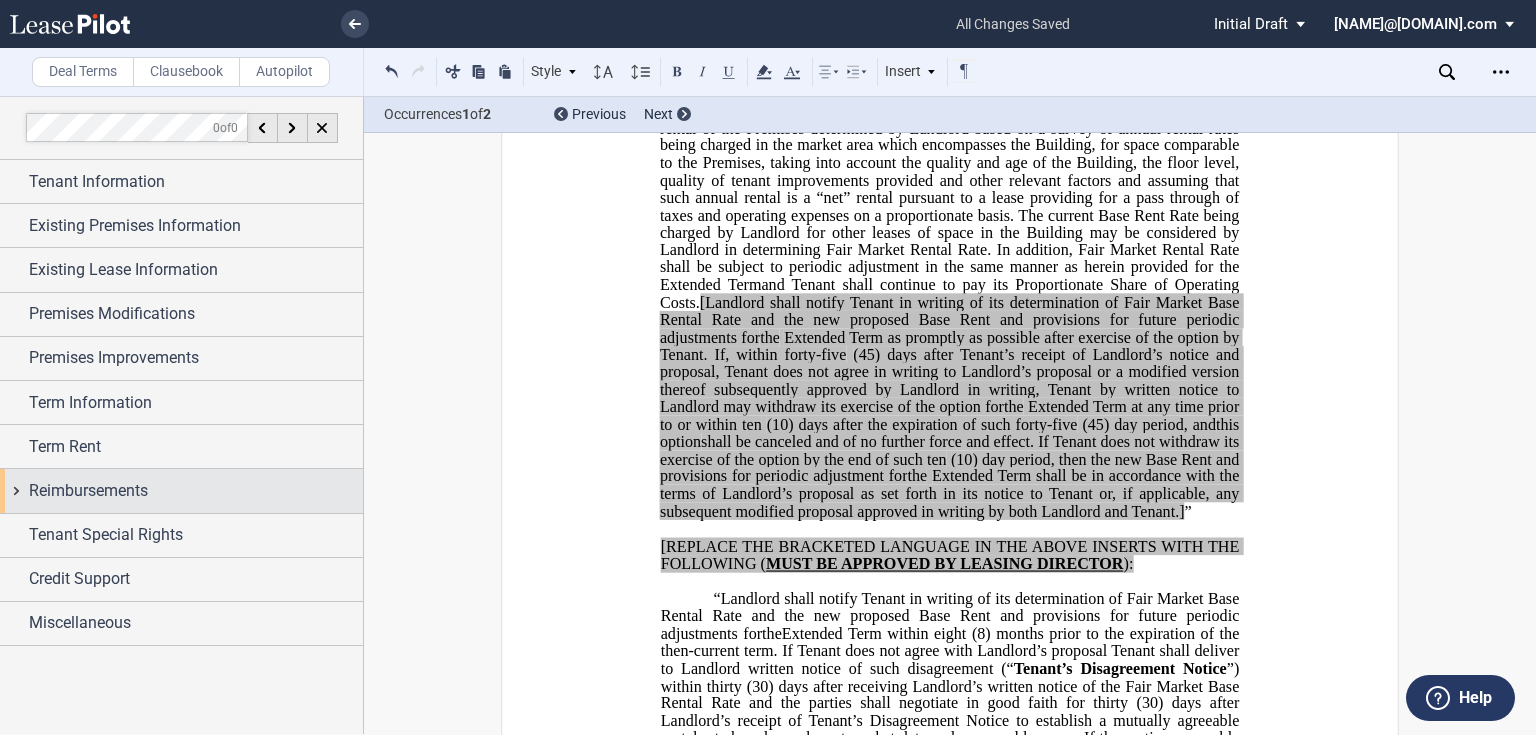 click on "Reimbursements" at bounding box center [196, 491] 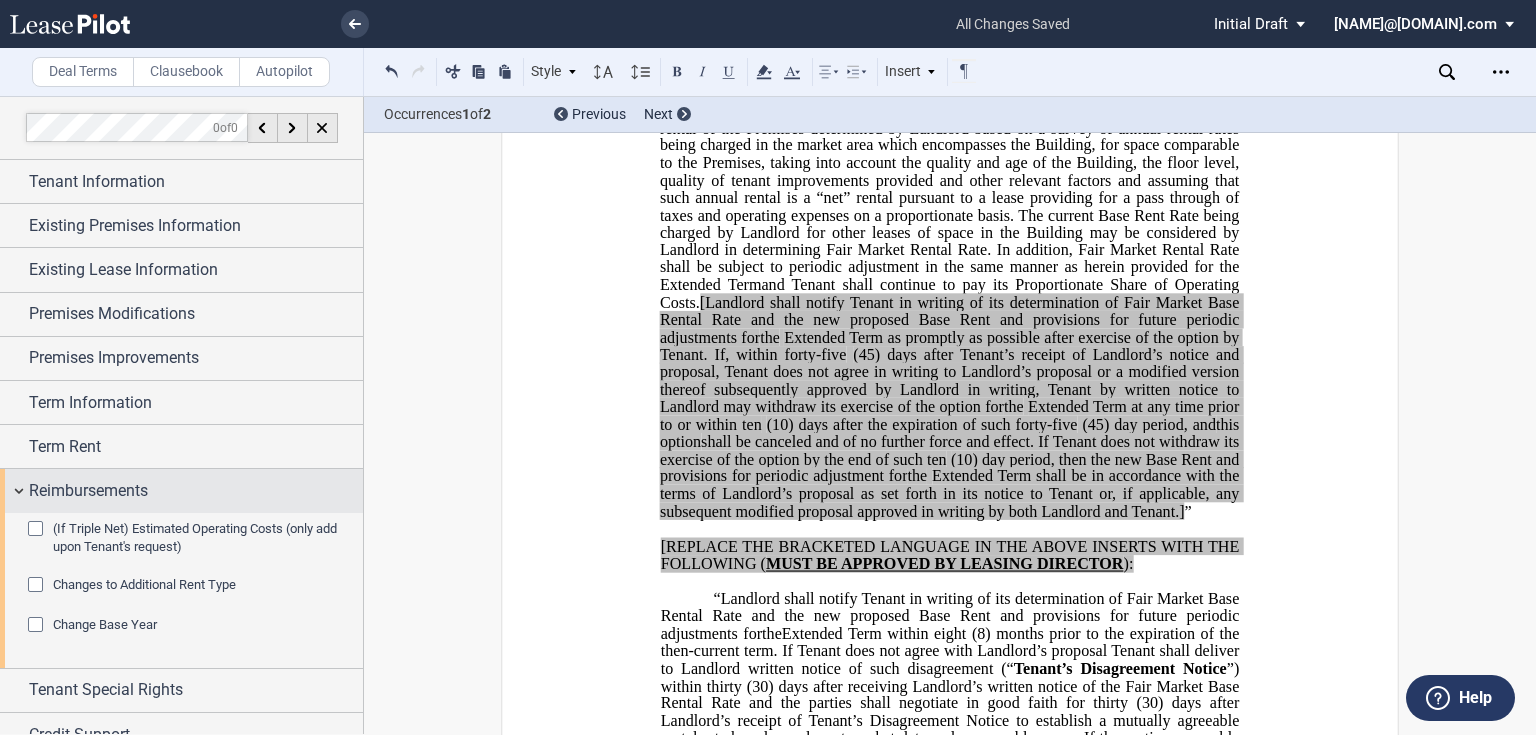 click on "Reimbursements" at bounding box center (88, 491) 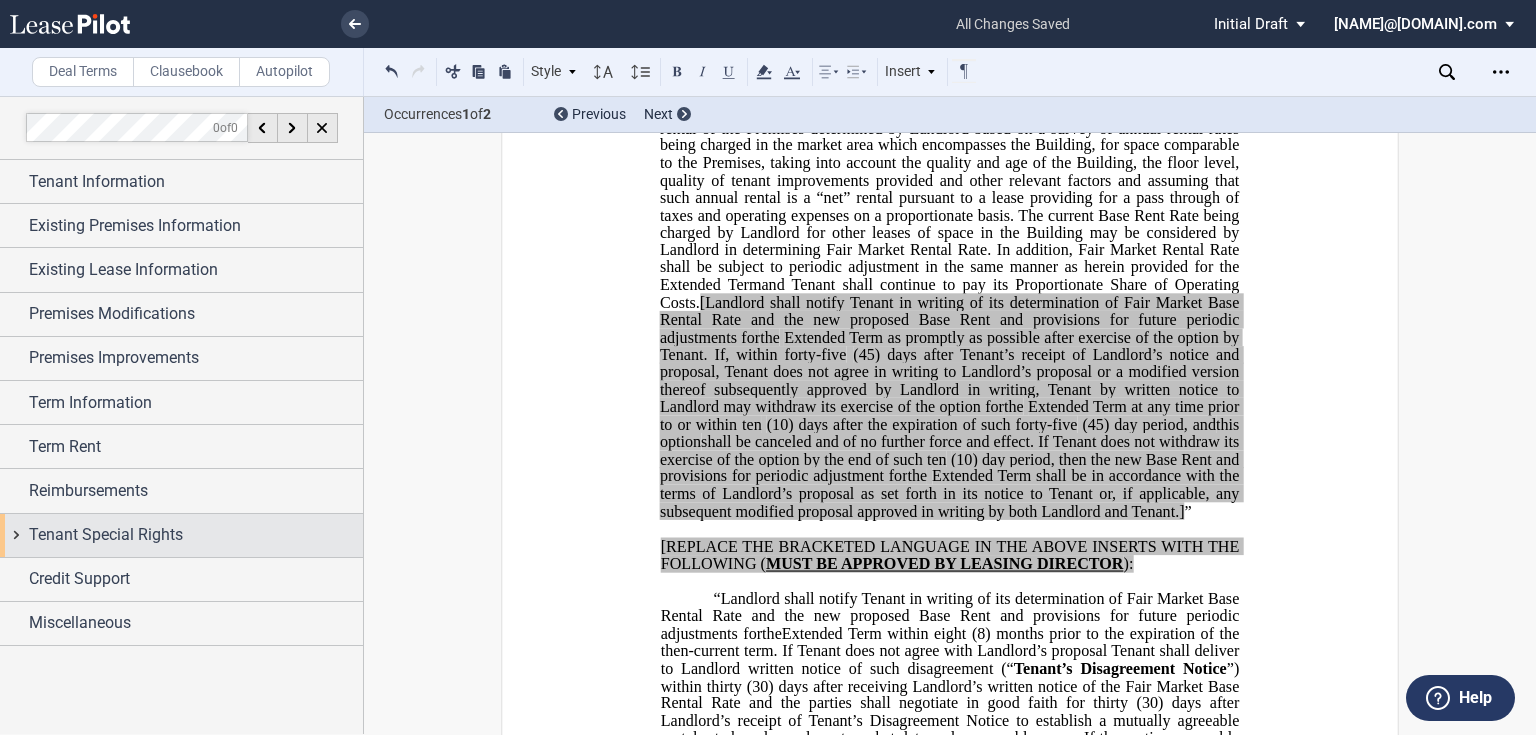 click on "Tenant Special Rights" at bounding box center [181, 535] 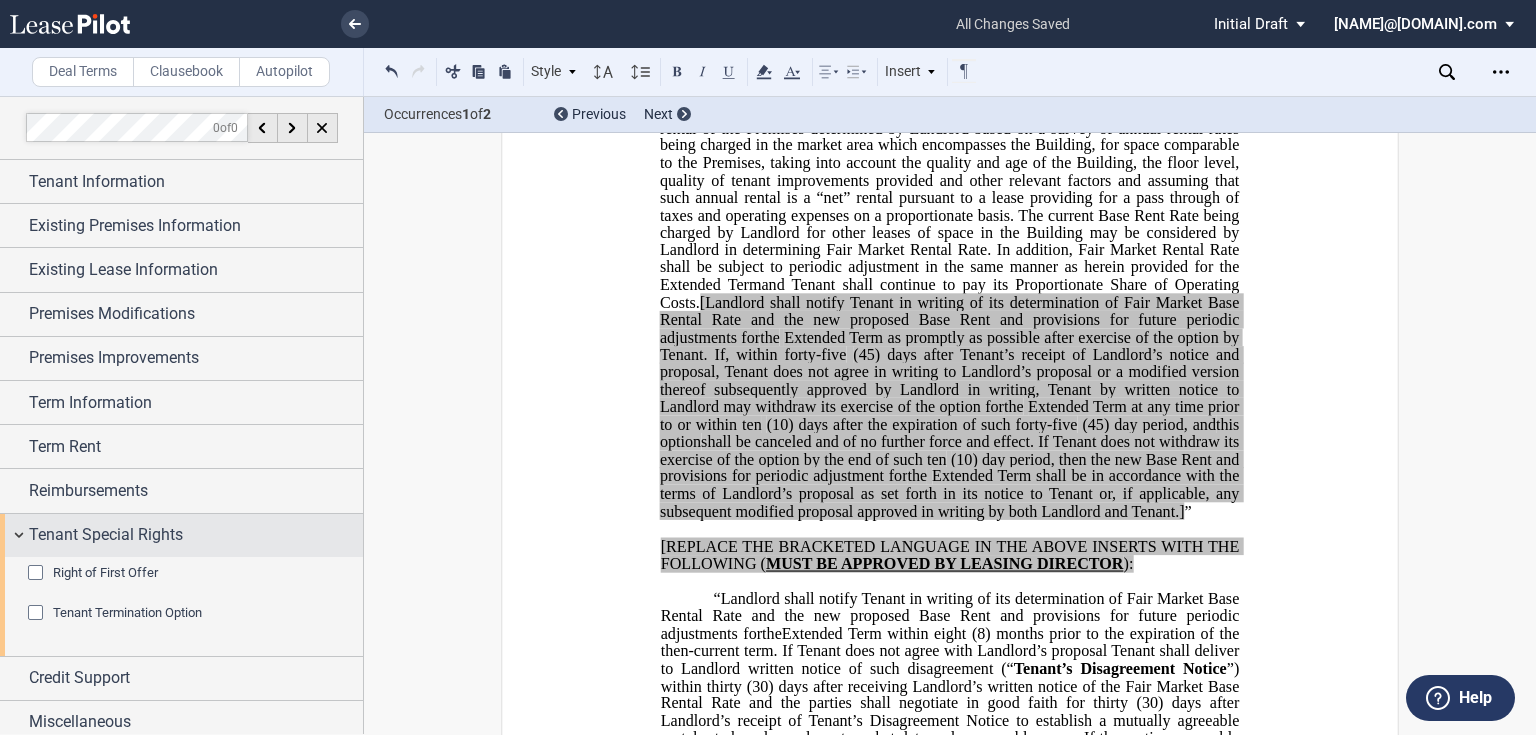 click on "Tenant Special Rights" at bounding box center [106, 535] 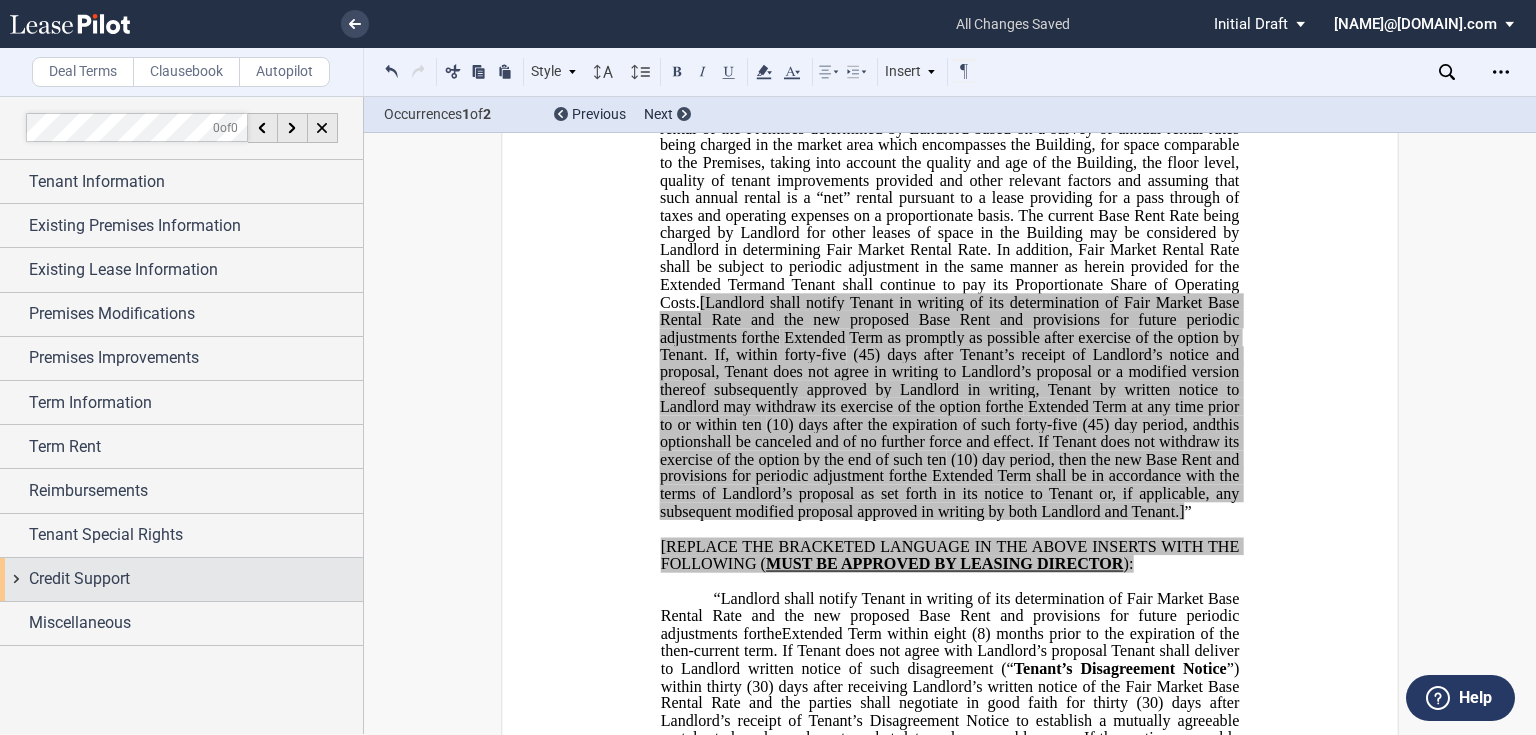 click on "Credit Support" at bounding box center (79, 579) 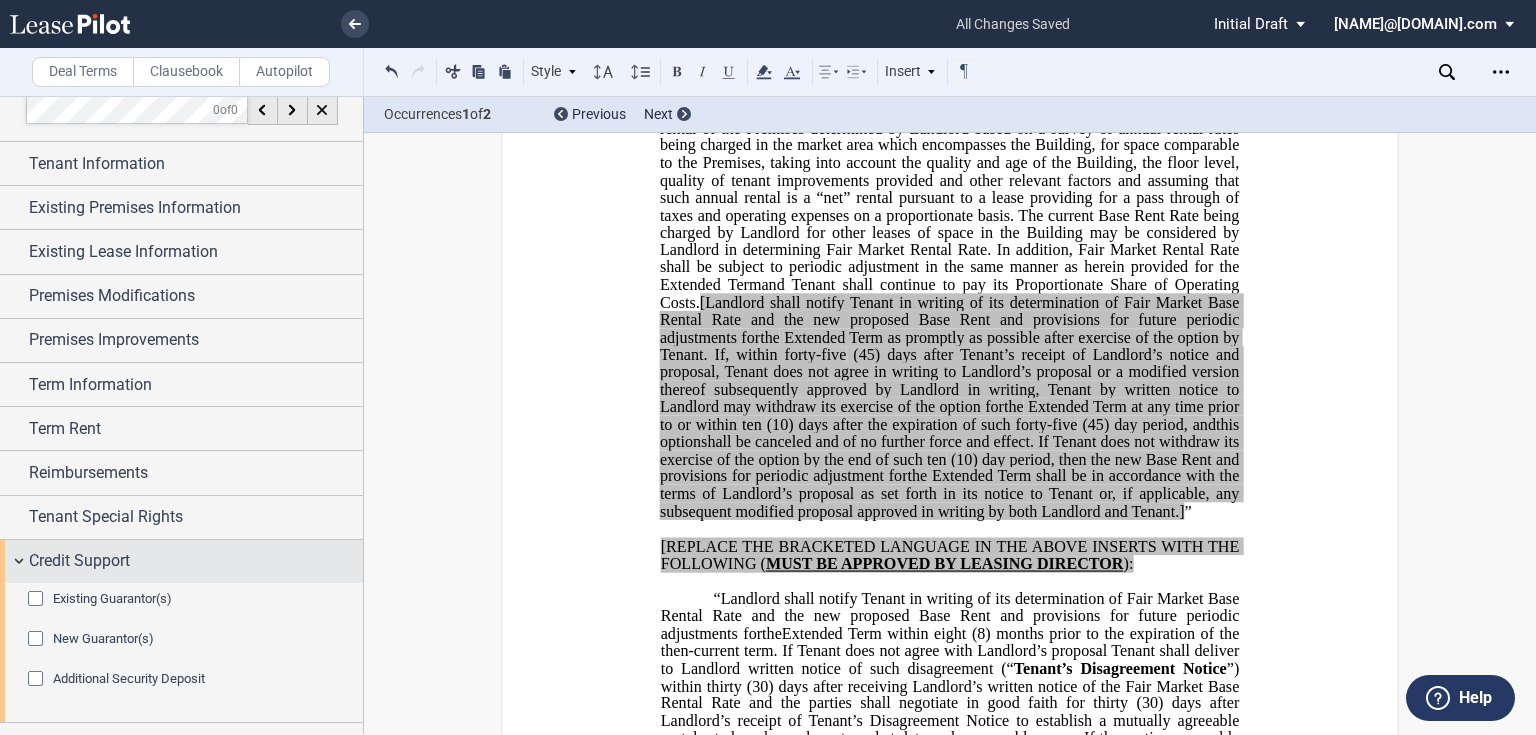 scroll, scrollTop: 48, scrollLeft: 0, axis: vertical 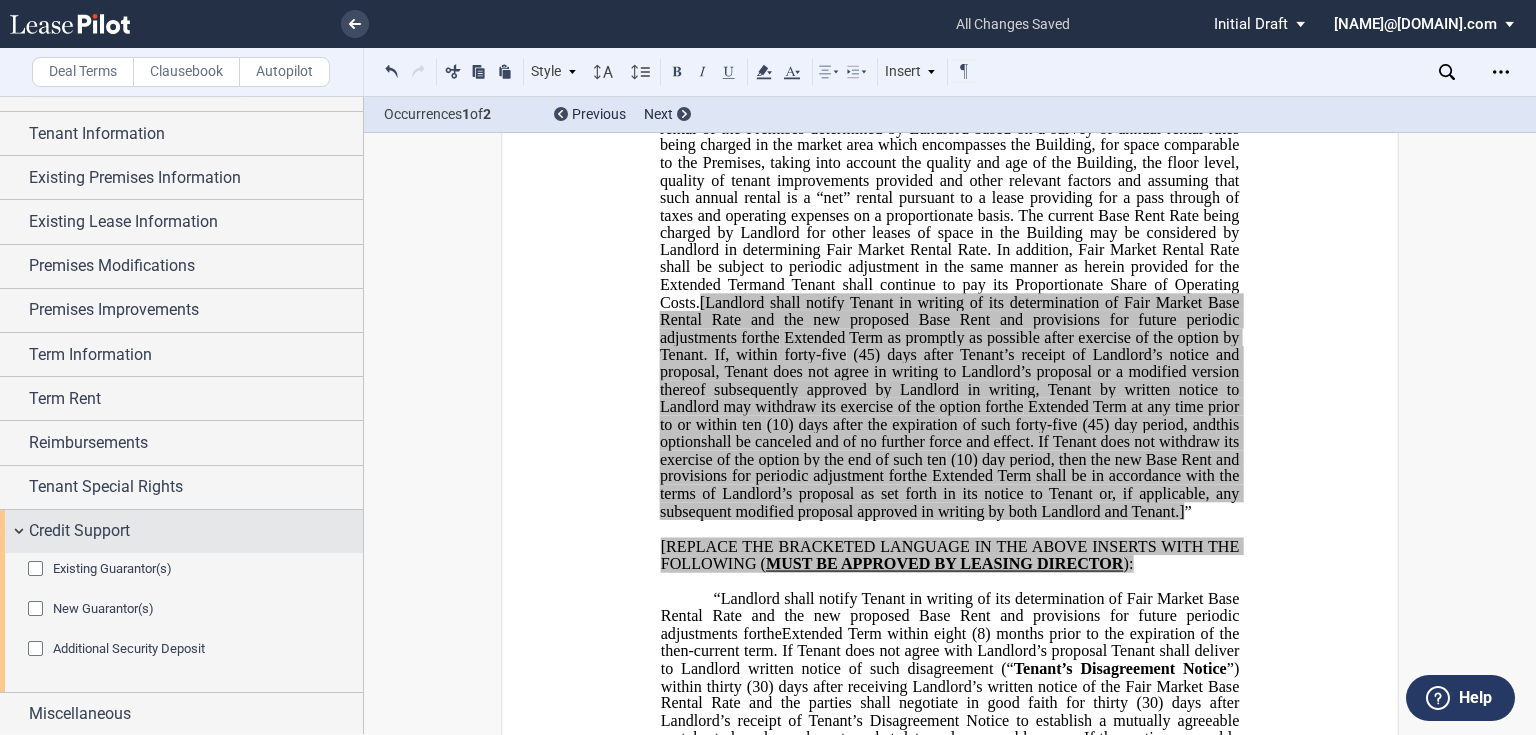 click on "Credit Support" at bounding box center (181, 531) 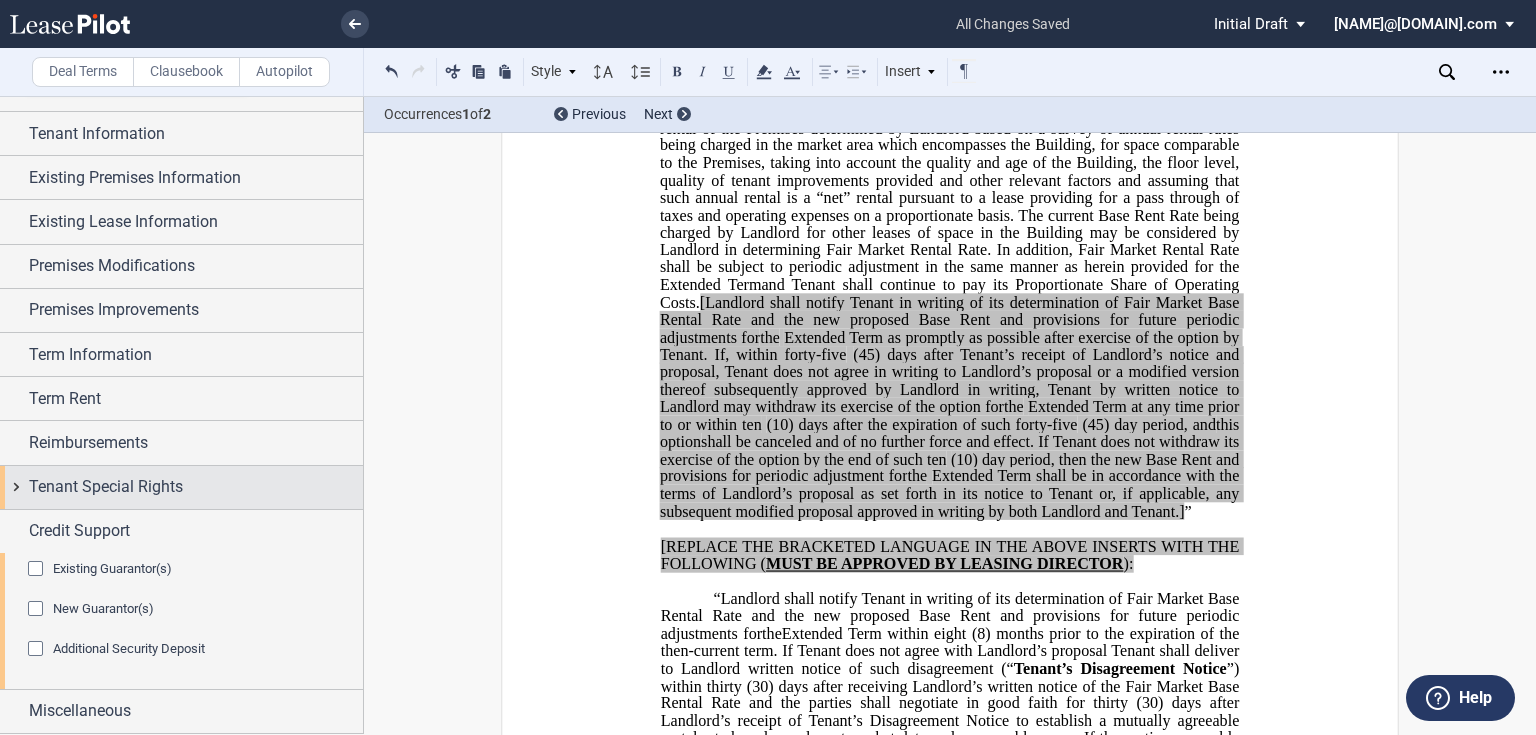 scroll, scrollTop: 0, scrollLeft: 0, axis: both 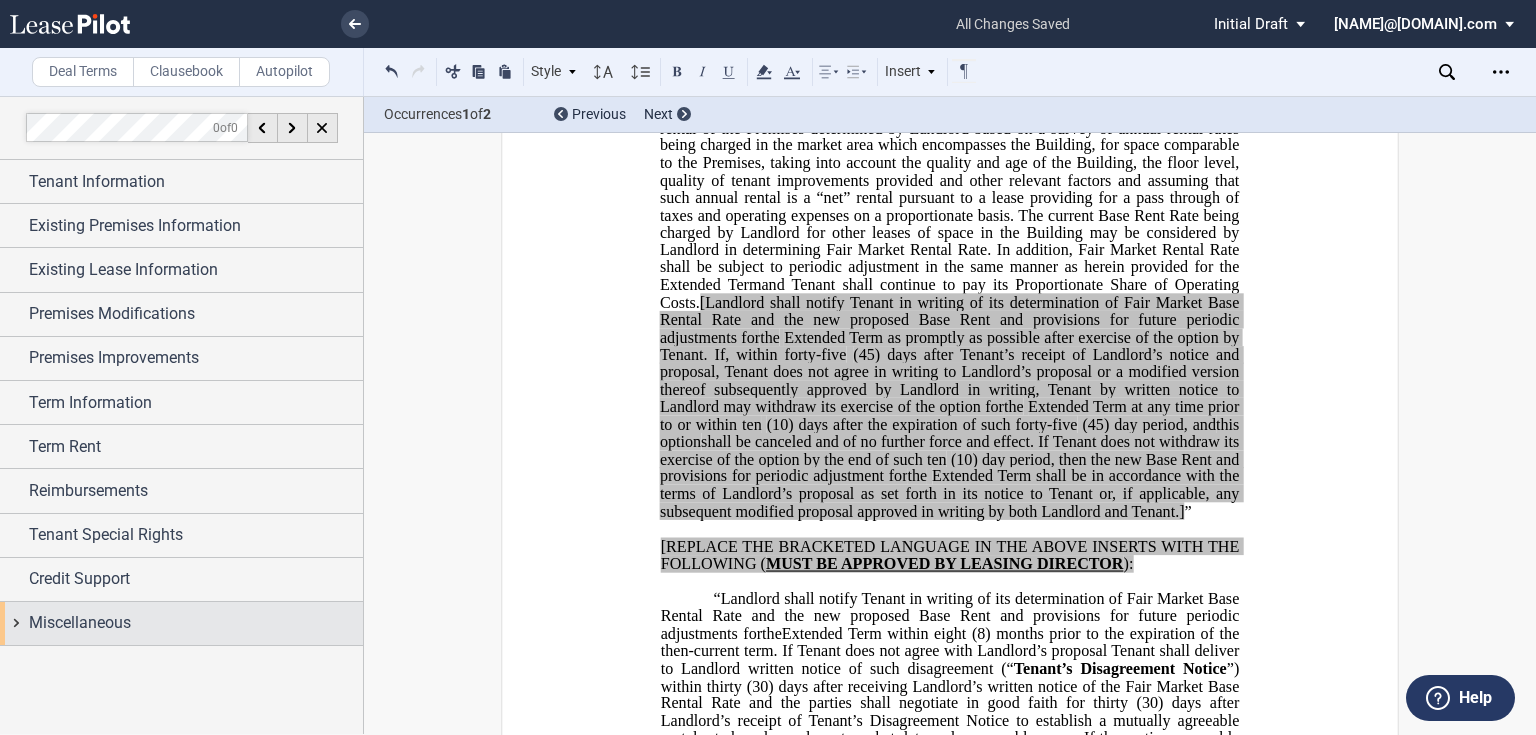 click on "Miscellaneous" at bounding box center (80, 623) 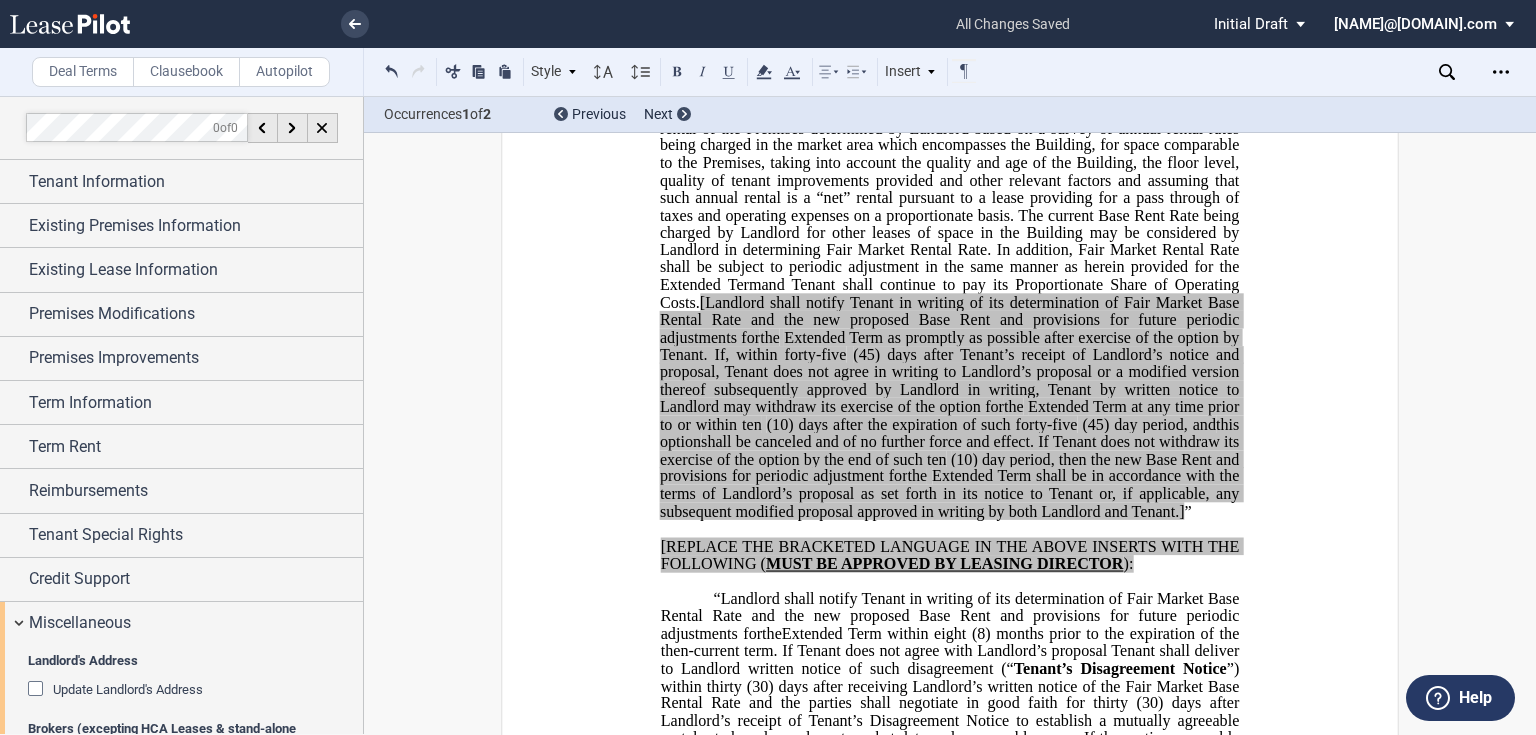 scroll, scrollTop: 400, scrollLeft: 0, axis: vertical 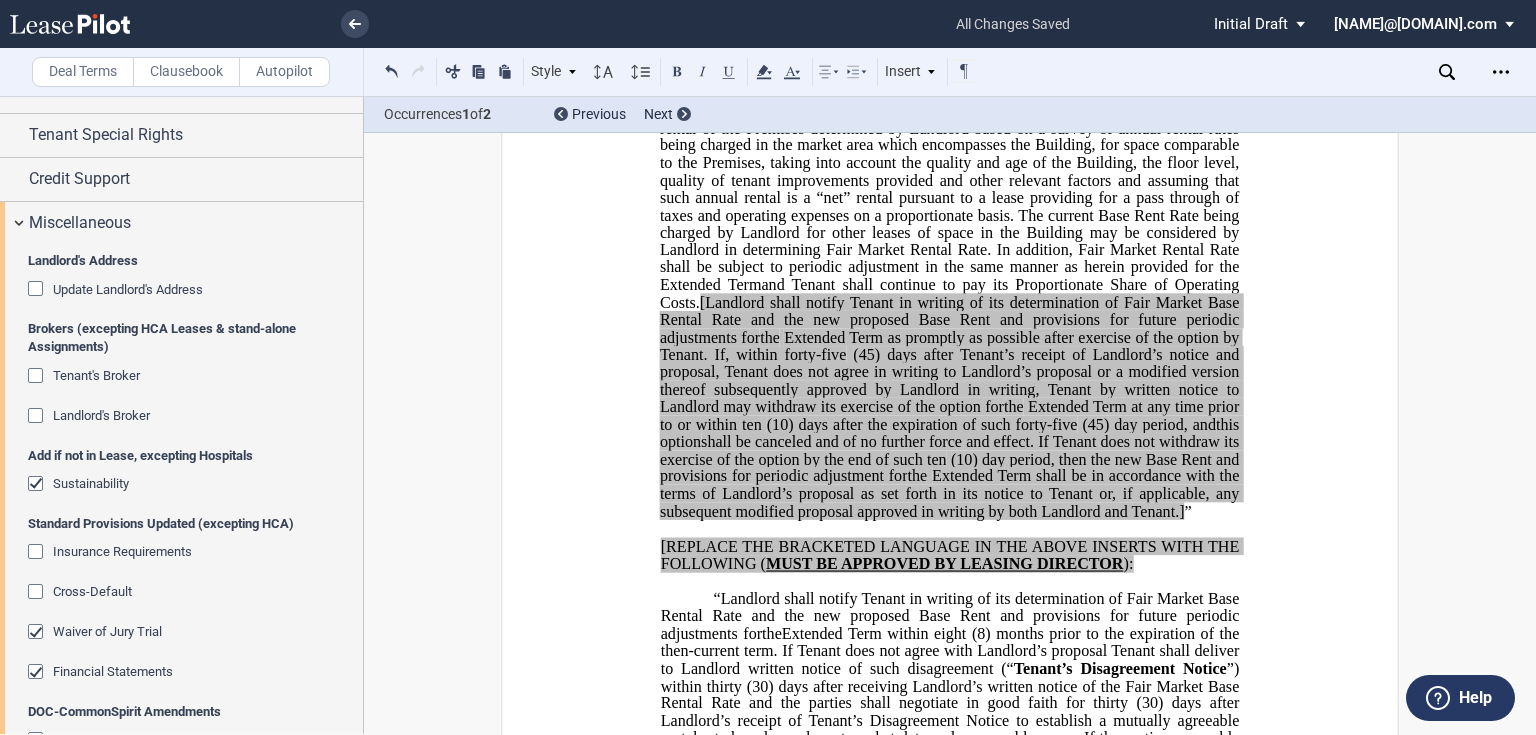 click at bounding box center [38, 378] 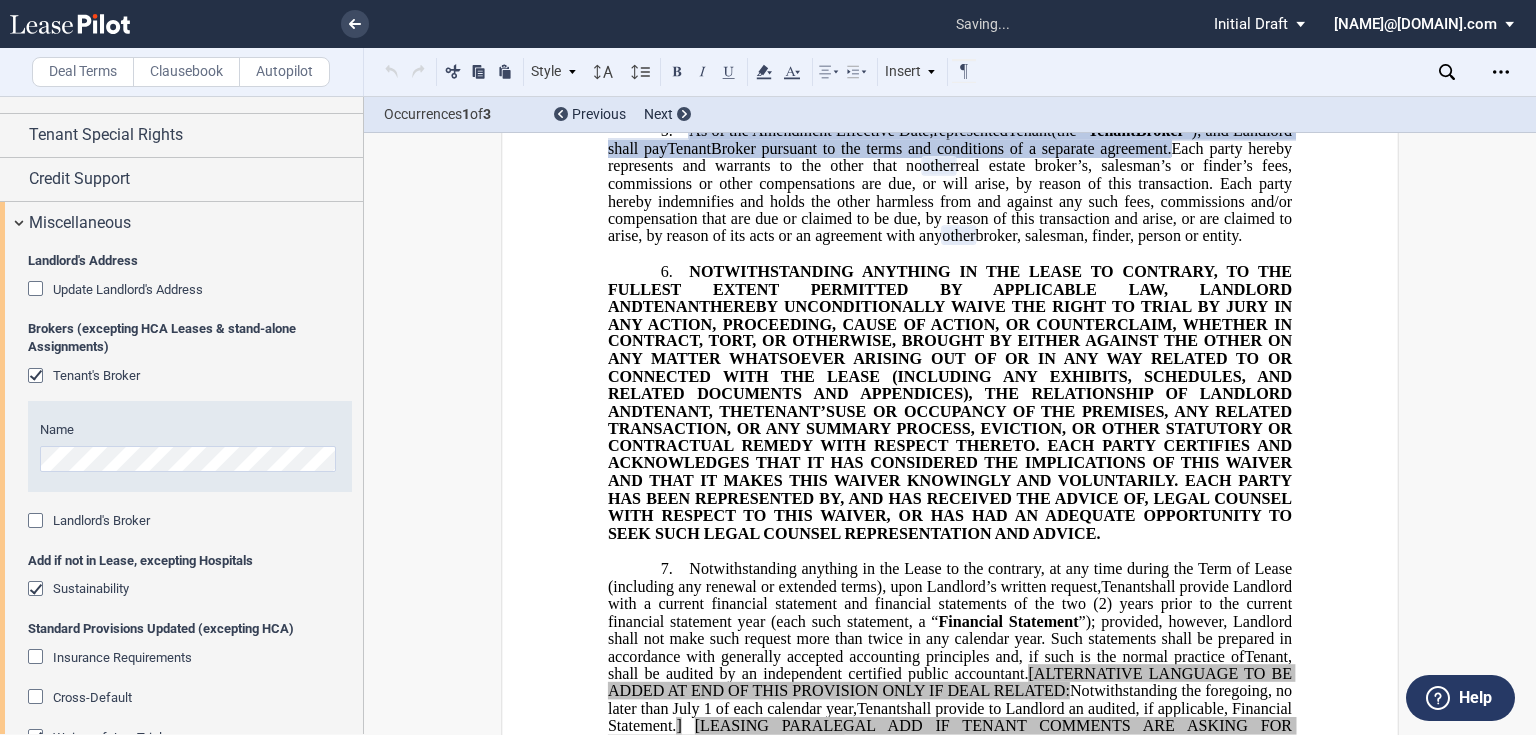scroll, scrollTop: 3689, scrollLeft: 0, axis: vertical 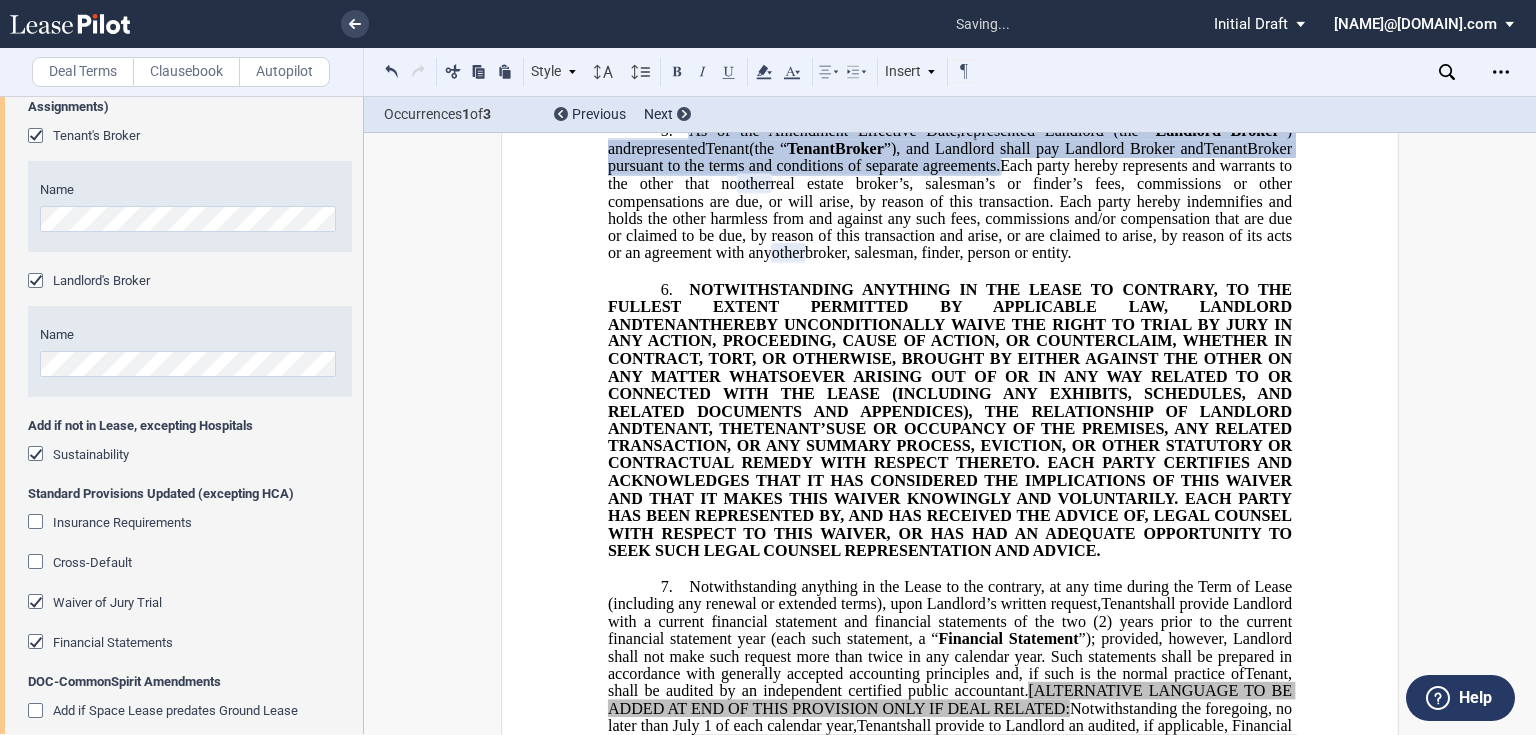 click 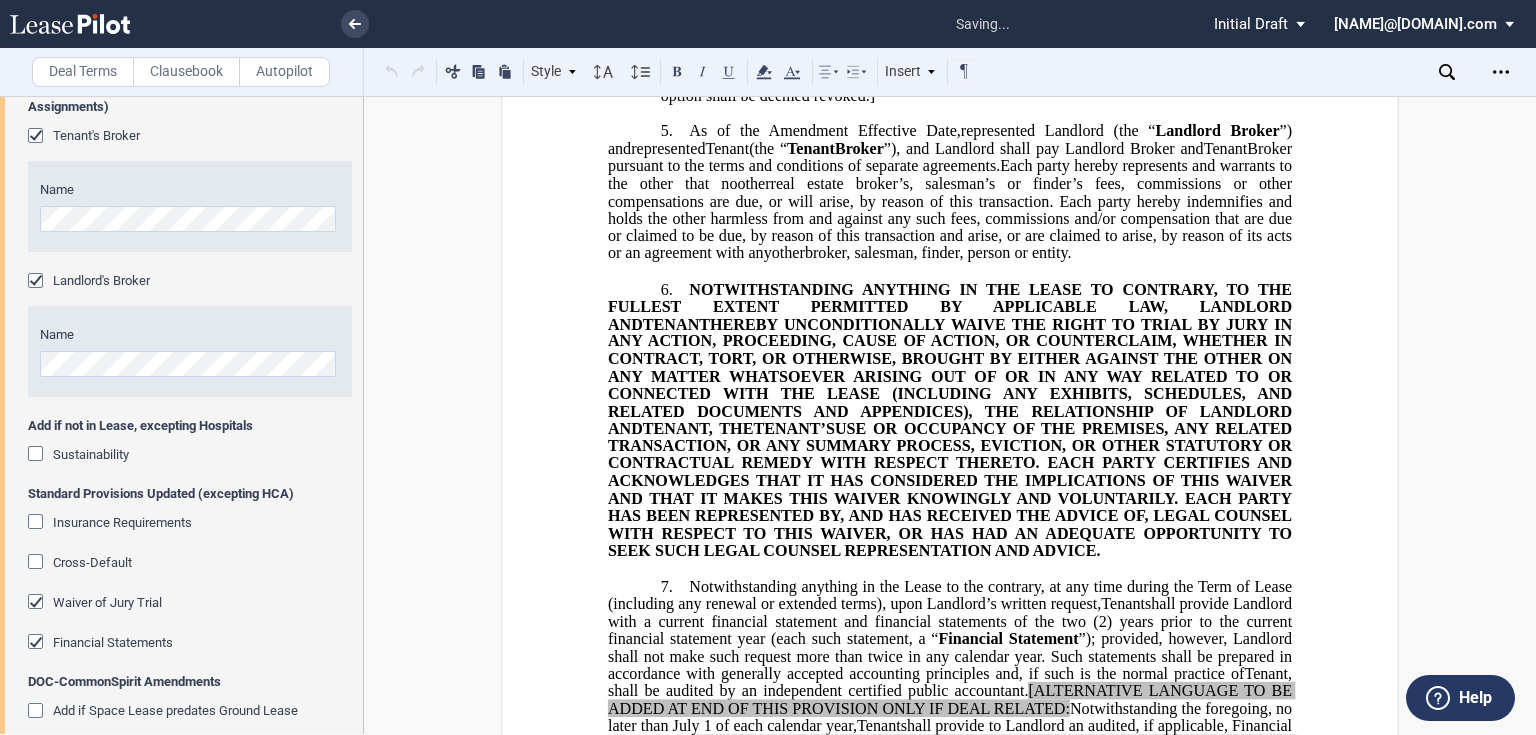click 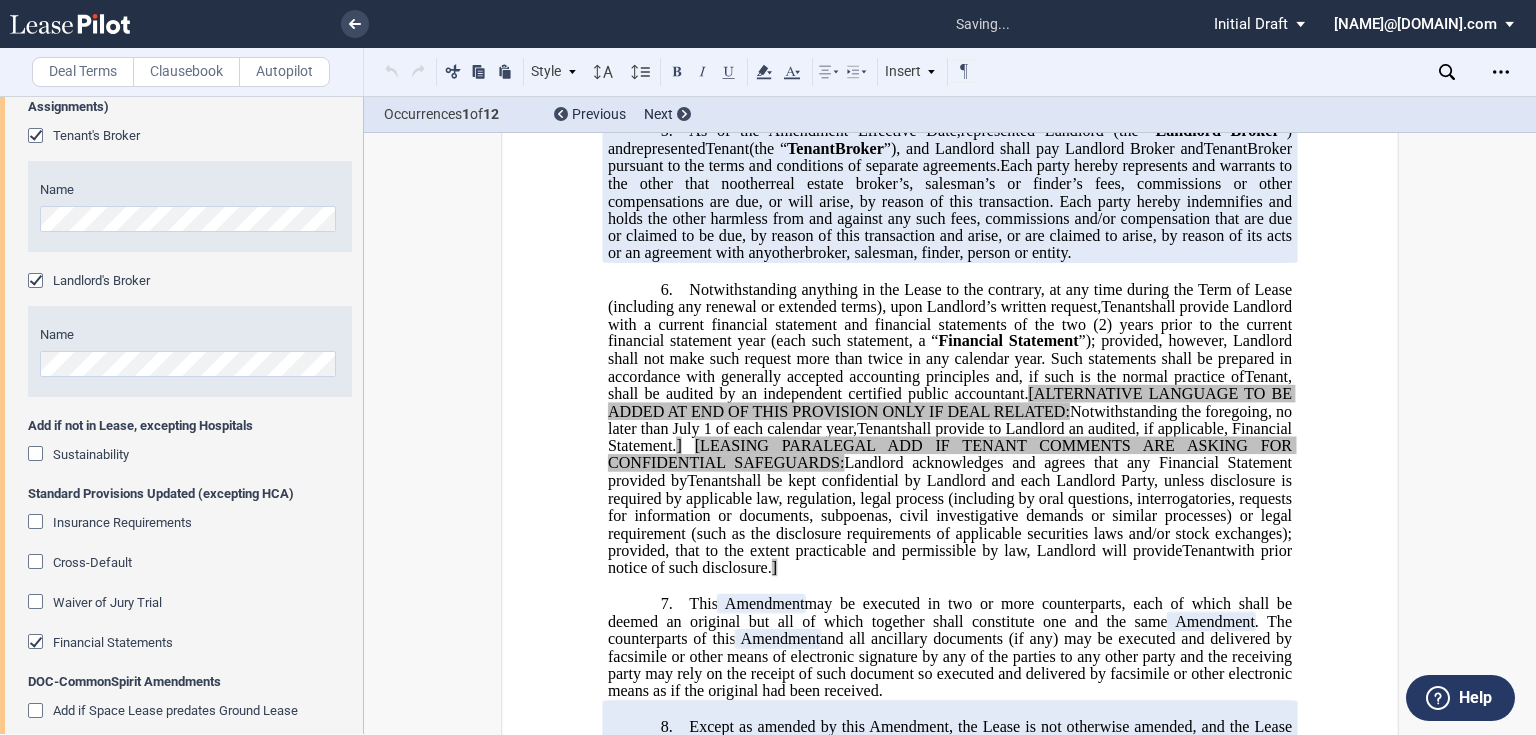 click 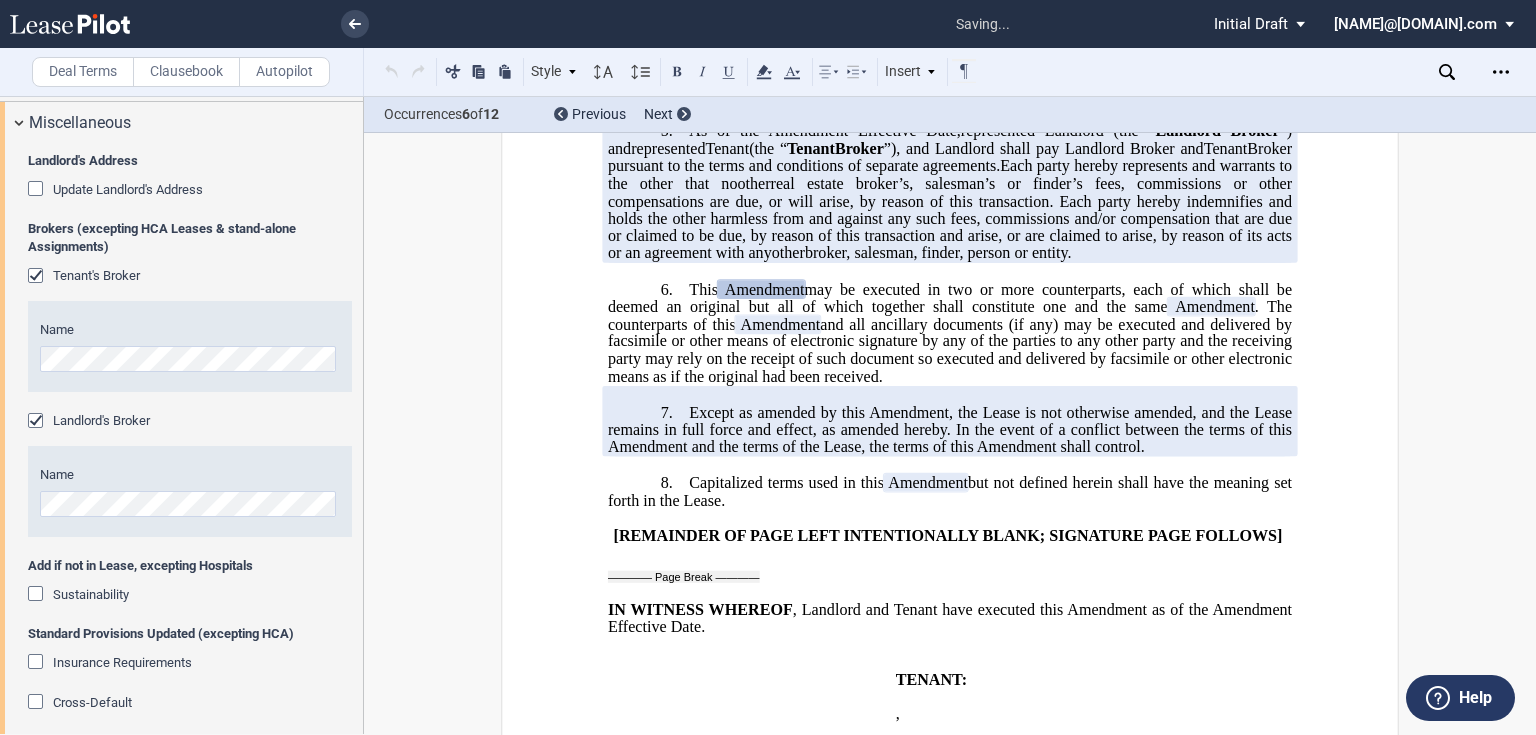 scroll, scrollTop: 499, scrollLeft: 0, axis: vertical 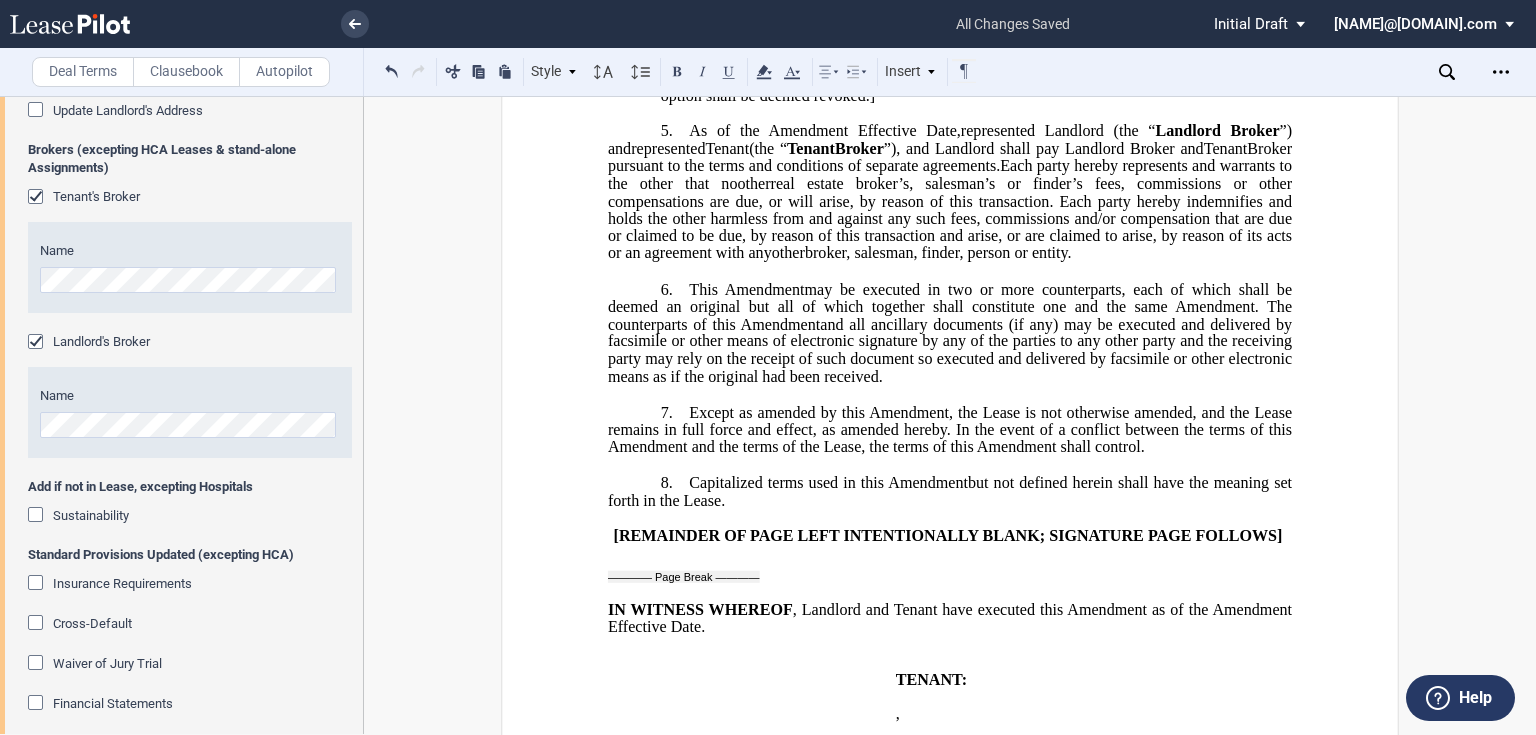 click 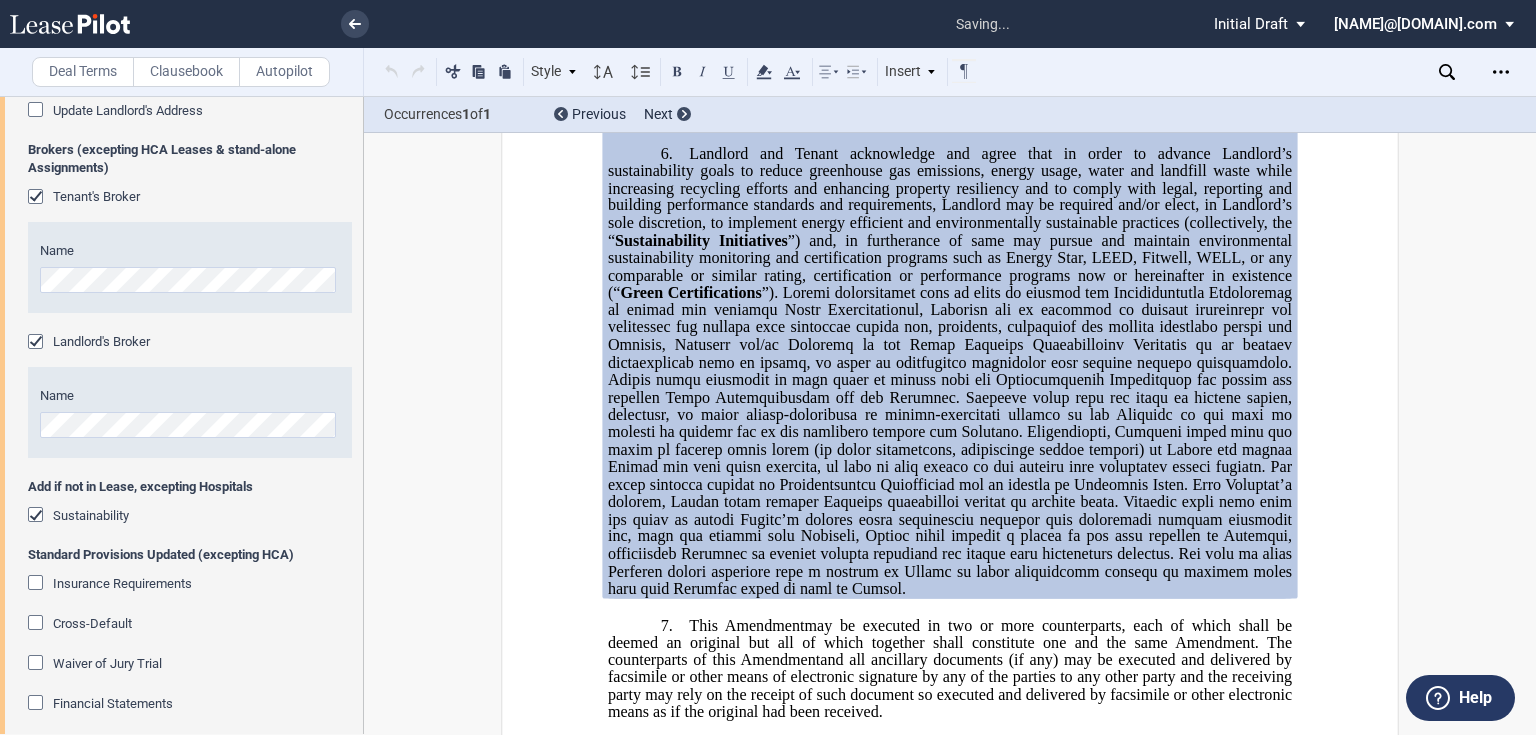 scroll, scrollTop: 4030, scrollLeft: 0, axis: vertical 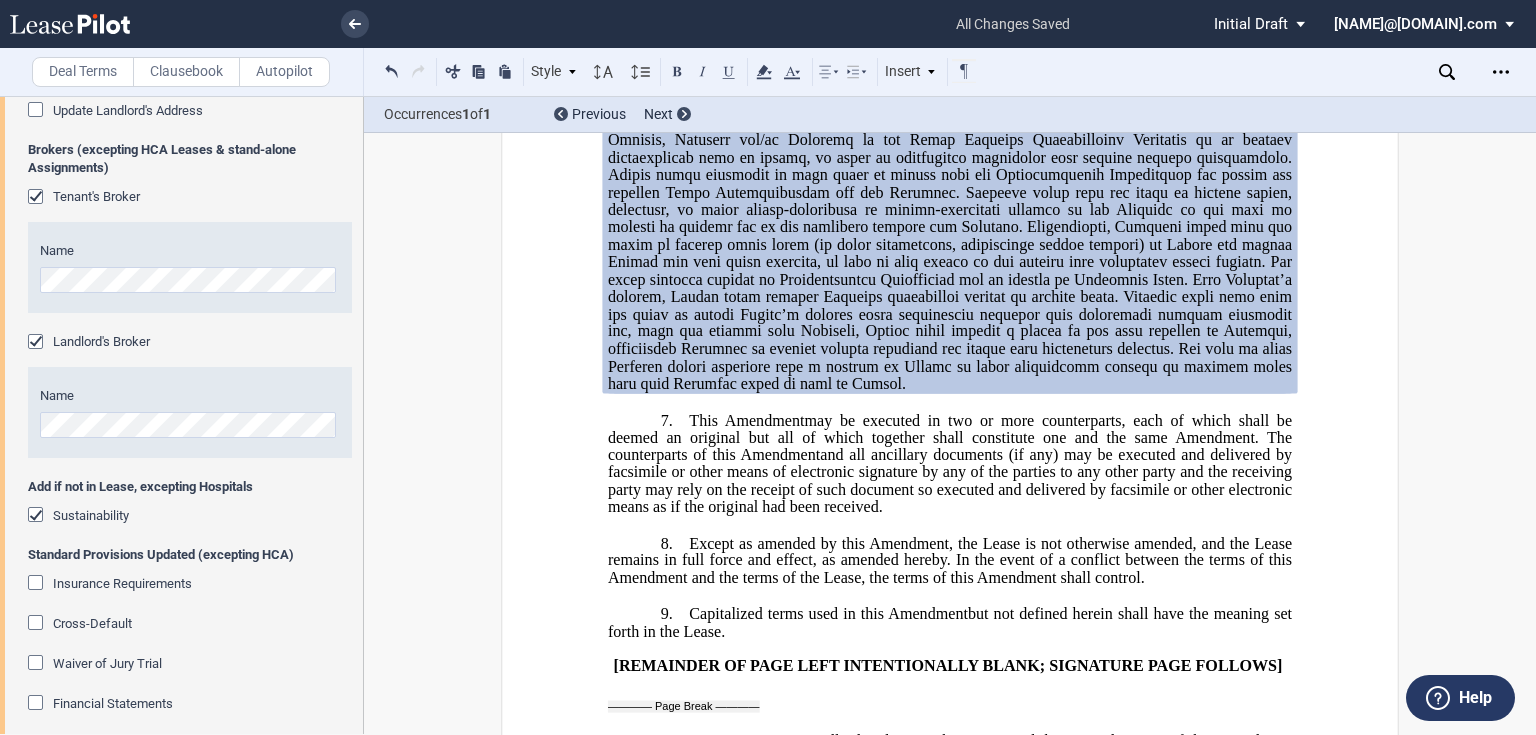 drag, startPoint x: 34, startPoint y: 580, endPoint x: 54, endPoint y: 582, distance: 20.09975 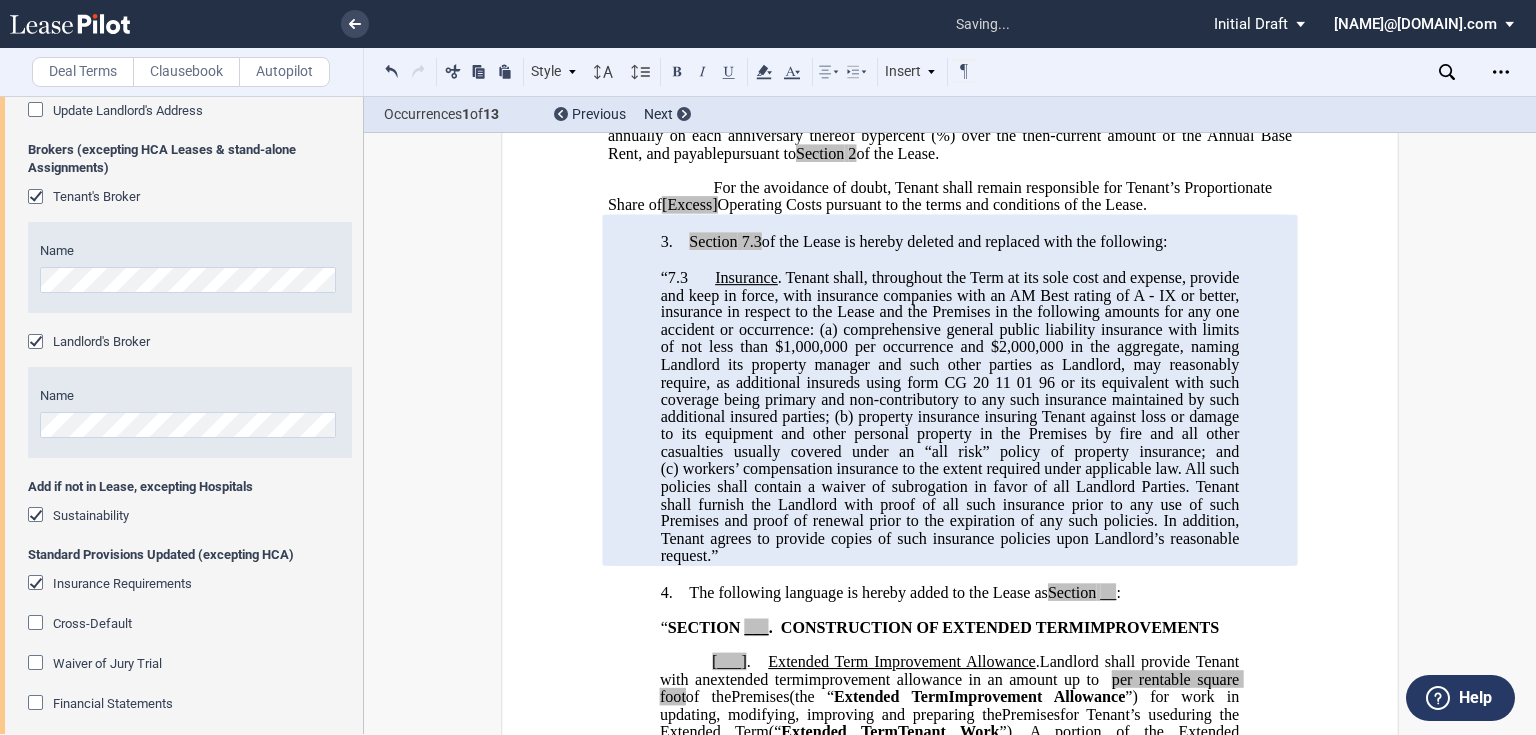 scroll, scrollTop: 844, scrollLeft: 0, axis: vertical 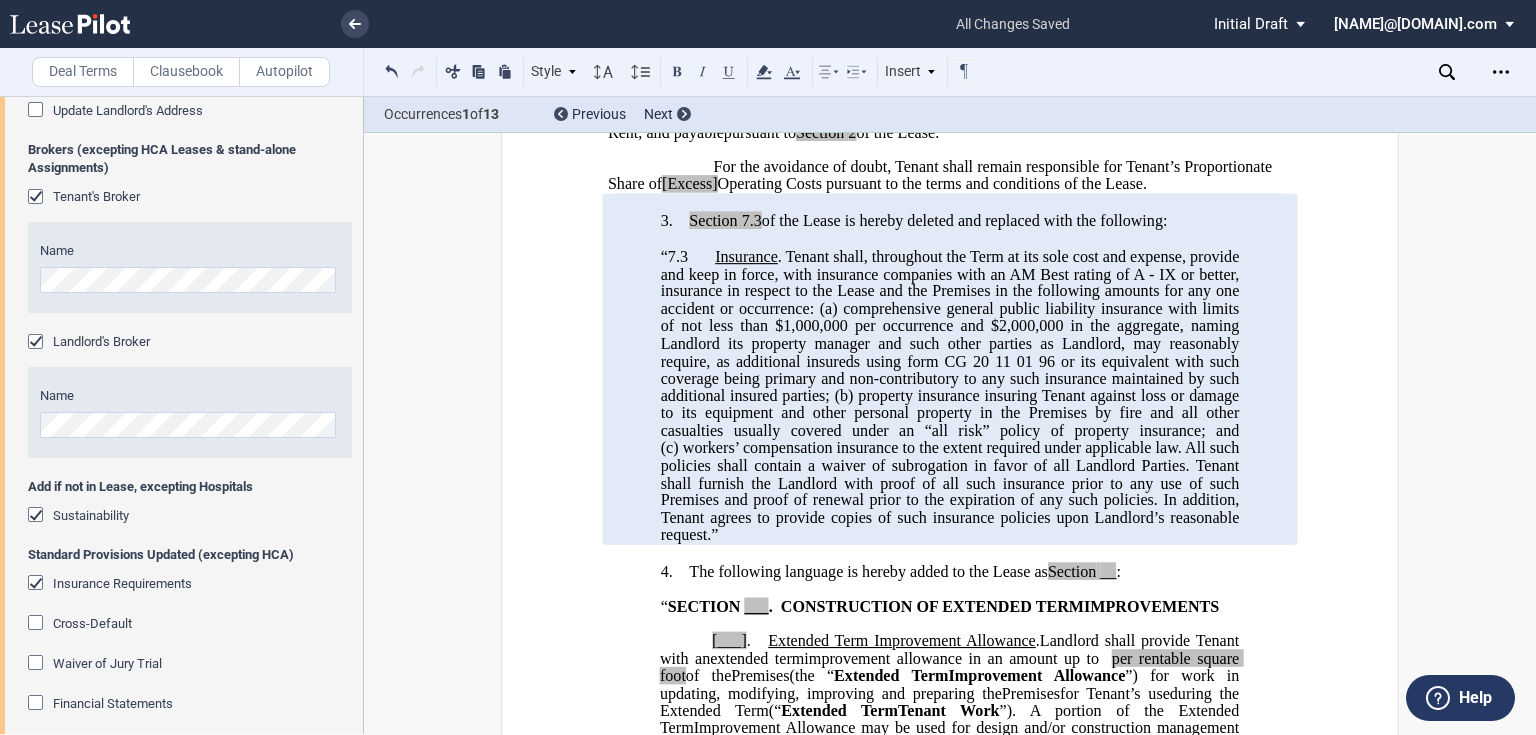 click 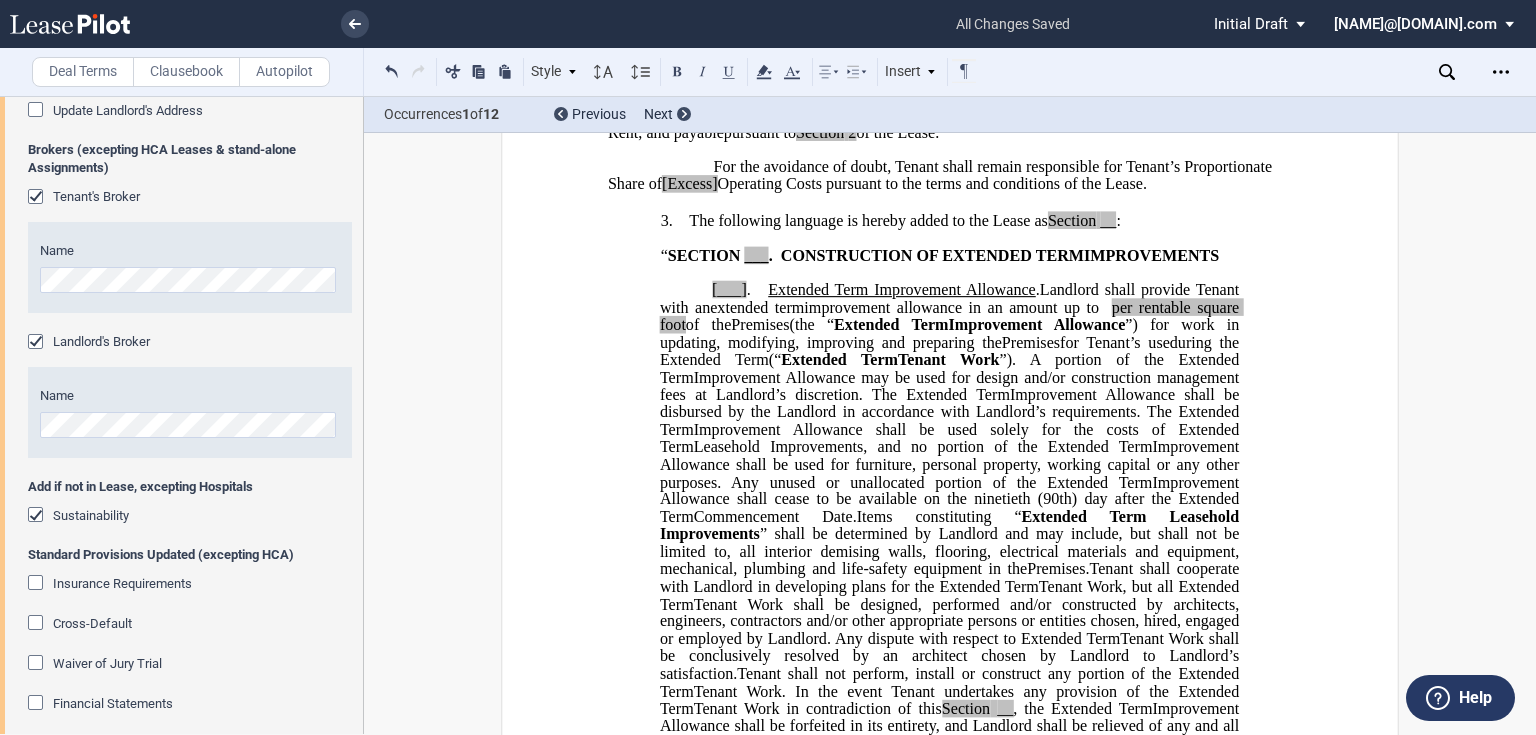 click 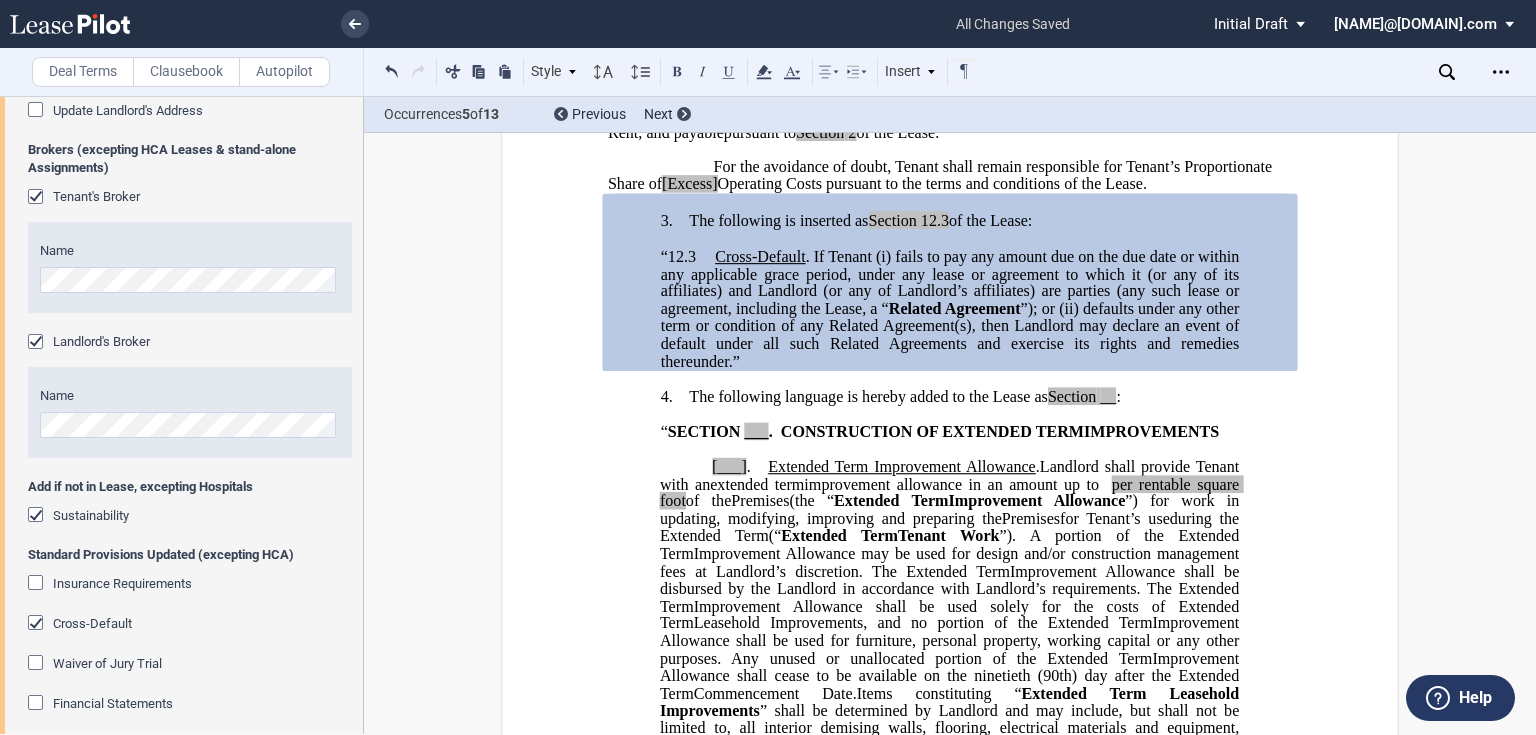 click 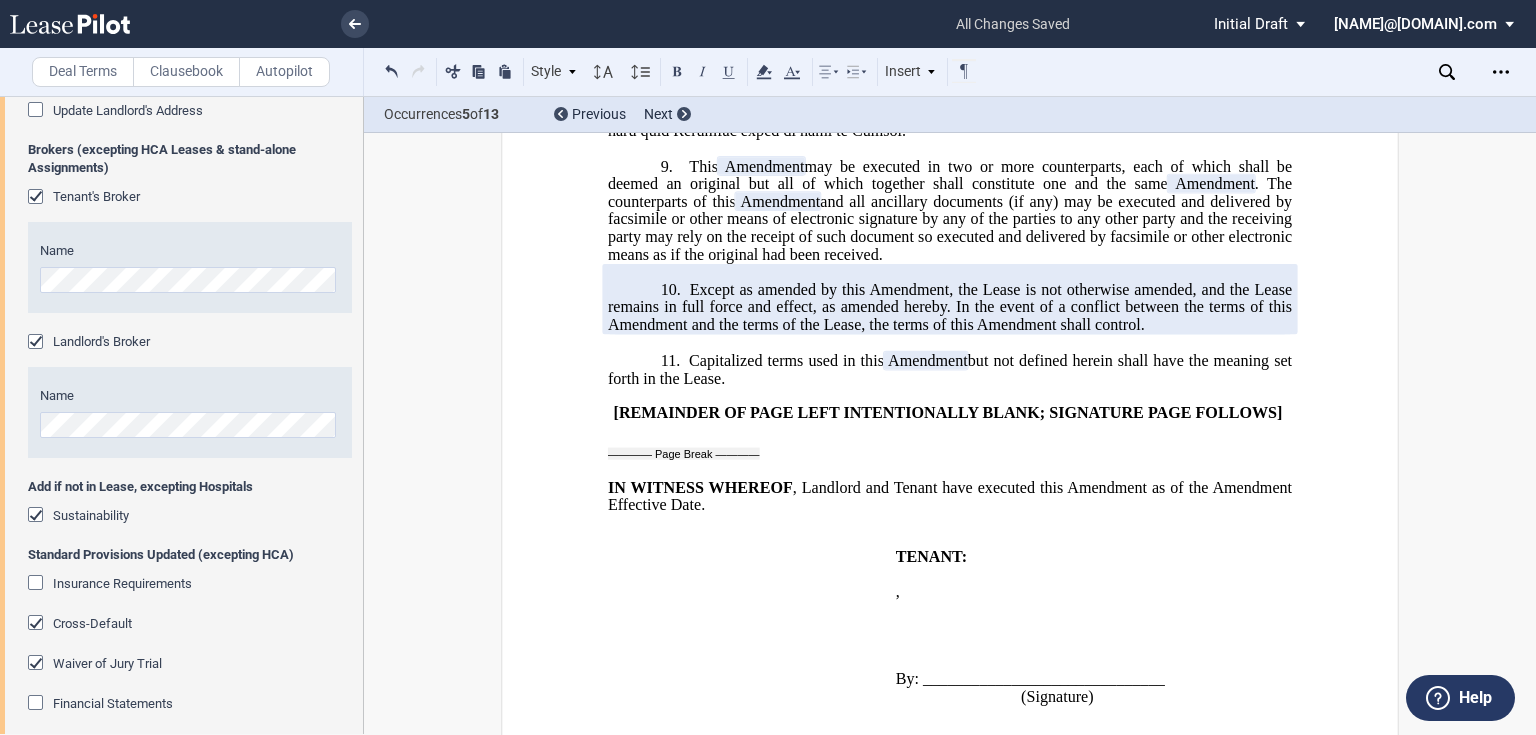 scroll, scrollTop: 4764, scrollLeft: 0, axis: vertical 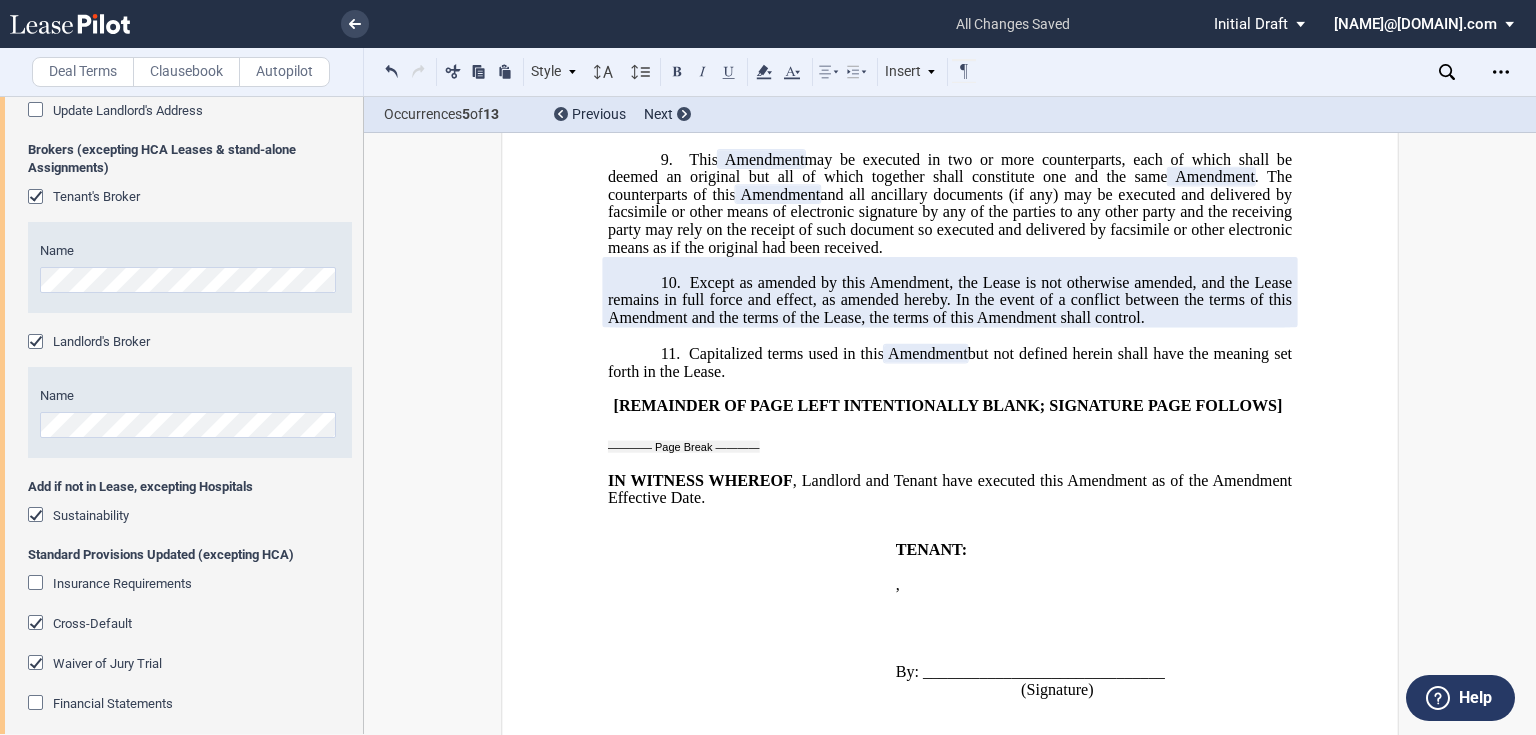 click 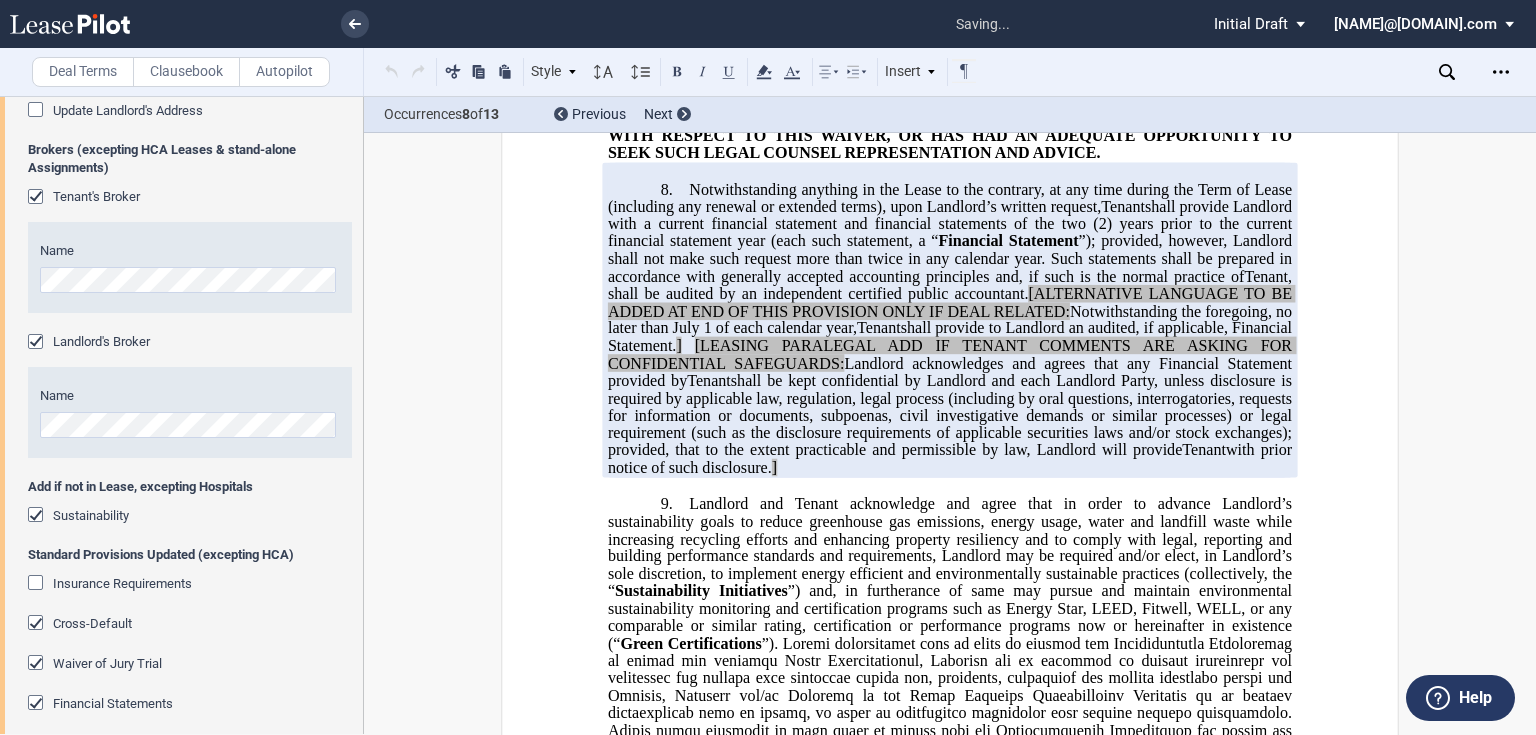 scroll, scrollTop: 4358, scrollLeft: 0, axis: vertical 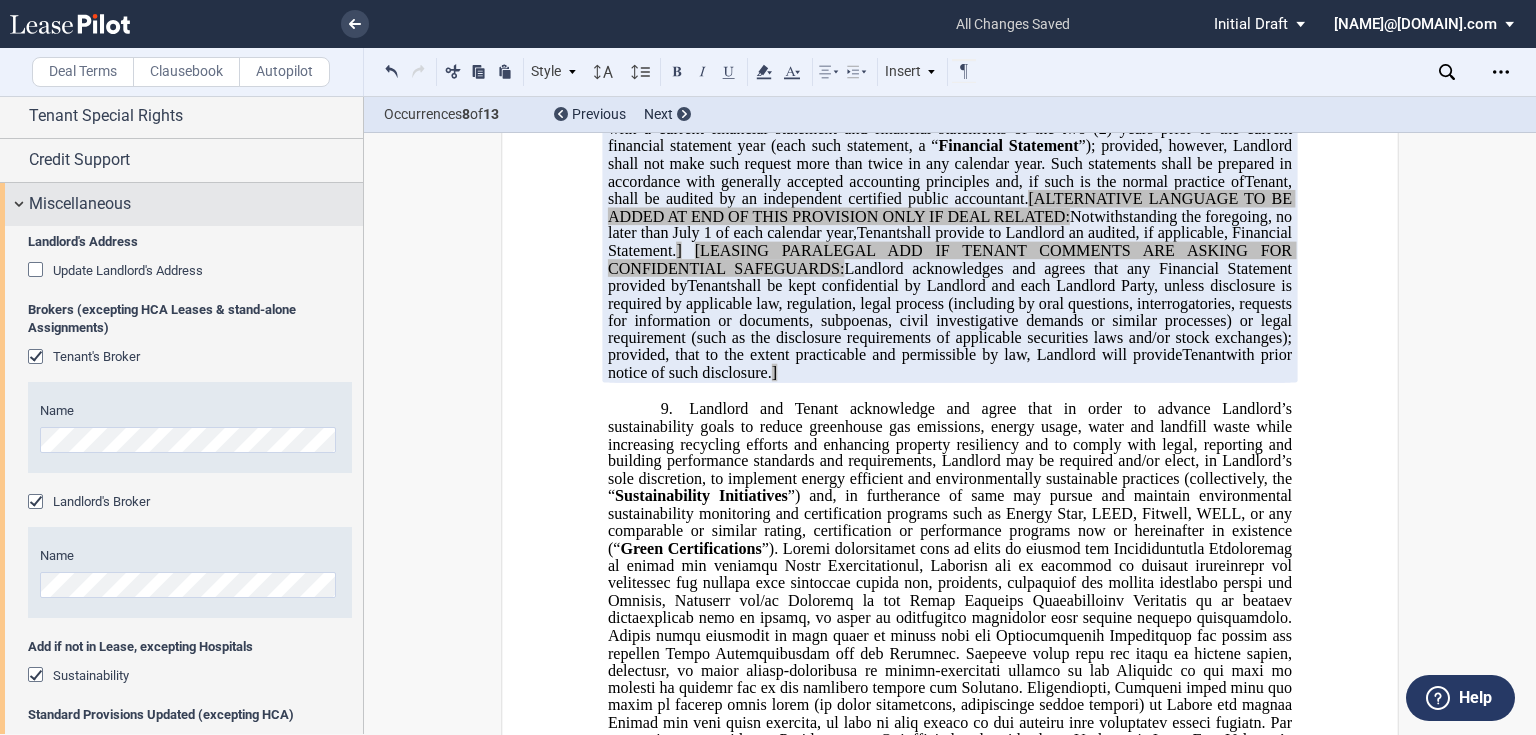 click on "Miscellaneous" at bounding box center [80, 204] 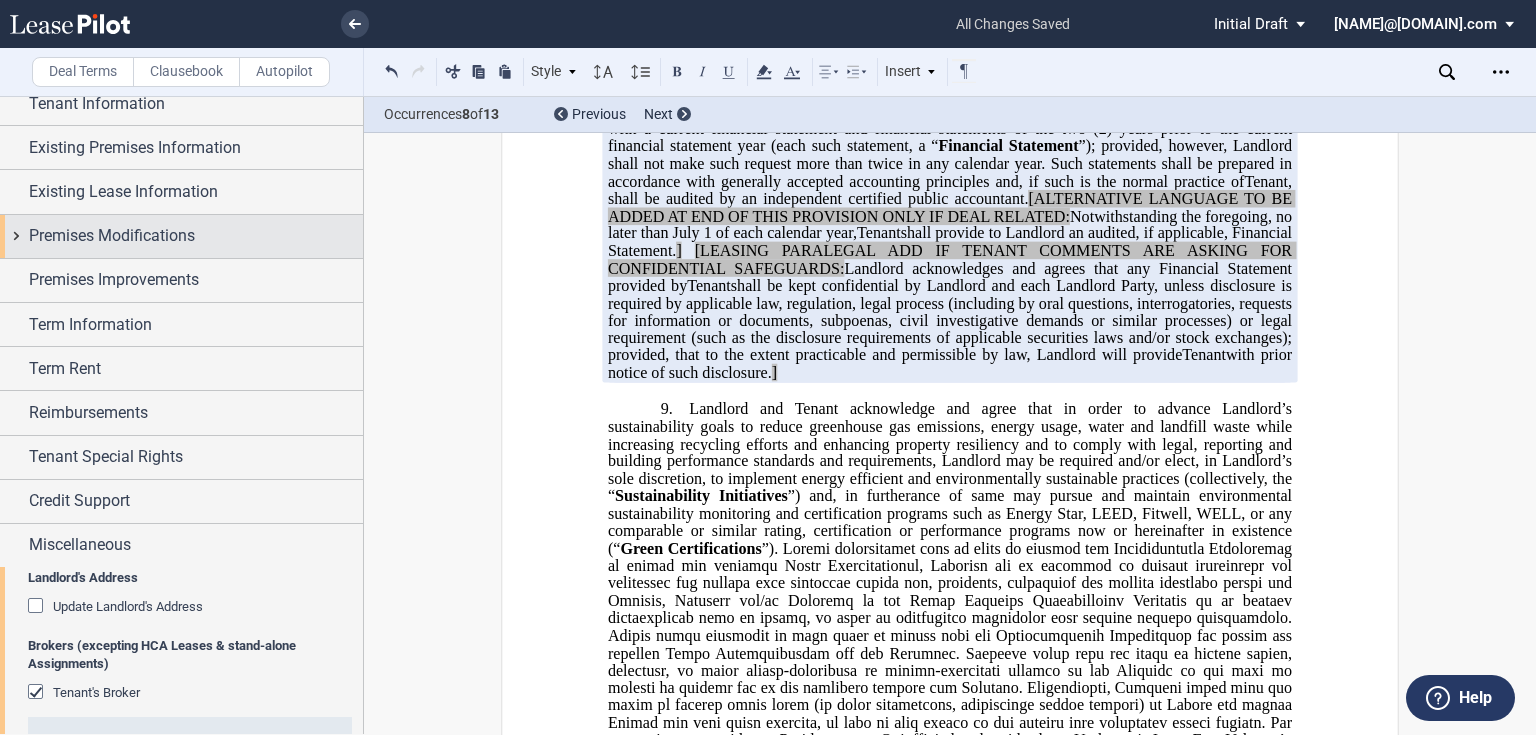 scroll, scrollTop: 0, scrollLeft: 0, axis: both 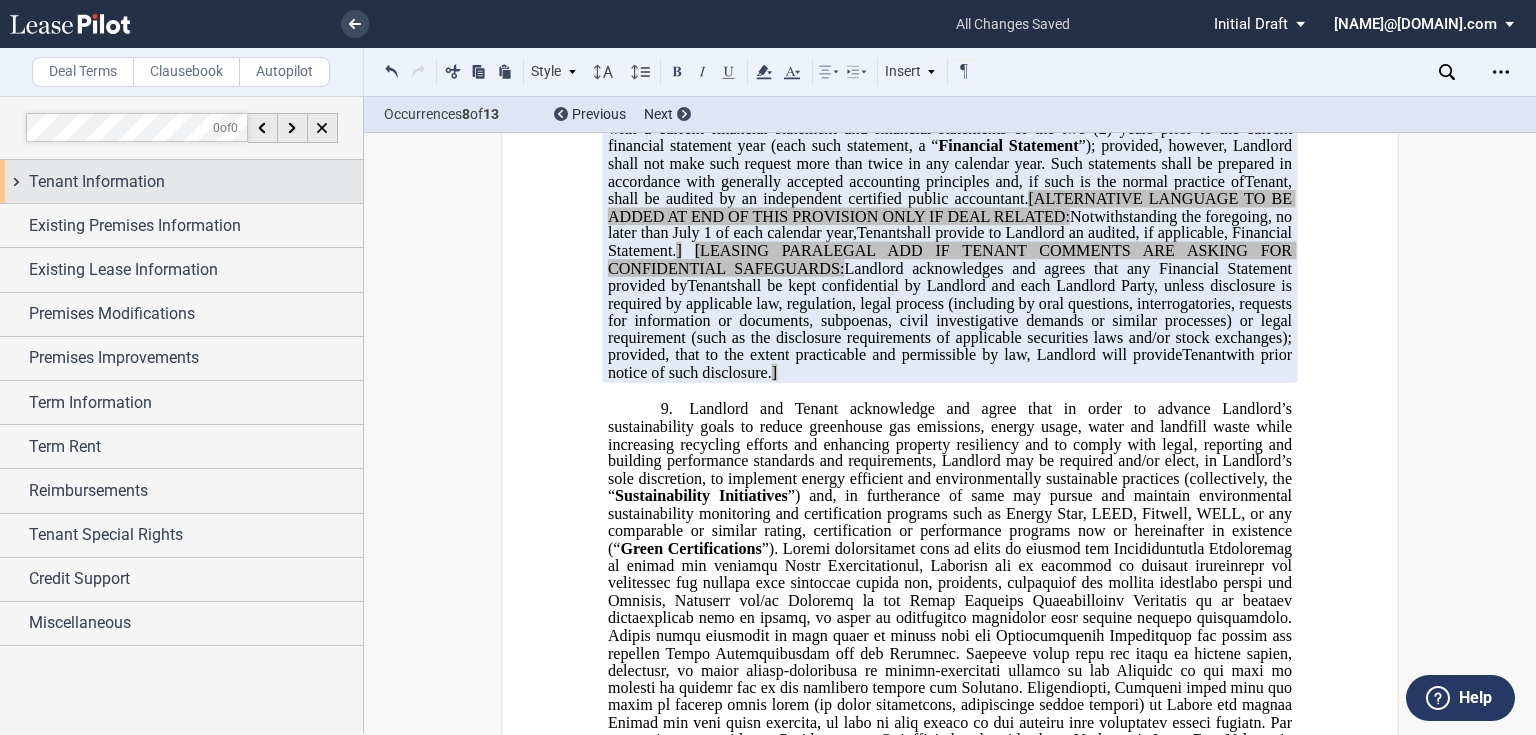 click on "Tenant Information" at bounding box center (181, 181) 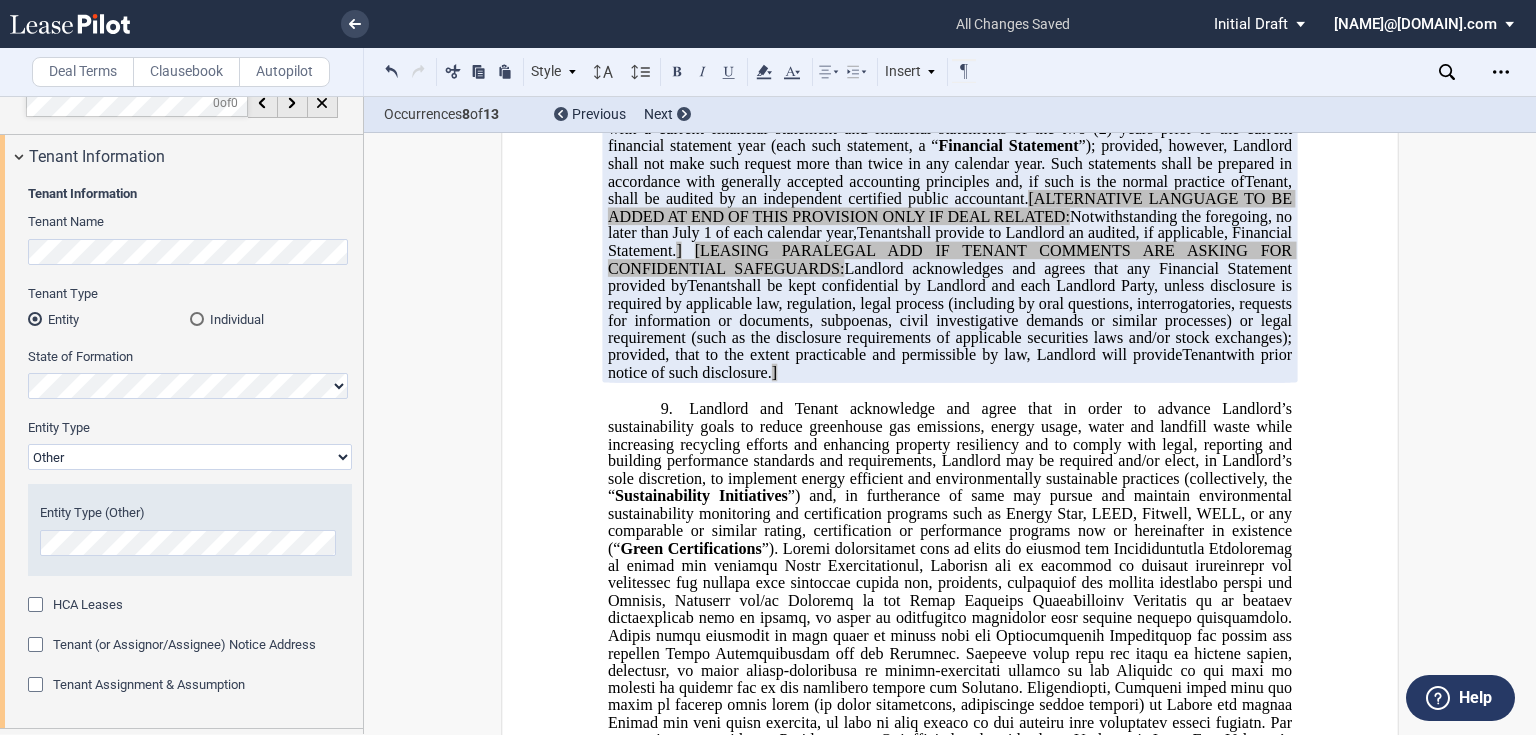 scroll, scrollTop: 0, scrollLeft: 0, axis: both 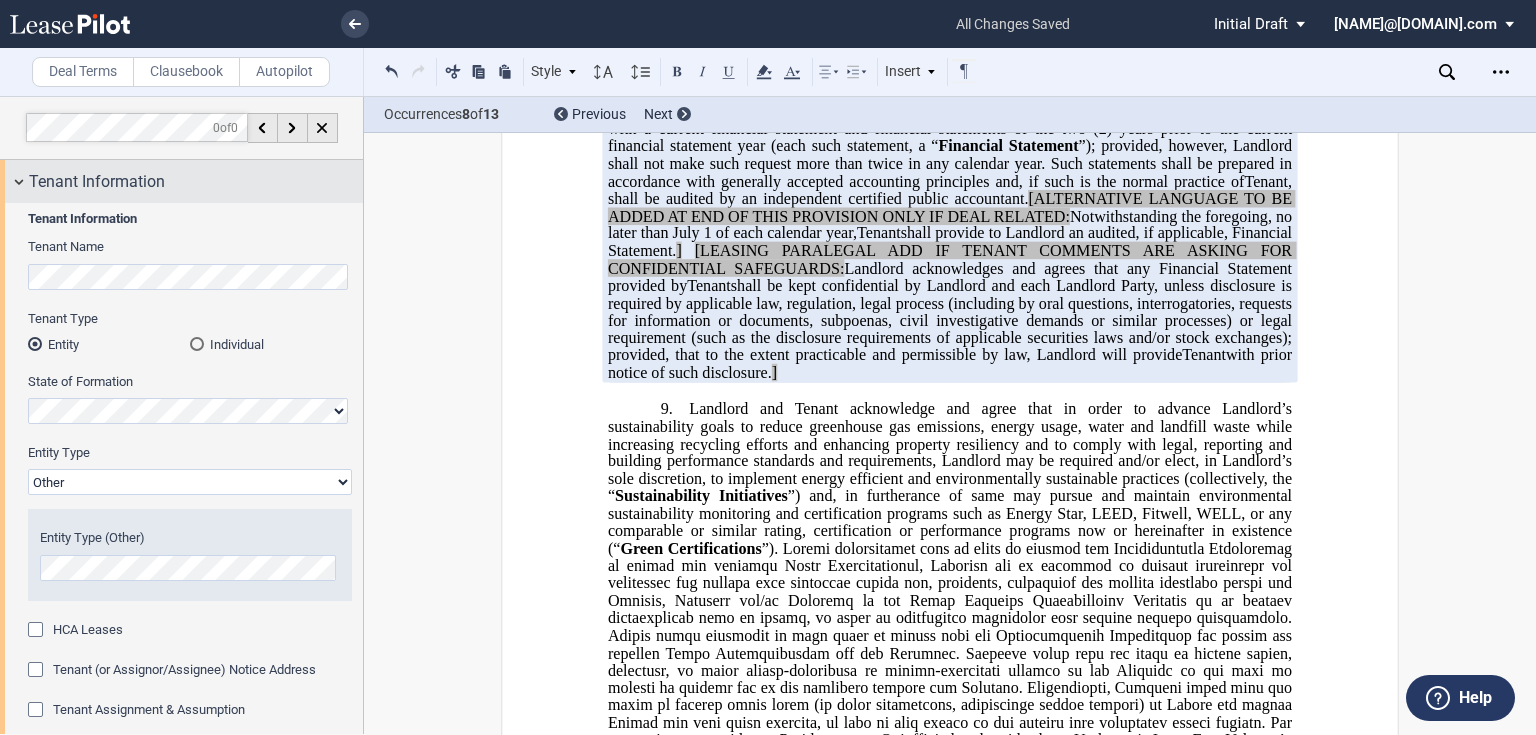 click on "Tenant Information" at bounding box center [97, 182] 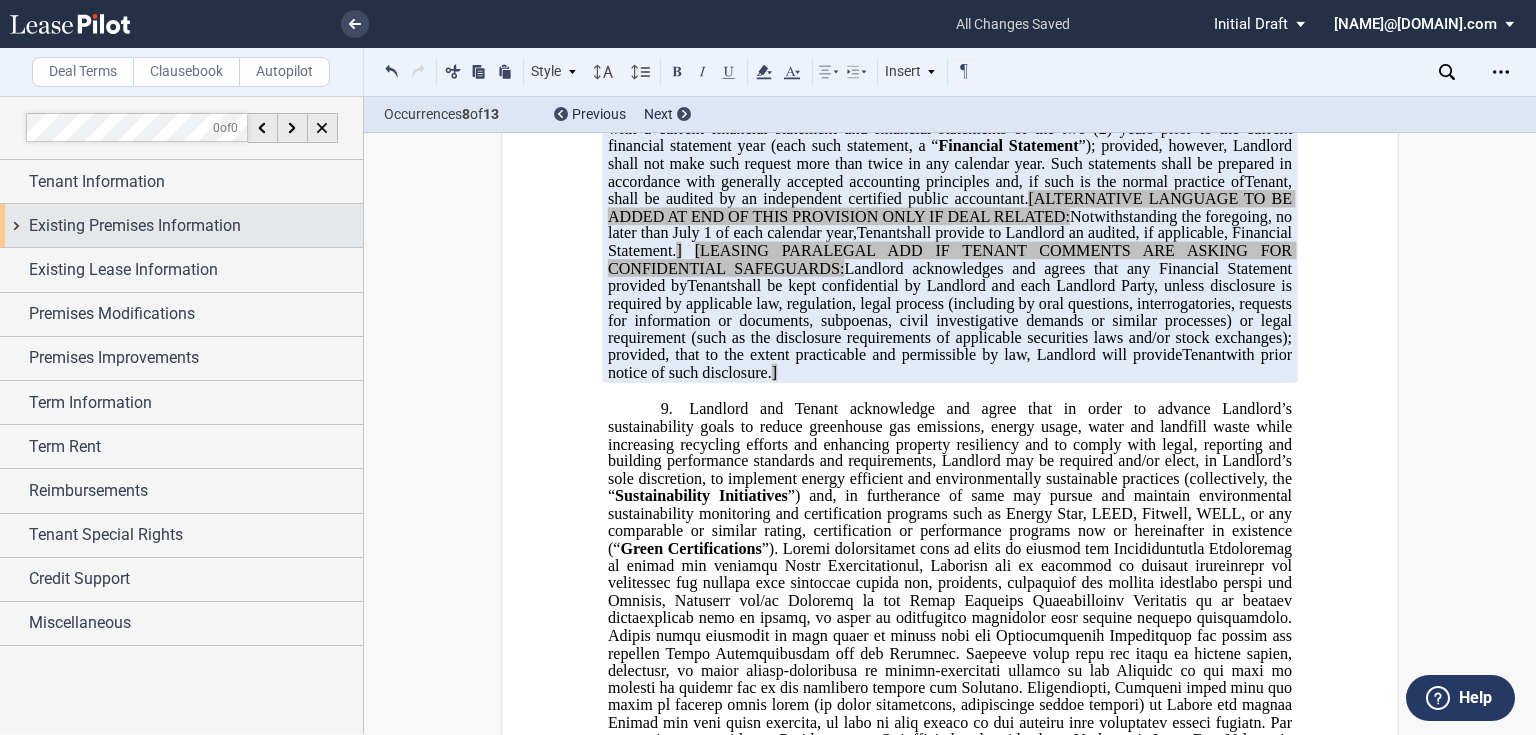 click on "Existing Premises Information" at bounding box center (135, 226) 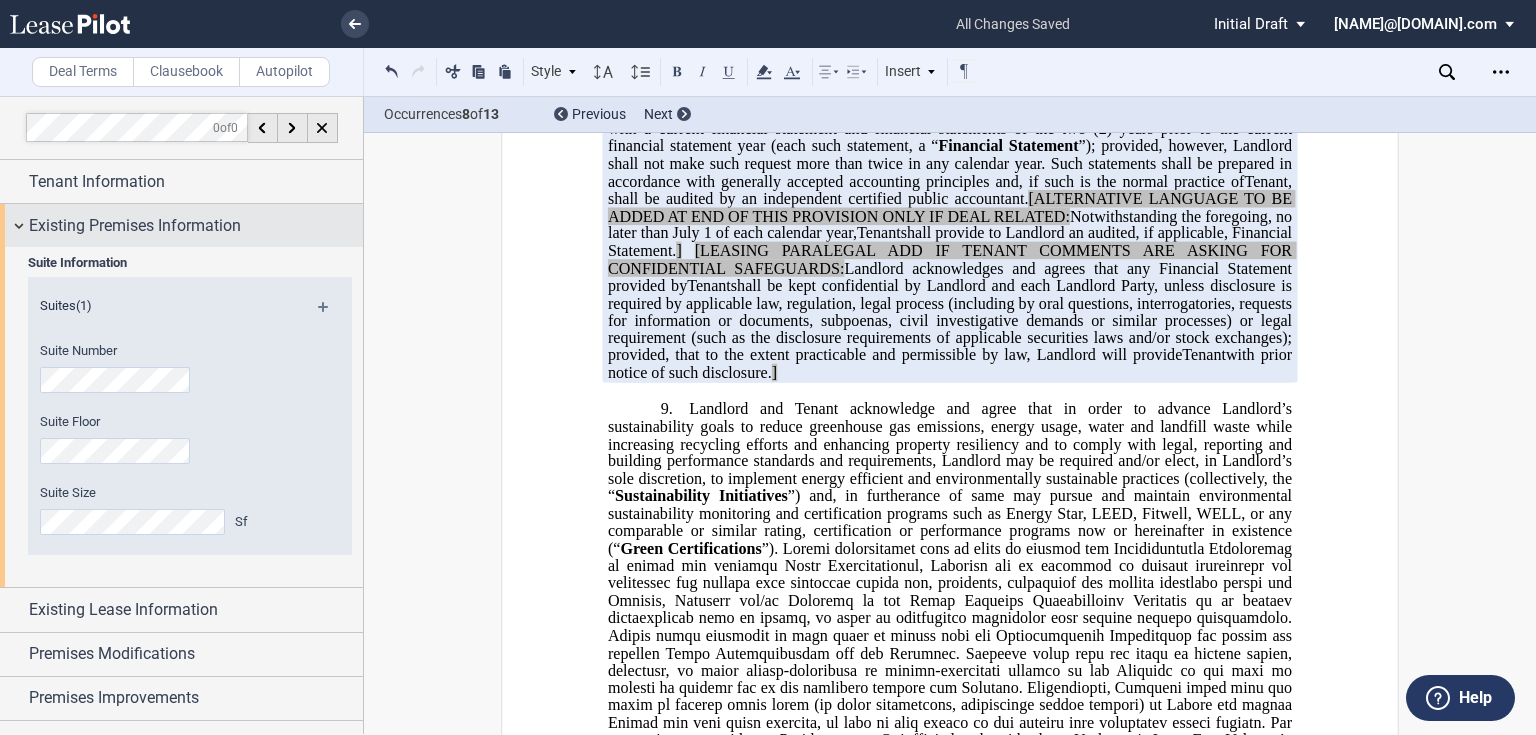 click on "Existing Premises Information" at bounding box center (135, 226) 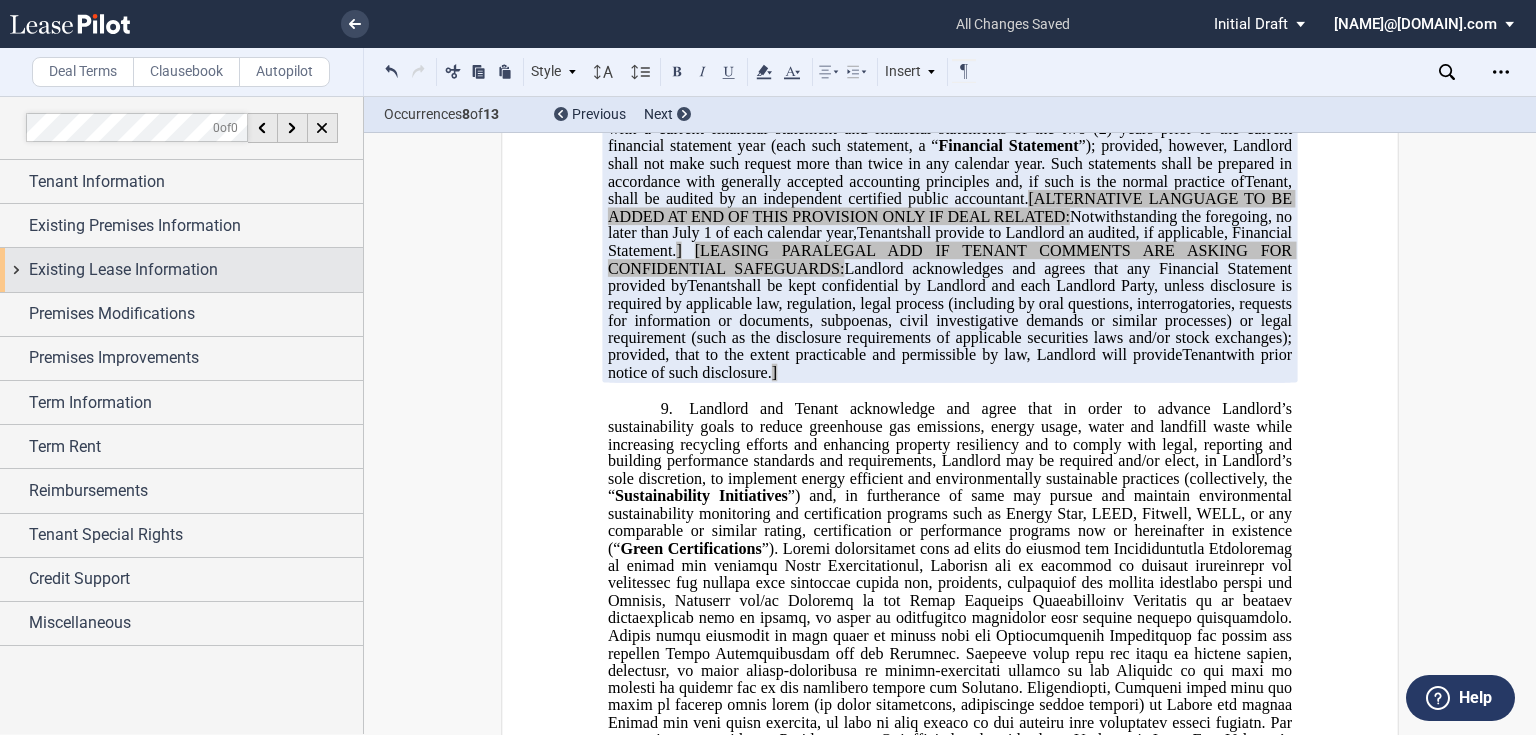 click on "Existing Lease Information" at bounding box center (123, 270) 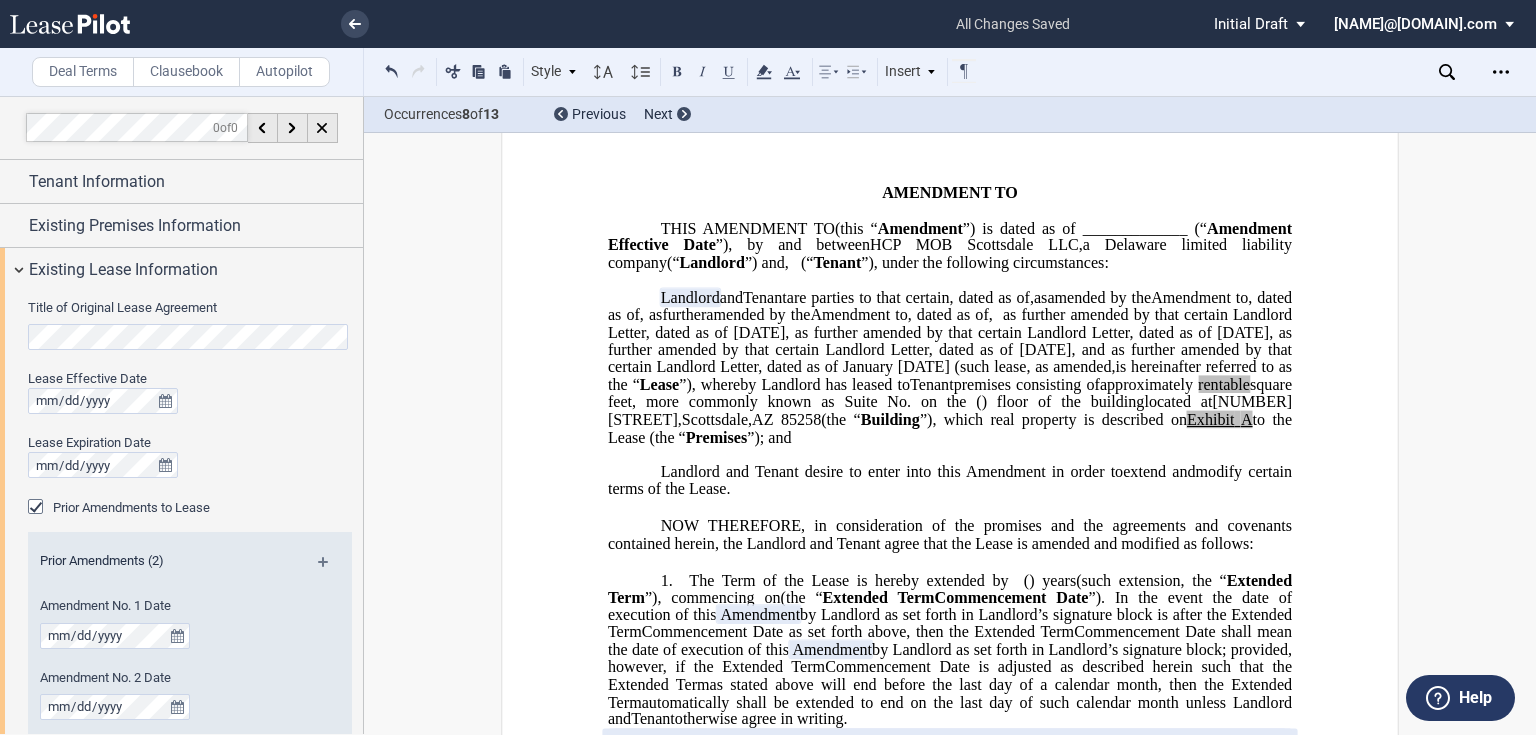 scroll, scrollTop: 38, scrollLeft: 0, axis: vertical 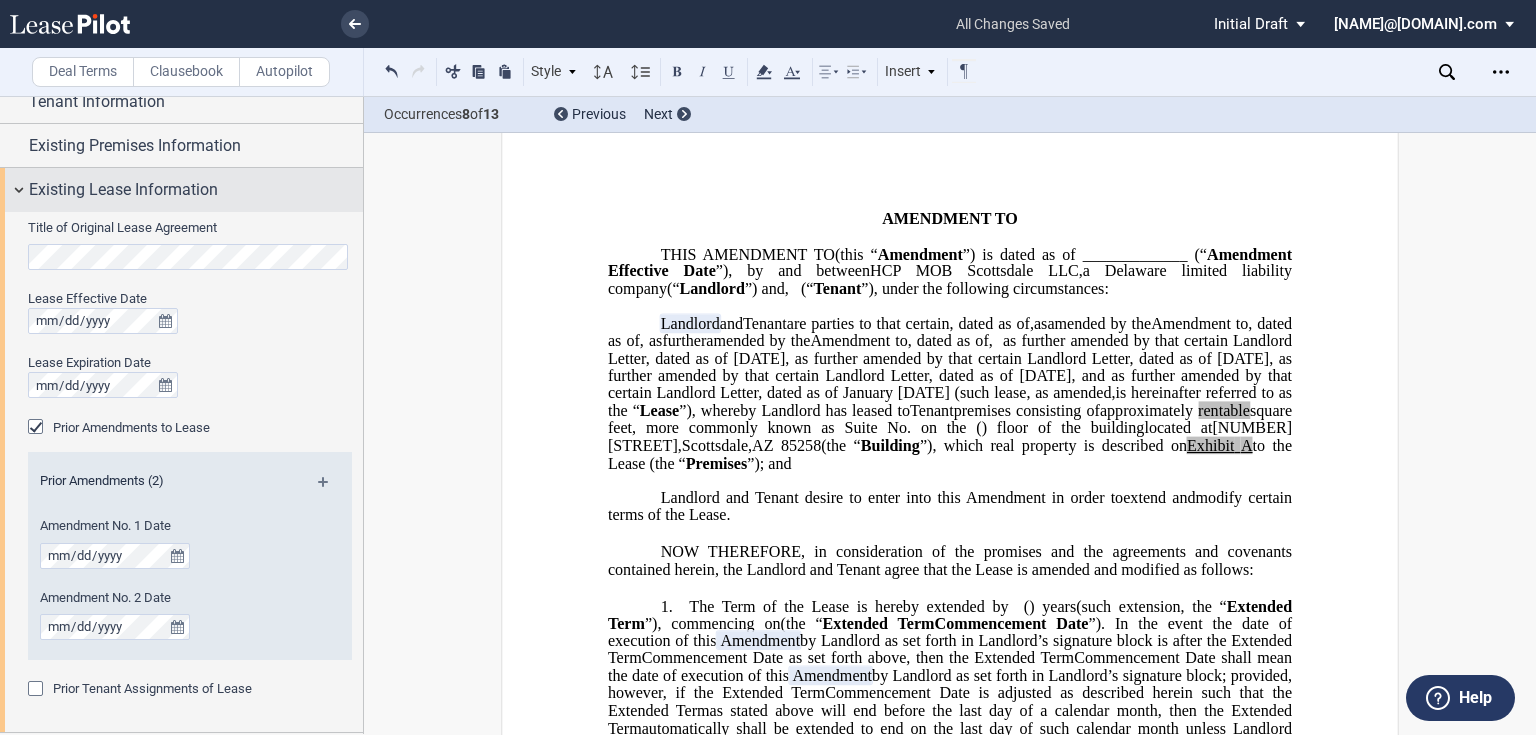 click on "Existing Lease Information" at bounding box center [123, 190] 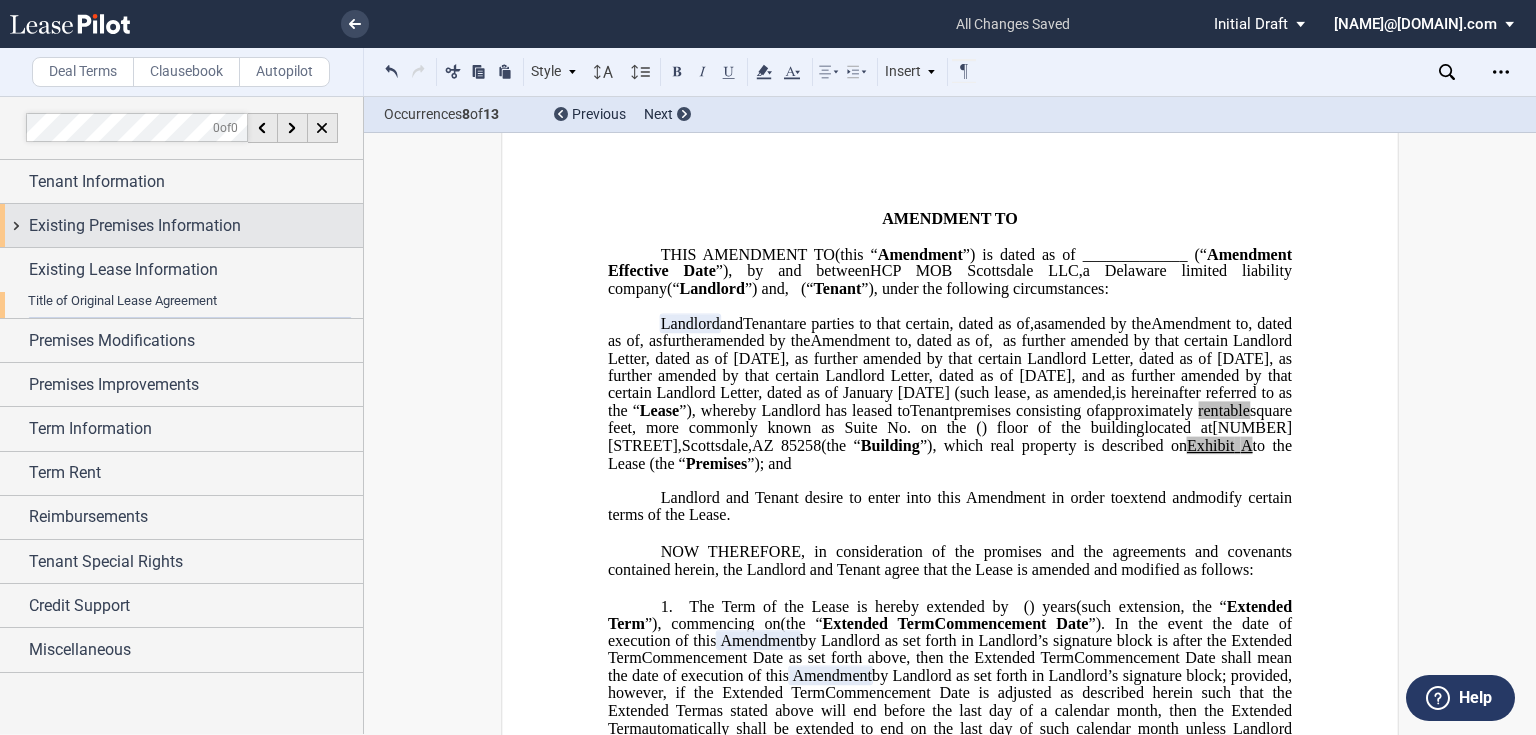 scroll, scrollTop: 0, scrollLeft: 0, axis: both 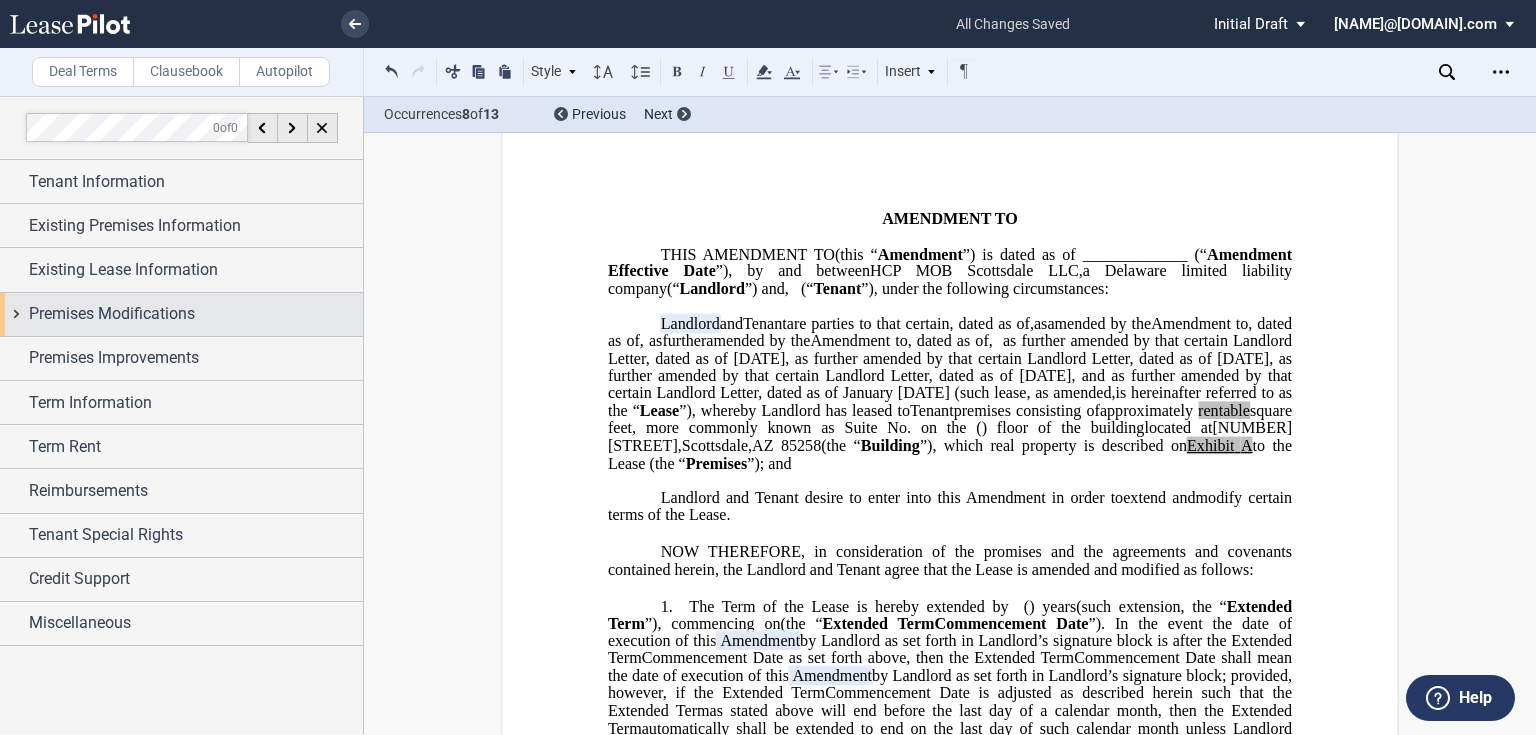 click on "Premises Modifications" at bounding box center (112, 314) 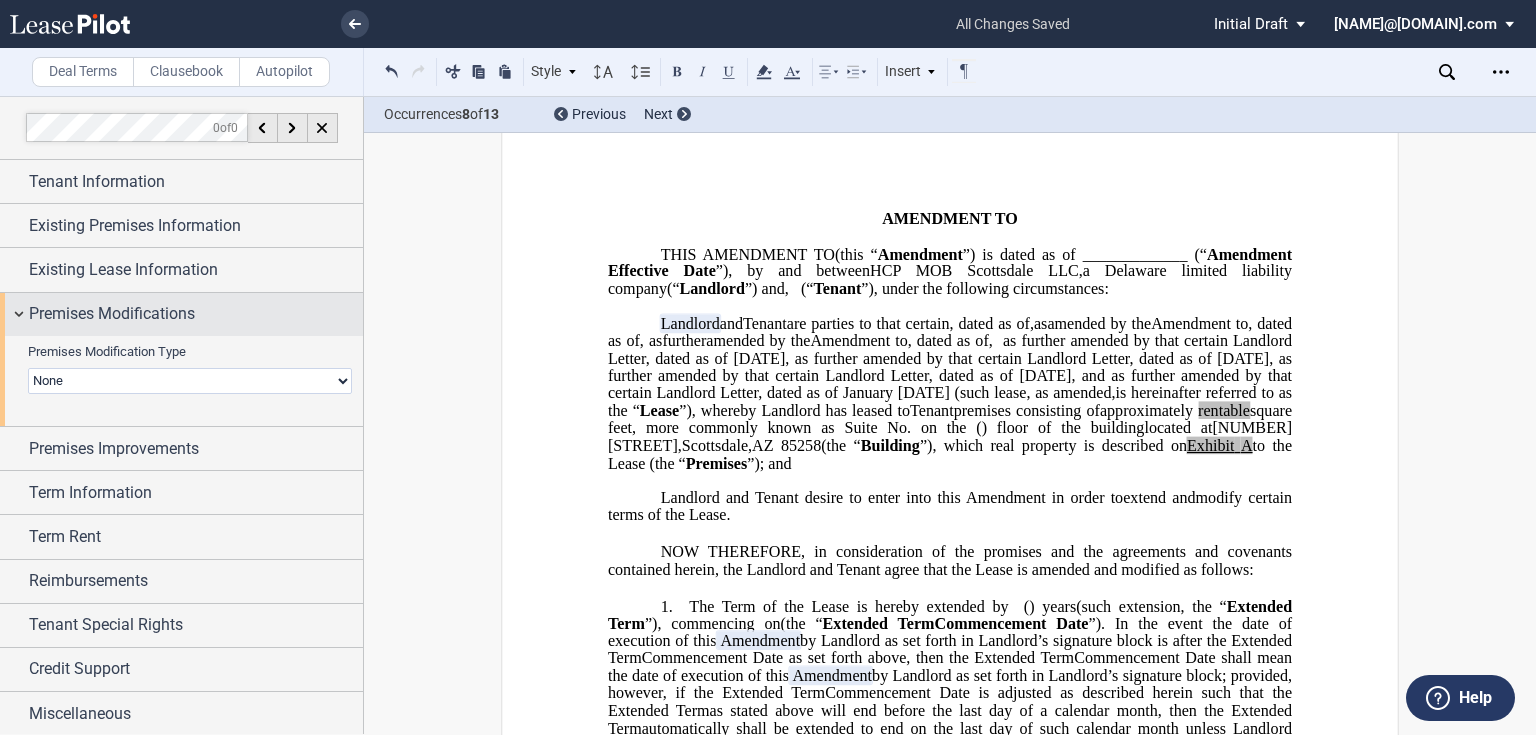 click on "Premises Modifications" at bounding box center [112, 314] 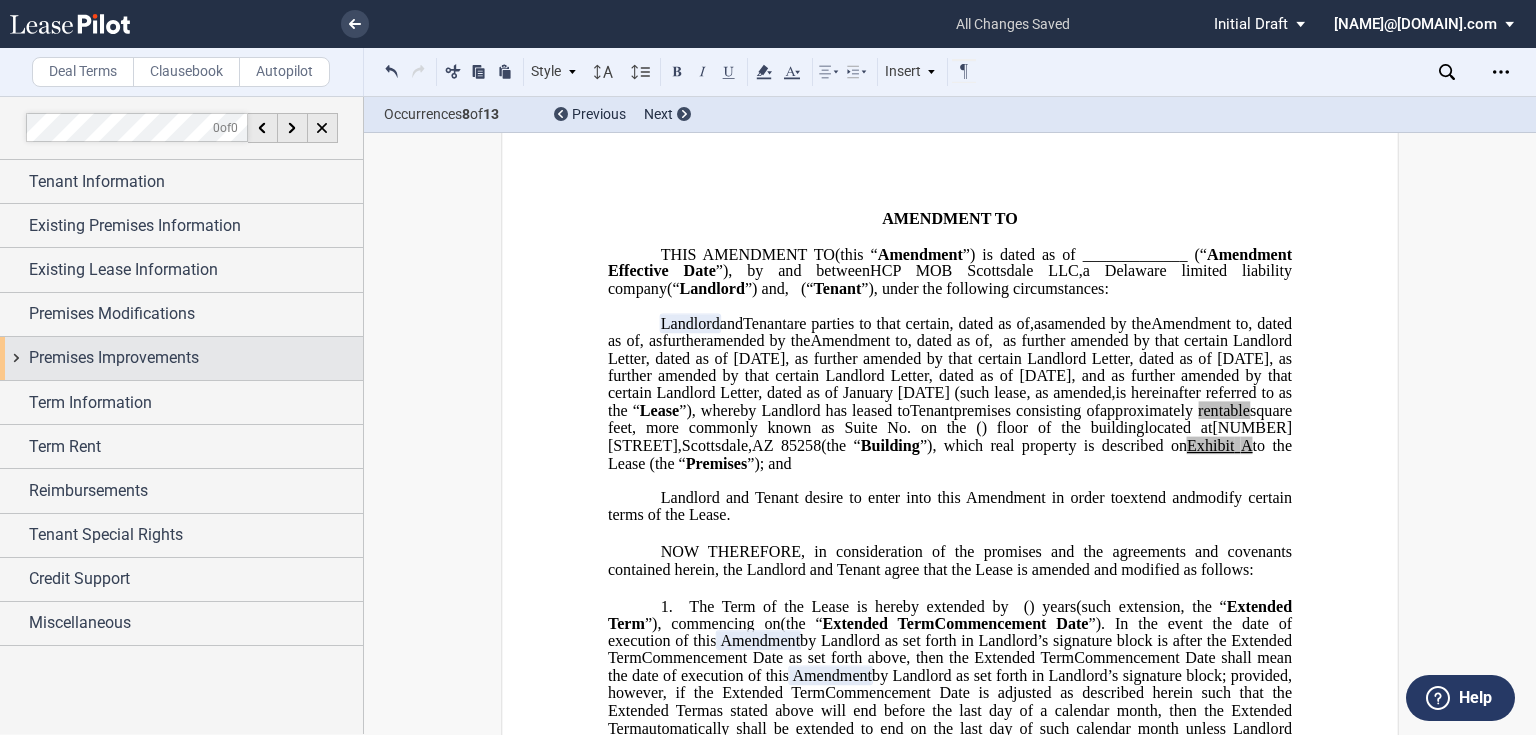 click on "Premises Improvements" at bounding box center (114, 358) 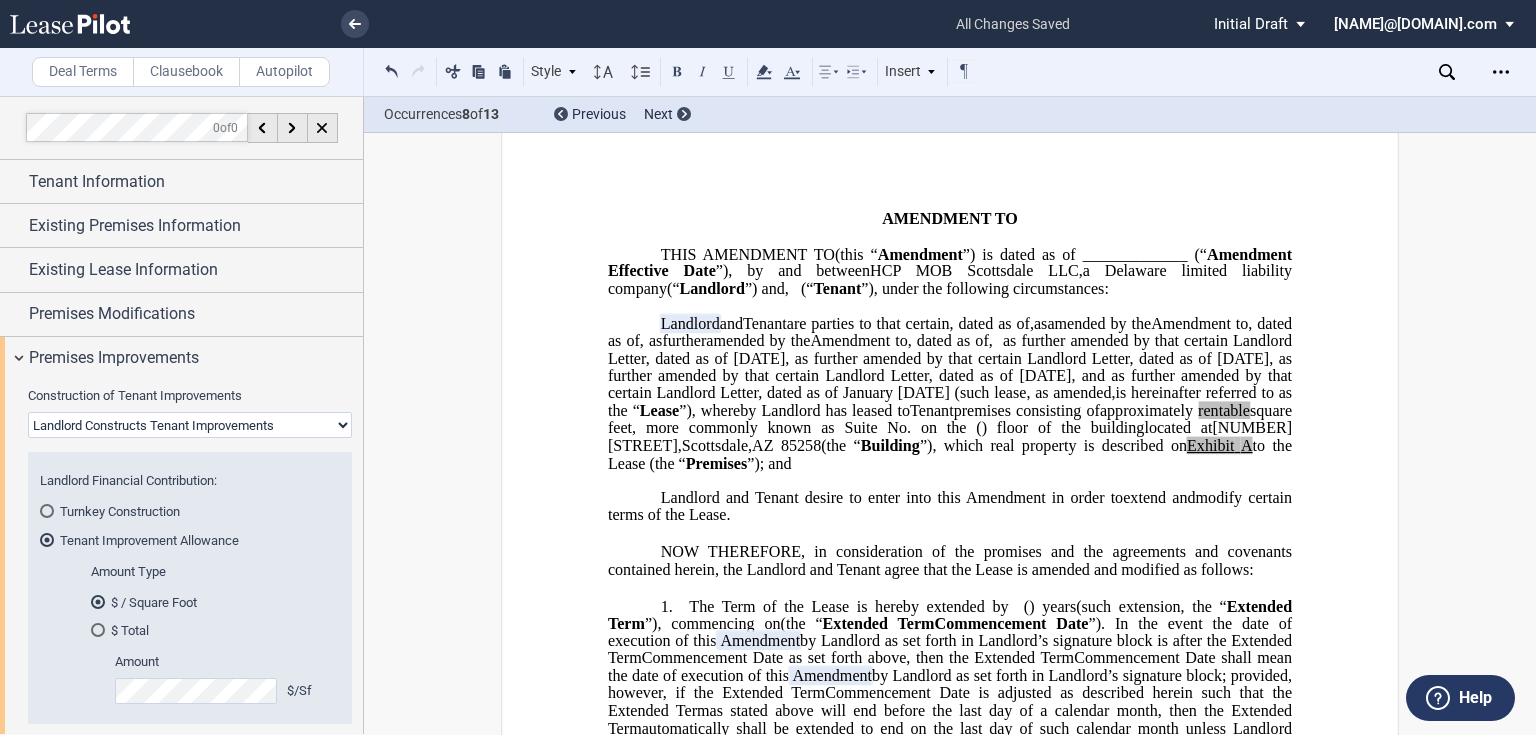 scroll, scrollTop: 80, scrollLeft: 0, axis: vertical 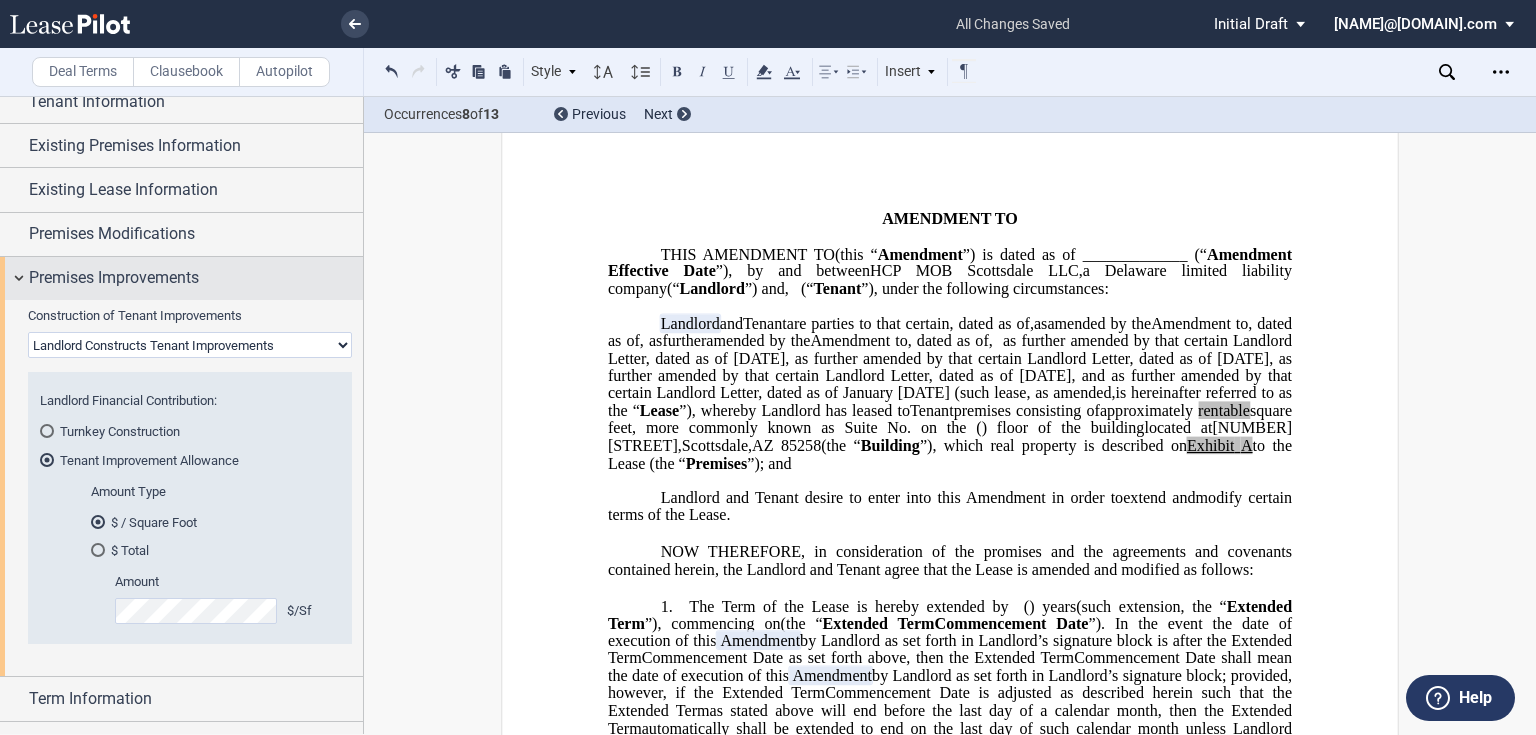 click on "Premises Improvements" at bounding box center [114, 278] 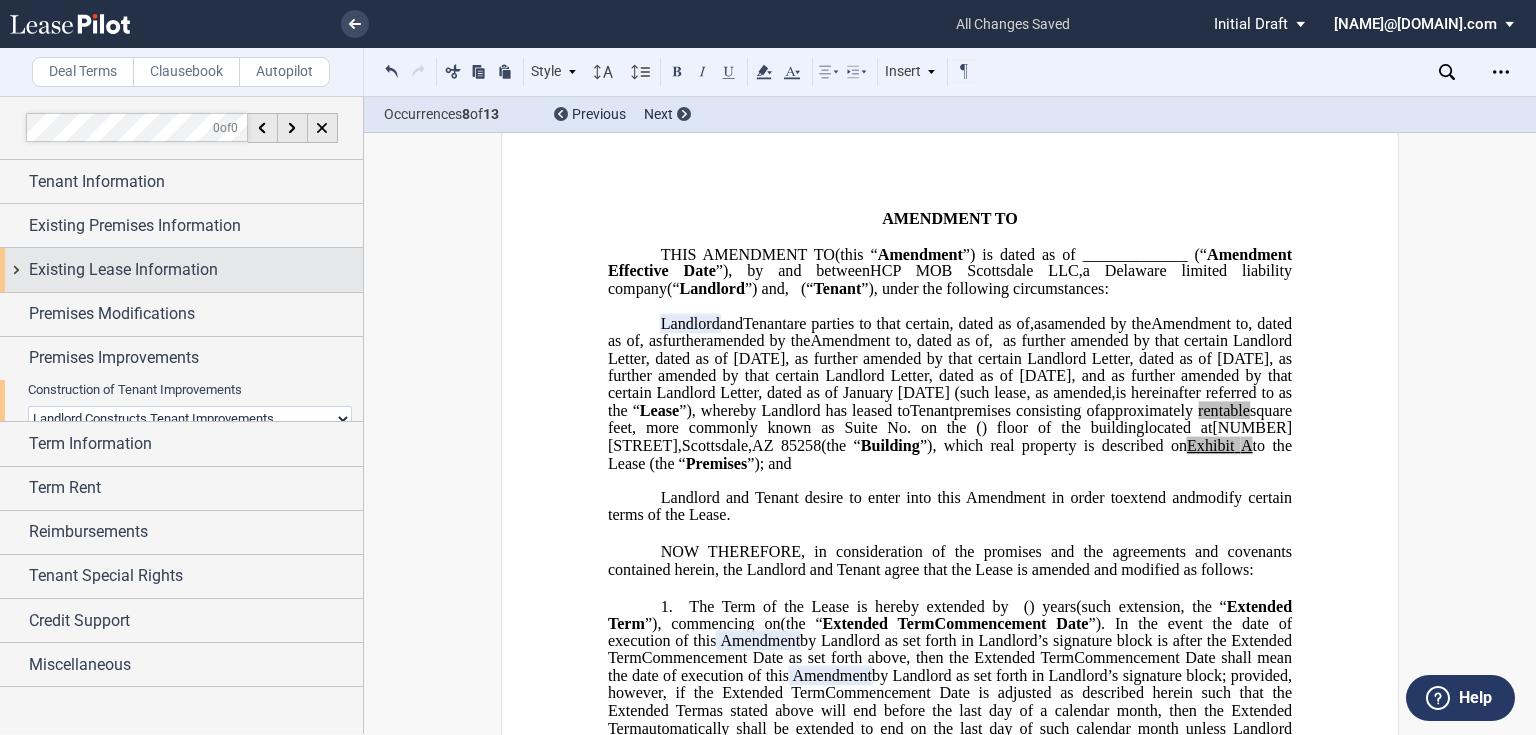scroll, scrollTop: 0, scrollLeft: 0, axis: both 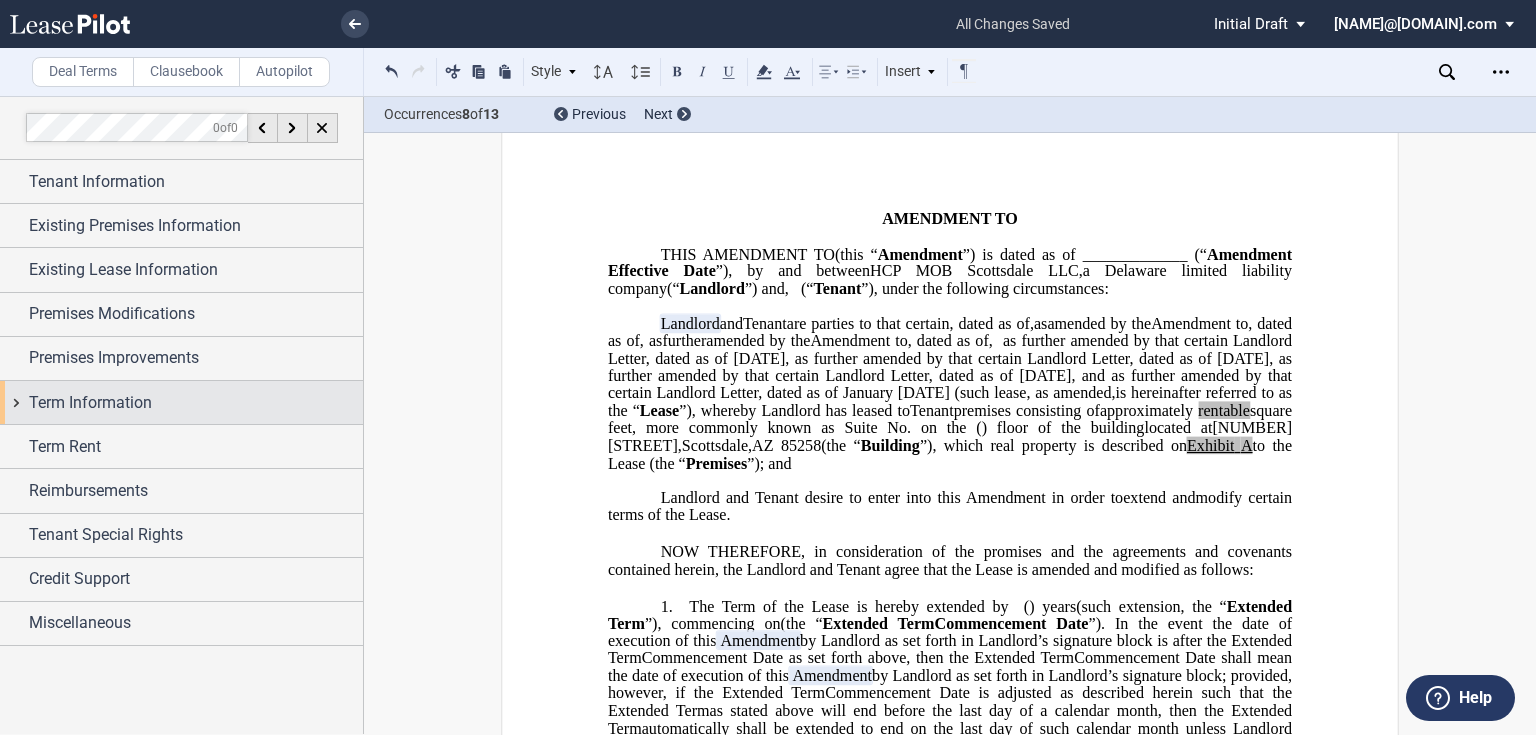 click on "Term Information" at bounding box center [90, 403] 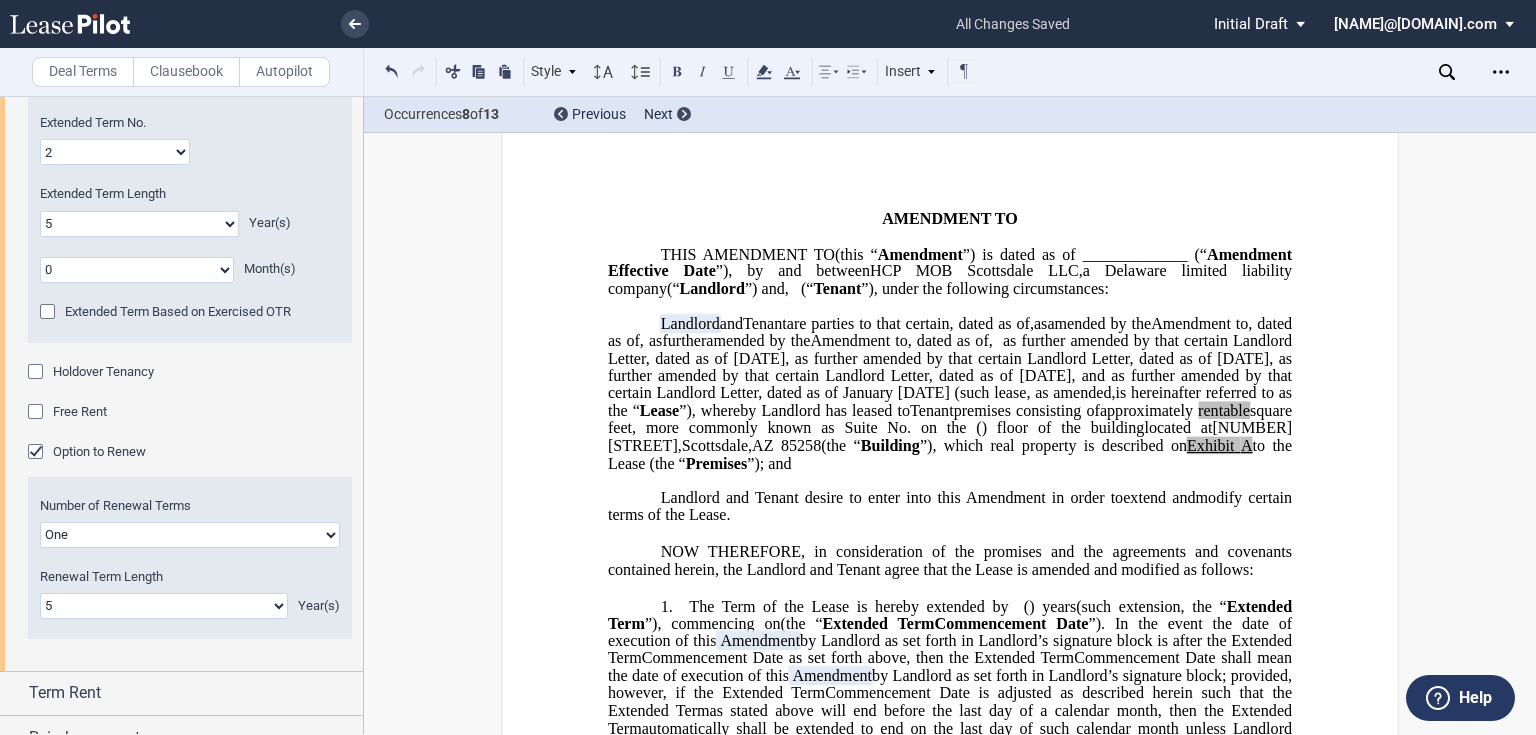 scroll, scrollTop: 287, scrollLeft: 0, axis: vertical 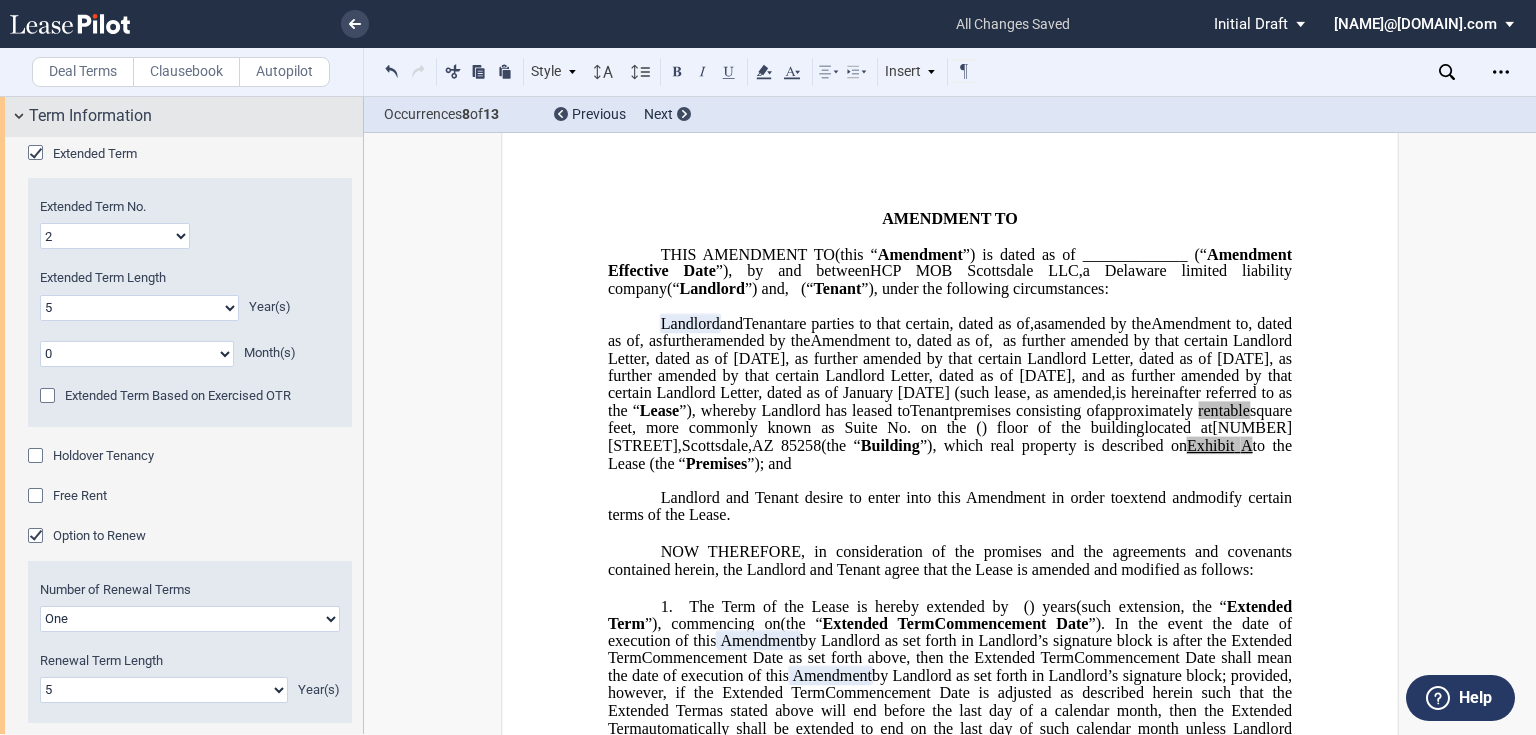 click on "Term Information" at bounding box center (90, 116) 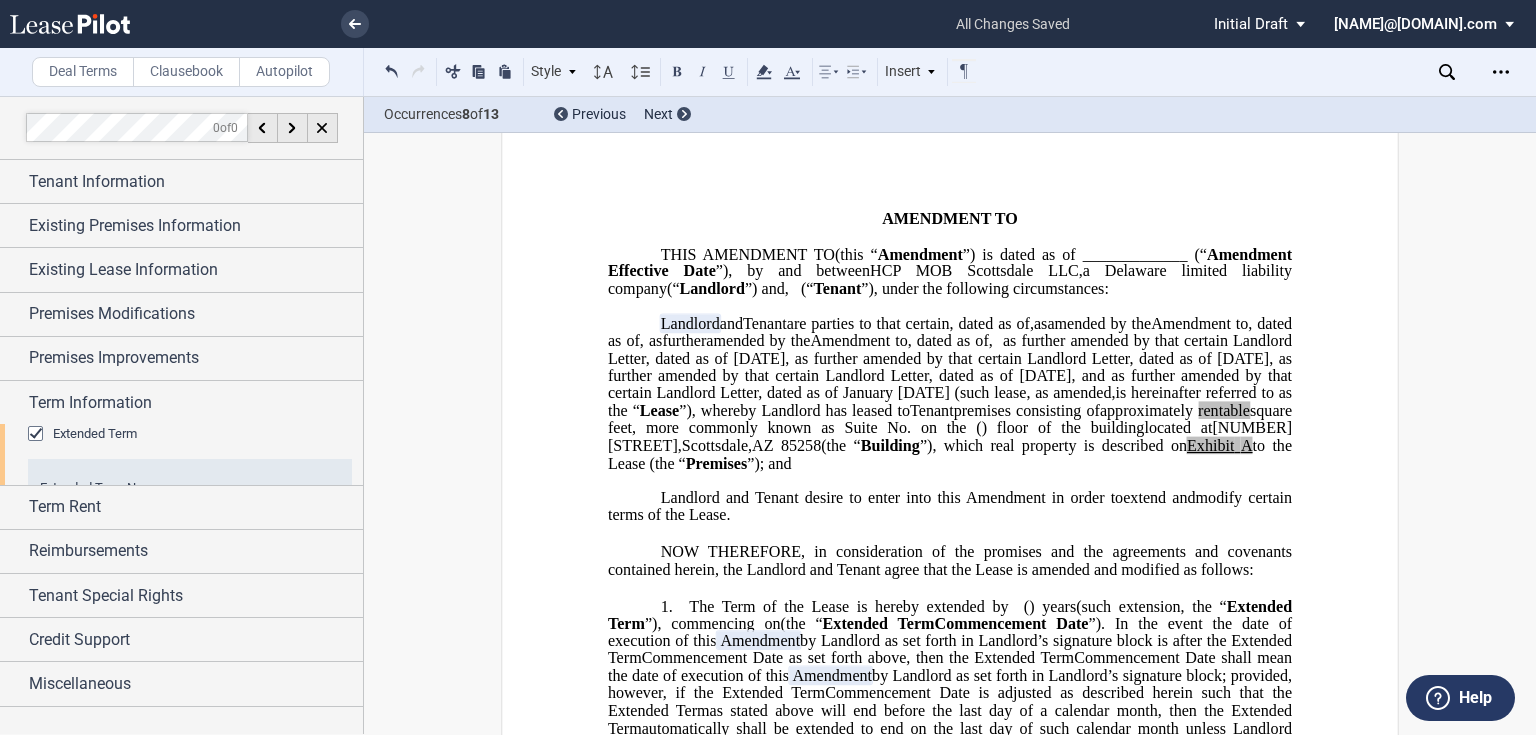 scroll, scrollTop: 0, scrollLeft: 0, axis: both 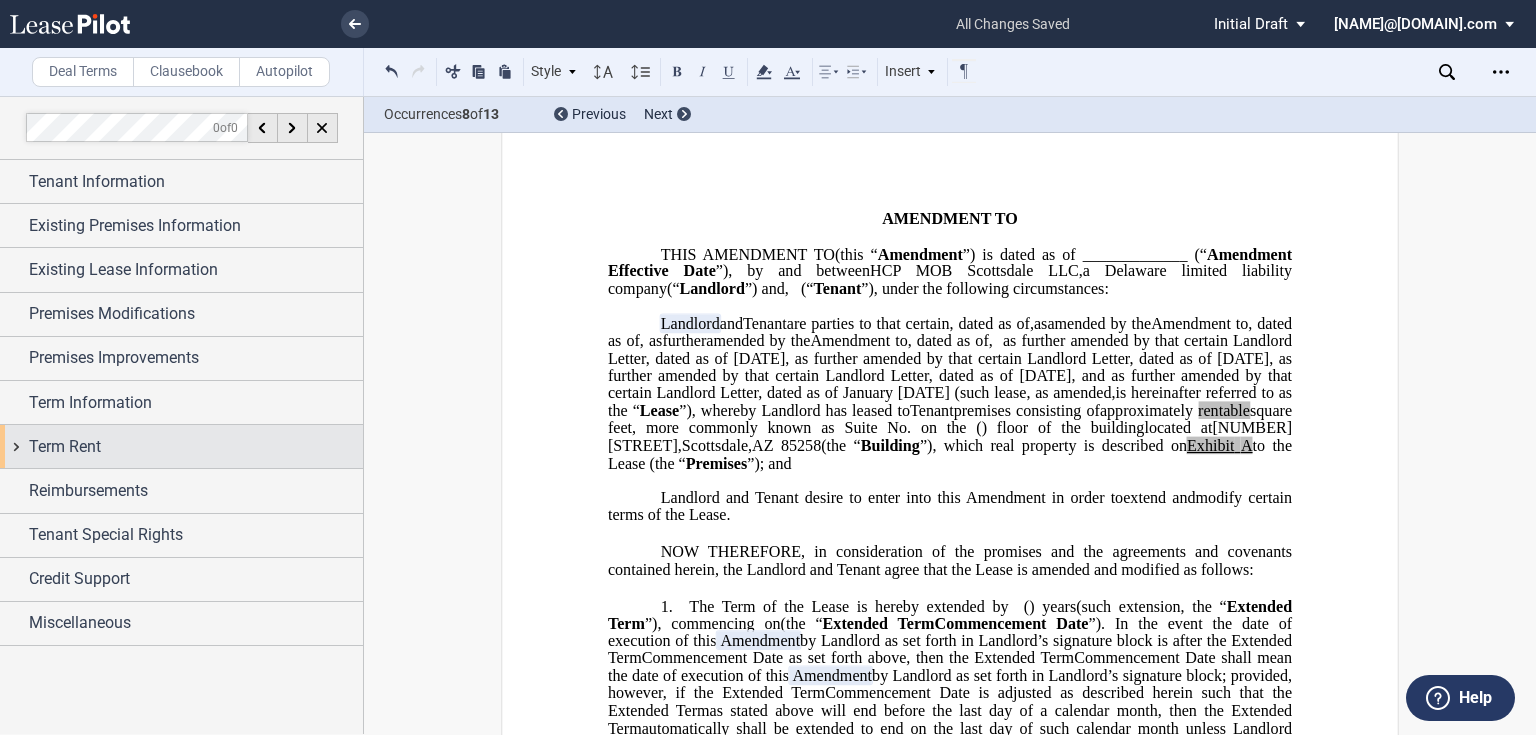 click on "Term Rent" at bounding box center (196, 447) 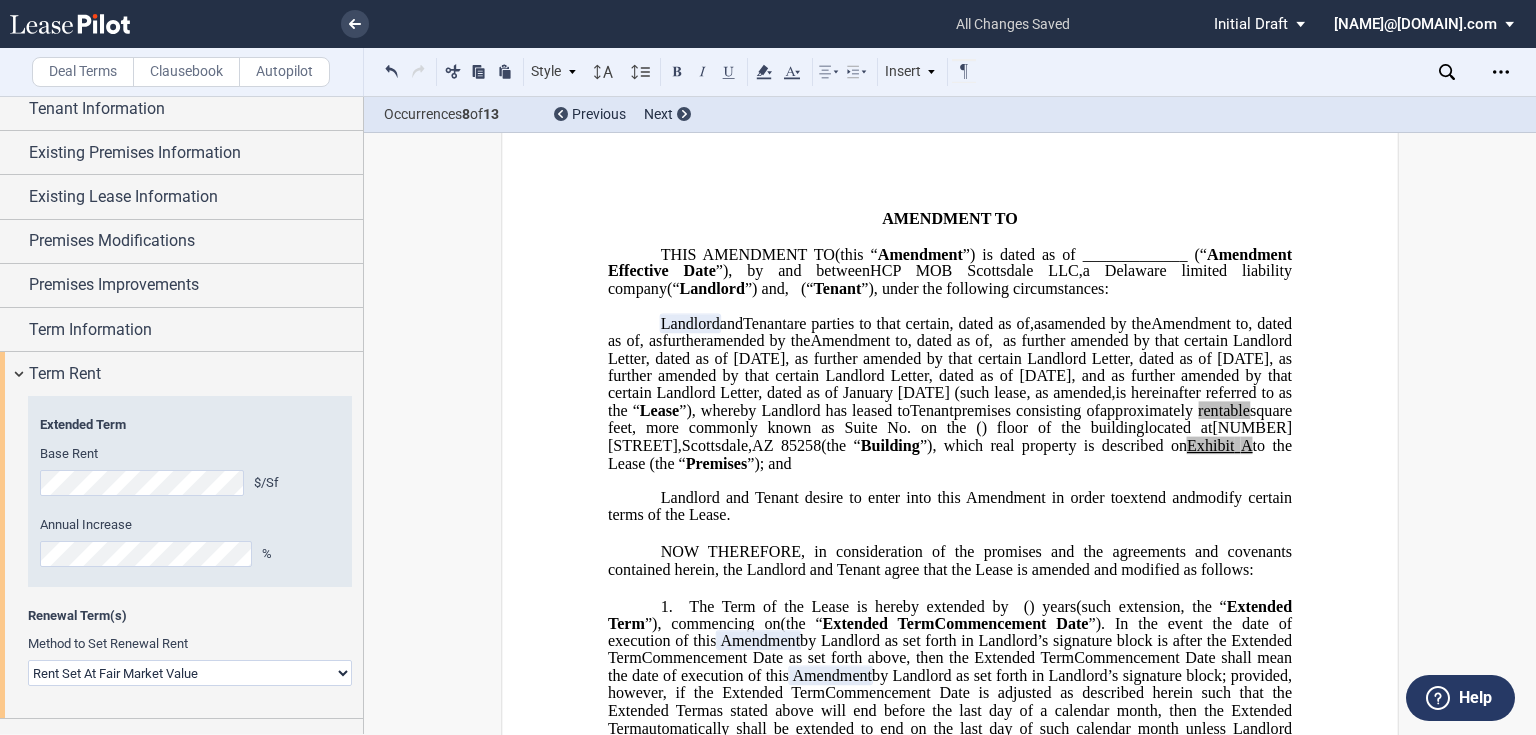 scroll, scrollTop: 160, scrollLeft: 0, axis: vertical 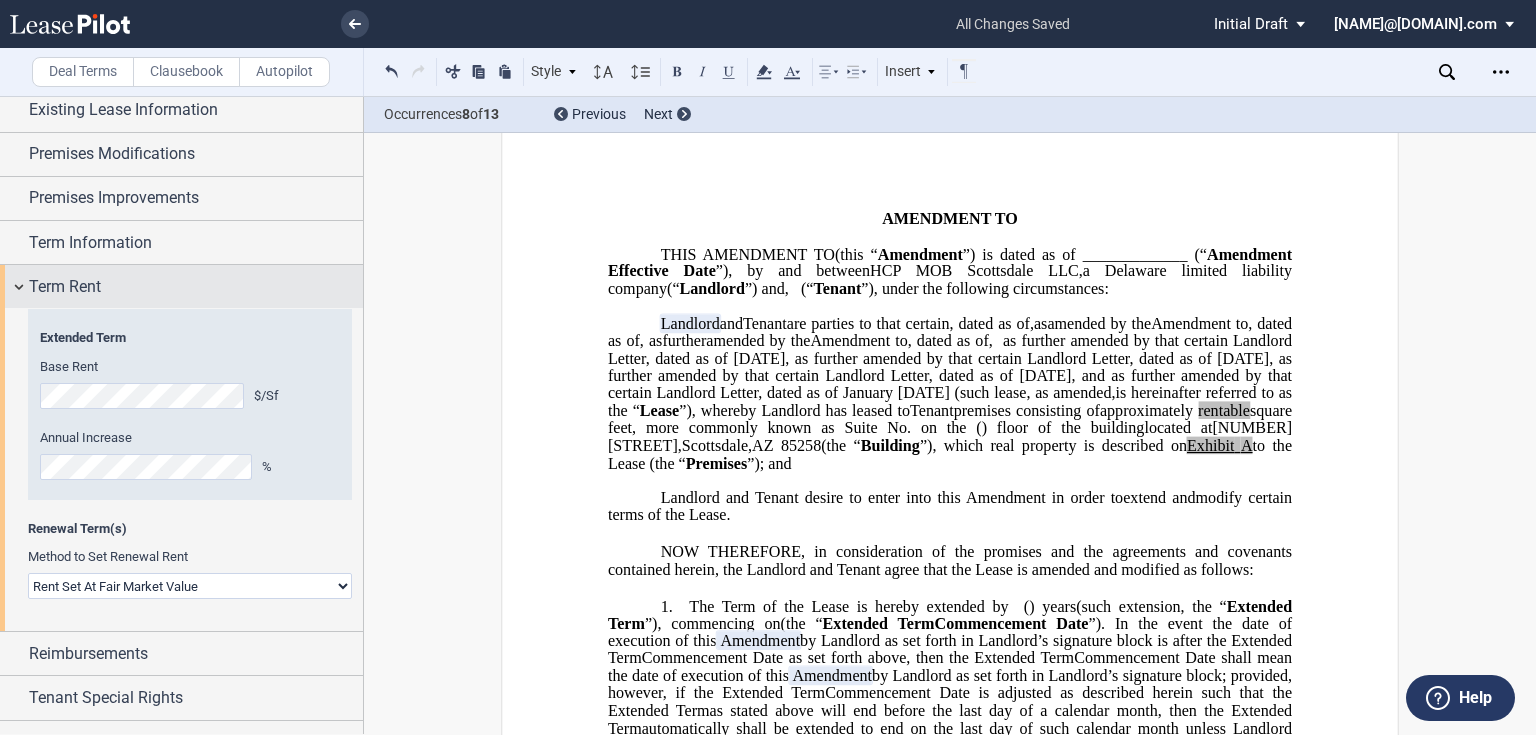 click on "Term Rent" at bounding box center [196, 287] 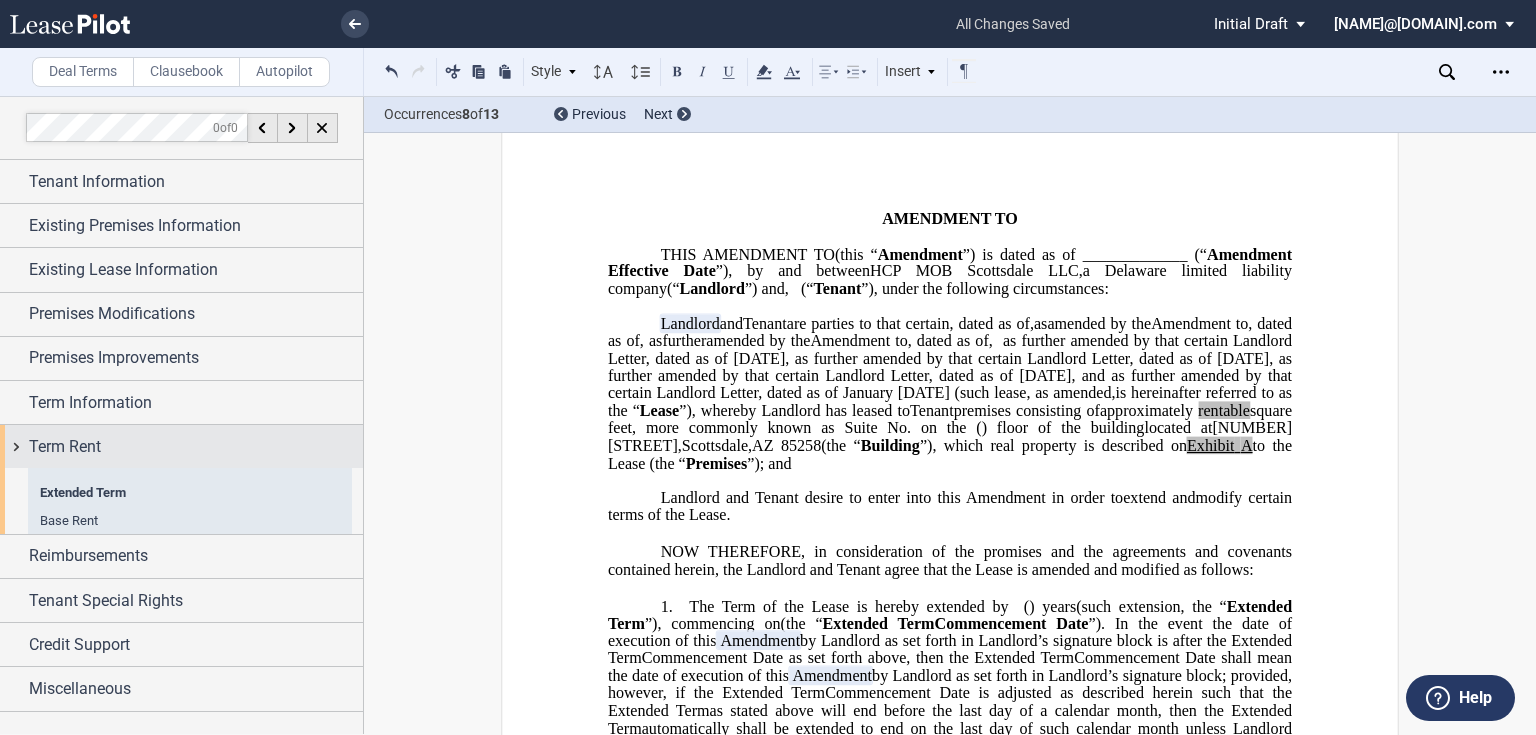 scroll, scrollTop: 0, scrollLeft: 0, axis: both 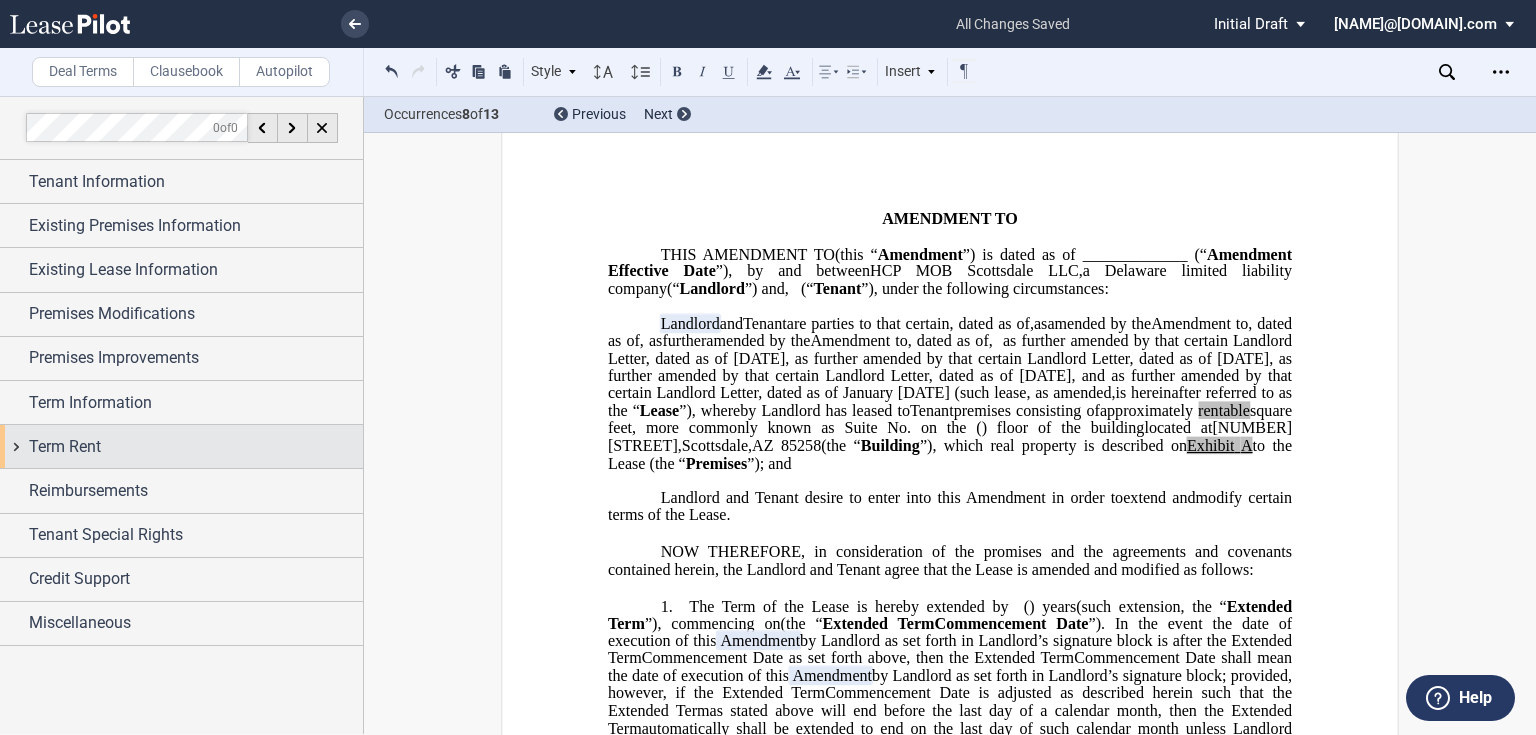 click on "Term Rent" at bounding box center (196, 447) 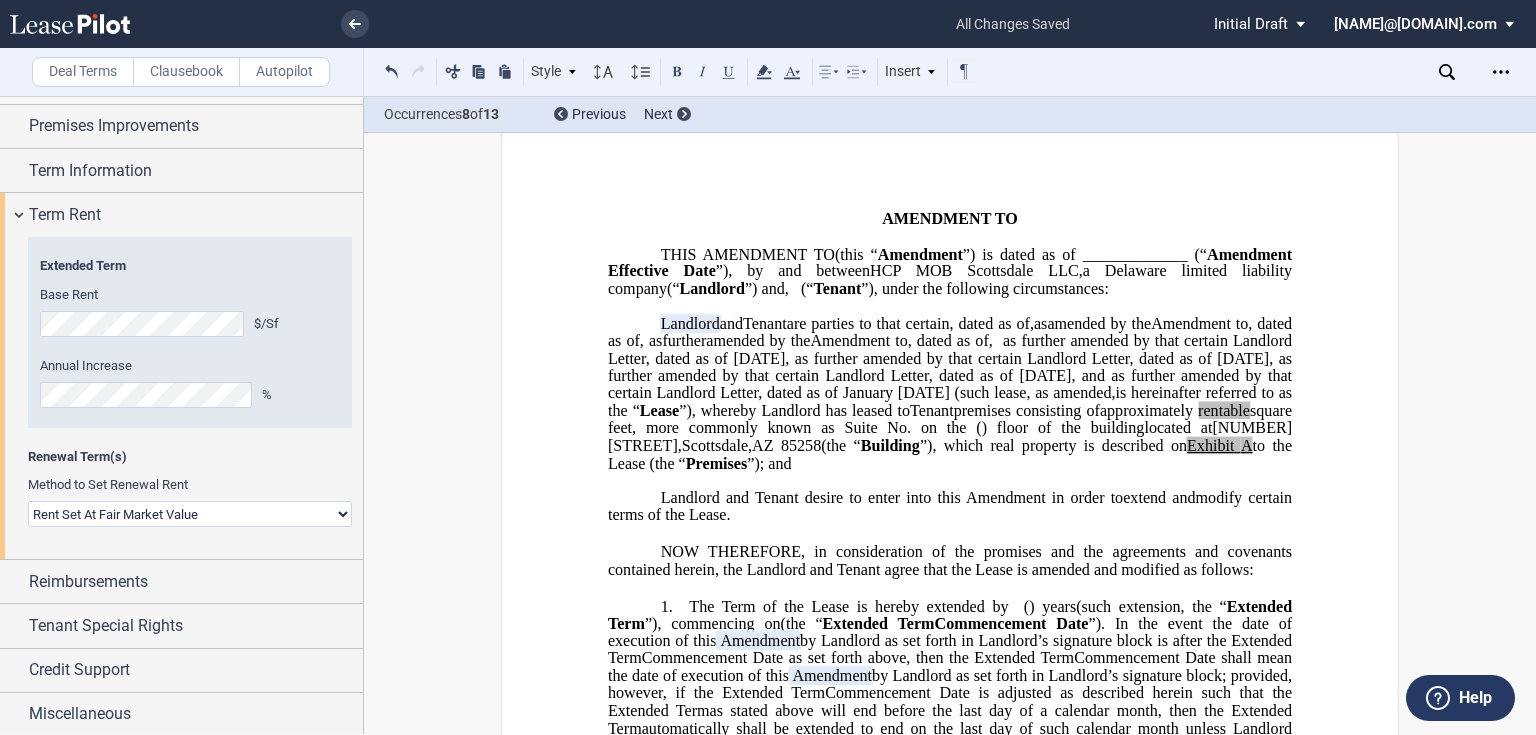scroll, scrollTop: 72, scrollLeft: 0, axis: vertical 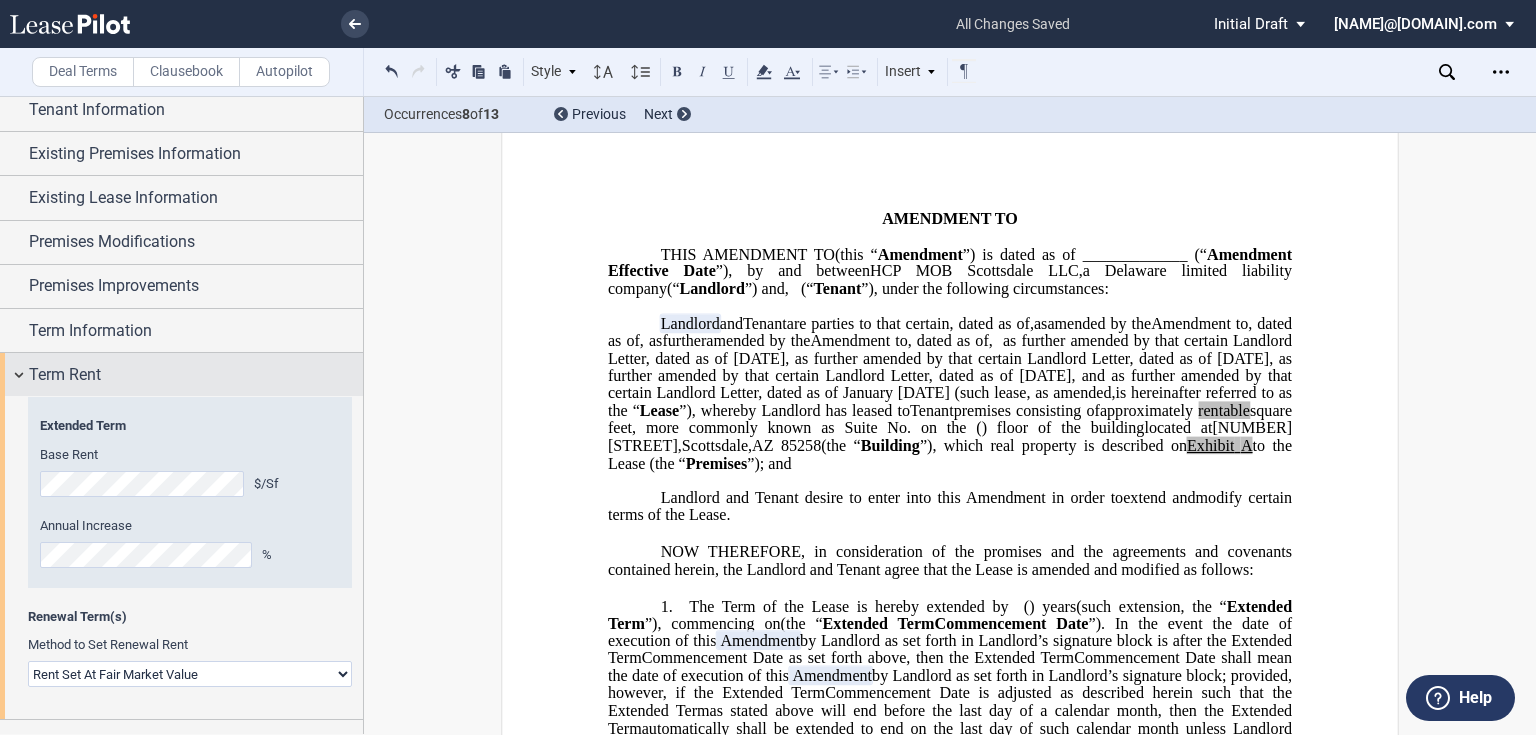 click on "Term Rent" at bounding box center [196, 375] 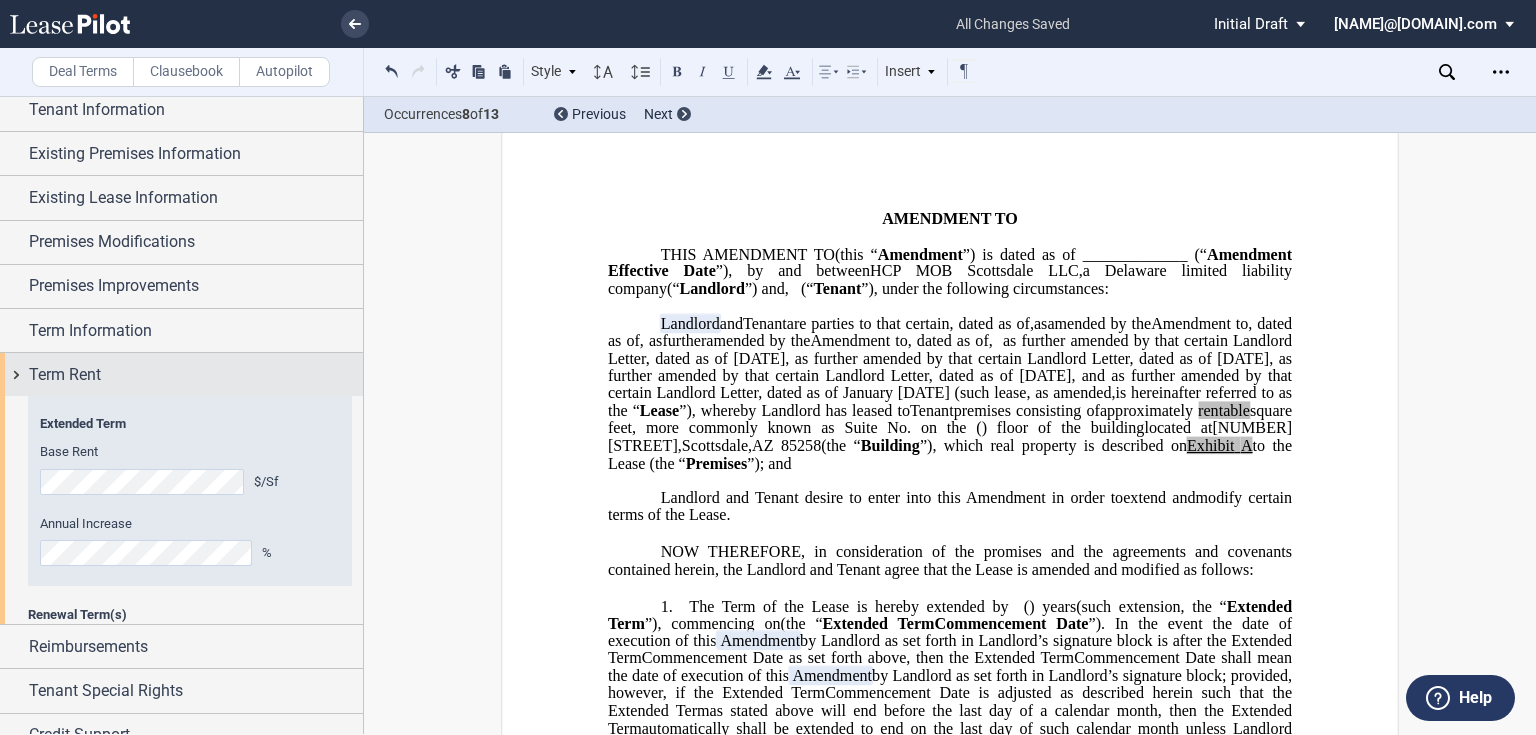 scroll, scrollTop: 0, scrollLeft: 0, axis: both 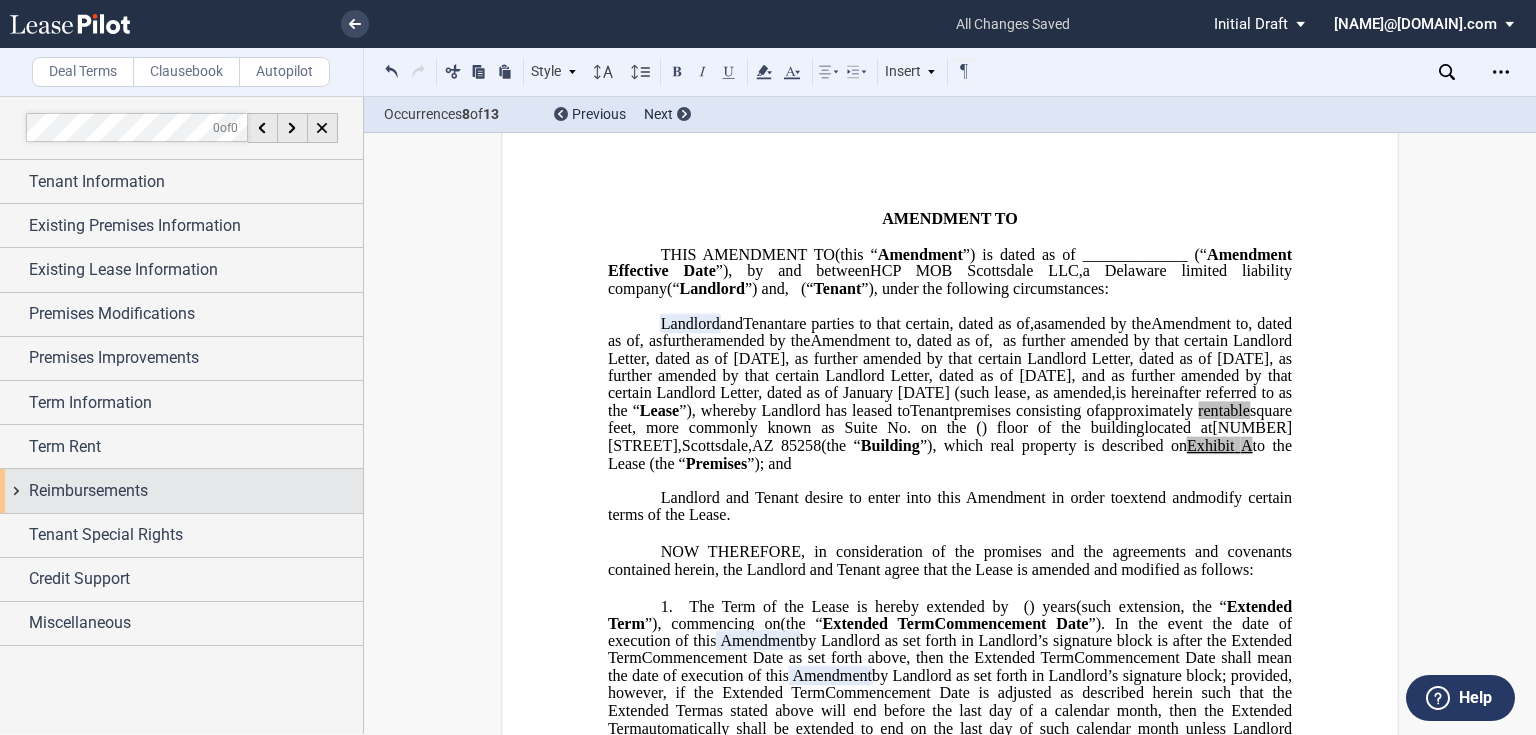 click on "Reimbursements" at bounding box center (88, 491) 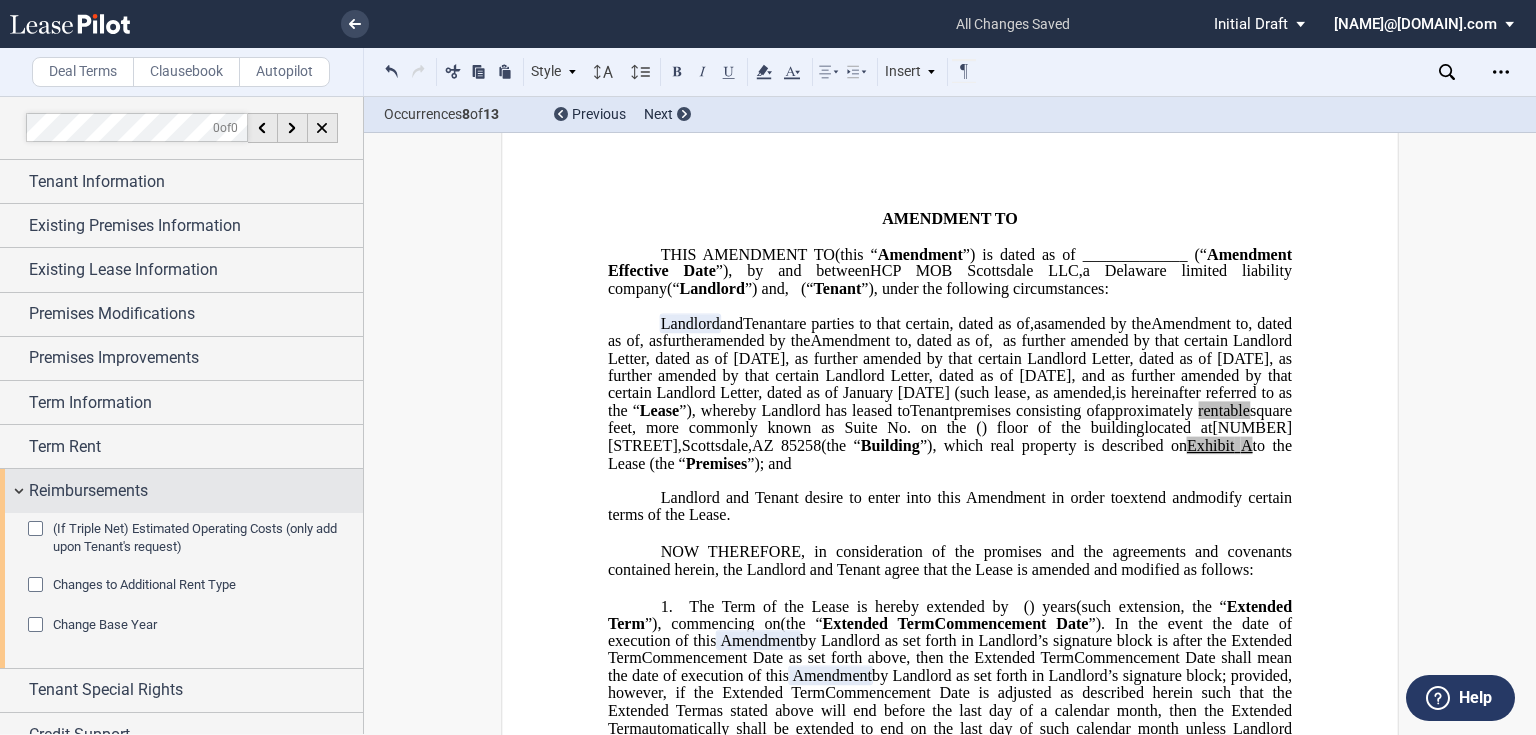 click on "Reimbursements" at bounding box center [88, 491] 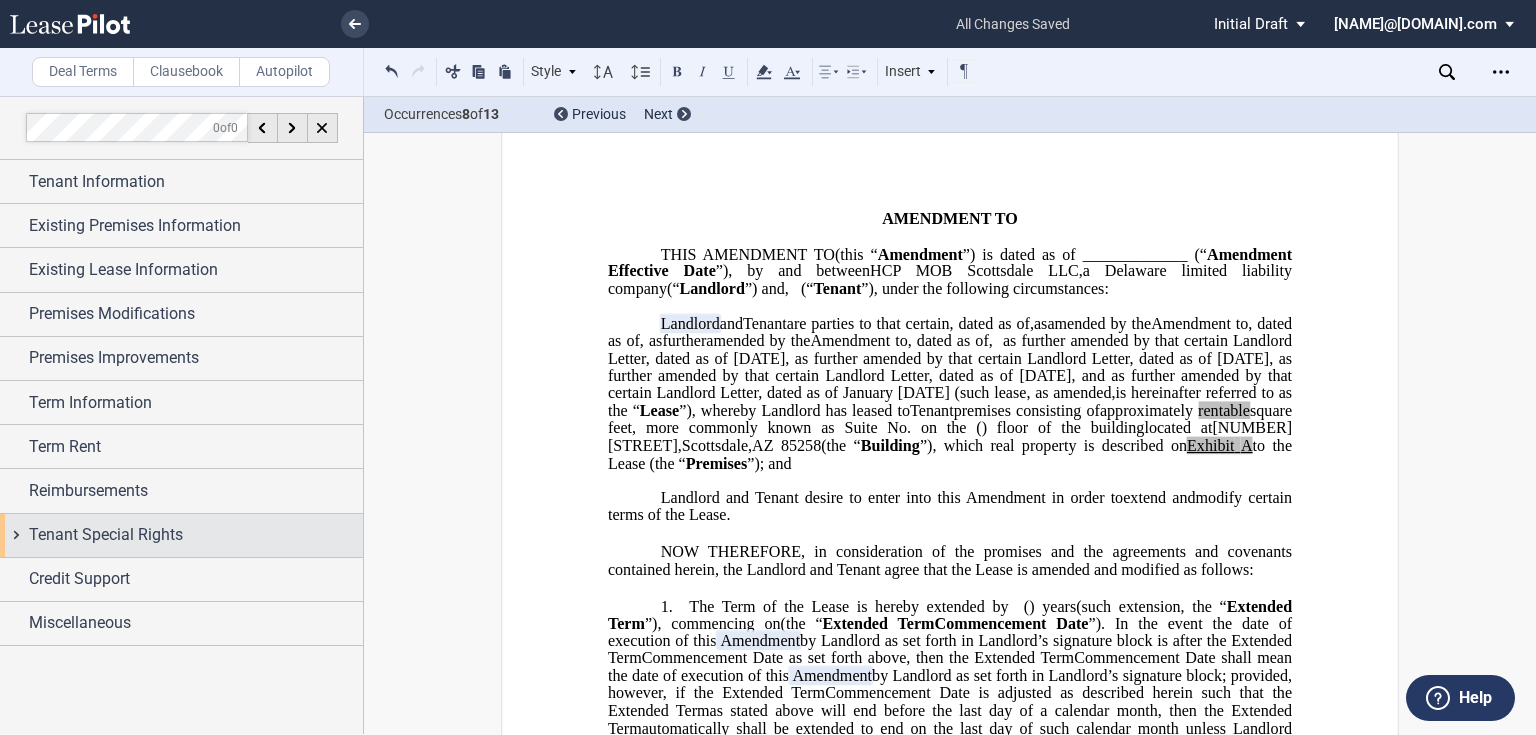 click on "Tenant Special Rights" at bounding box center (106, 535) 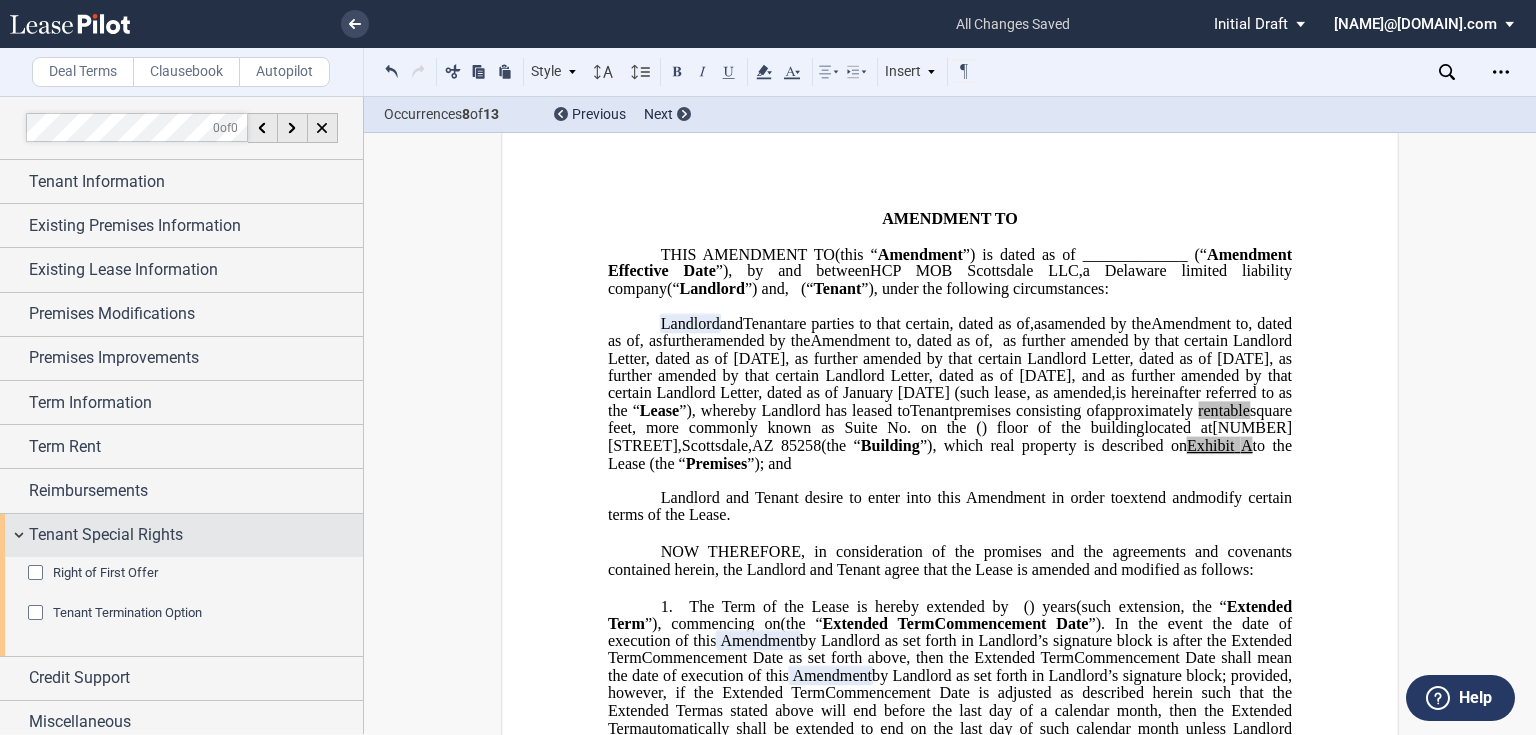 scroll, scrollTop: 8, scrollLeft: 0, axis: vertical 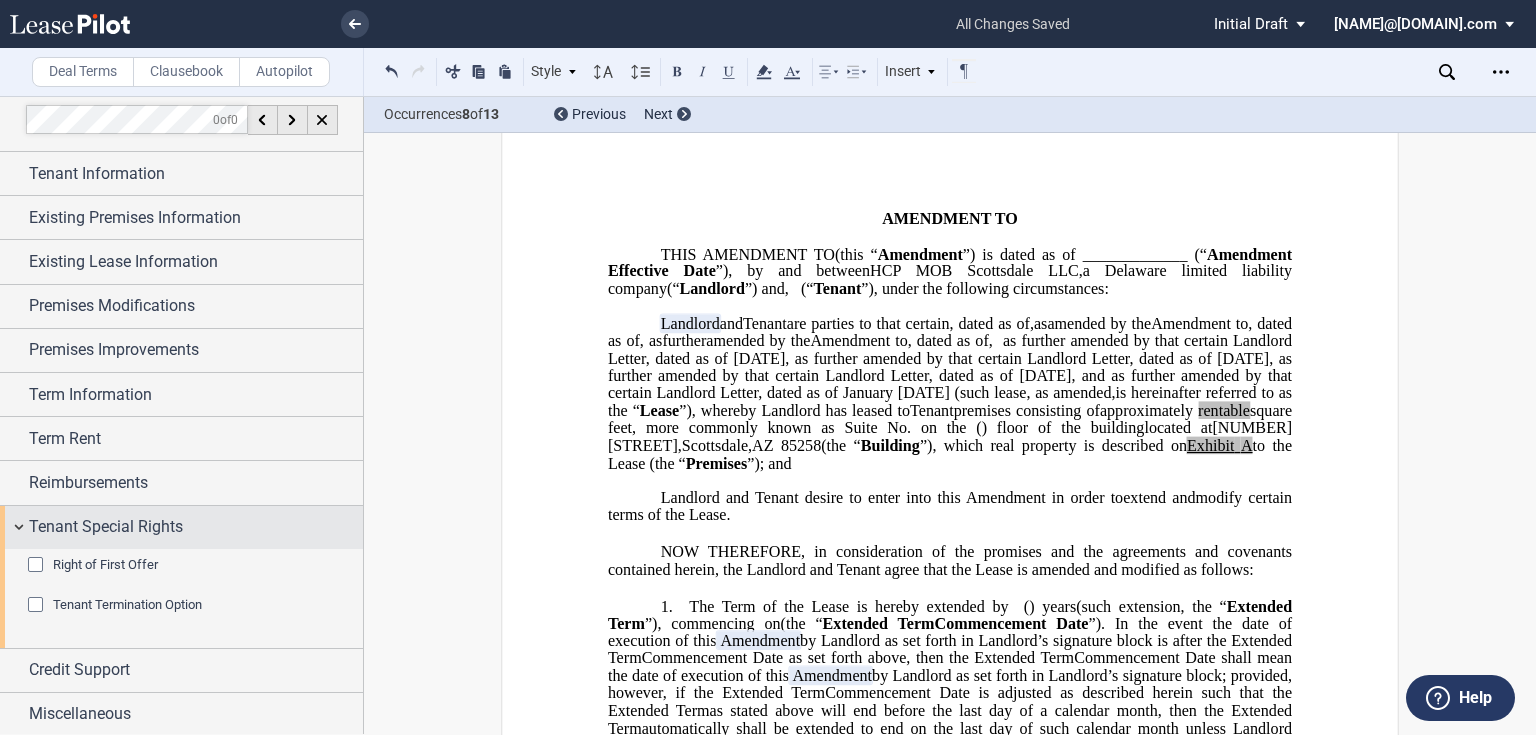 click on "Tenant Special Rights" at bounding box center [106, 527] 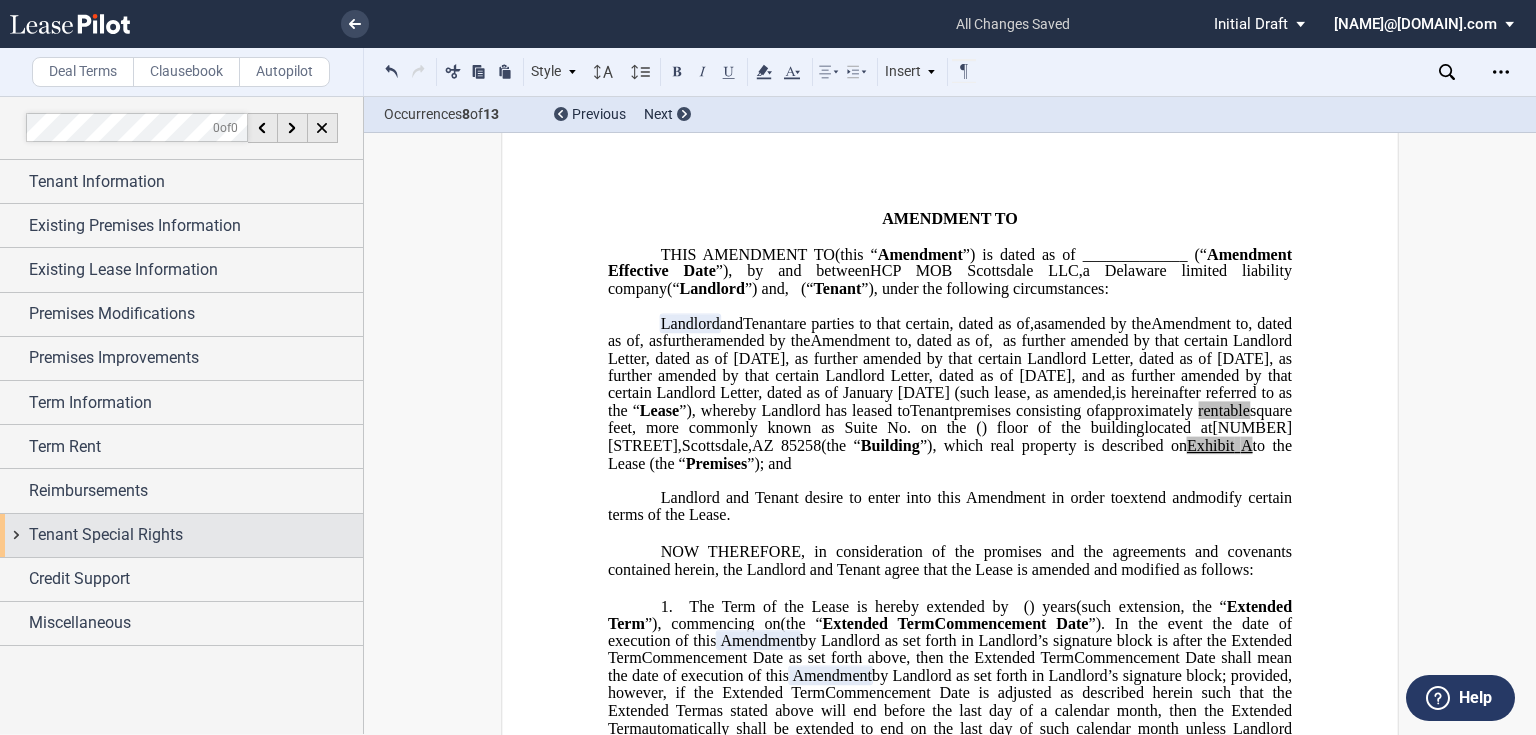 scroll, scrollTop: 0, scrollLeft: 0, axis: both 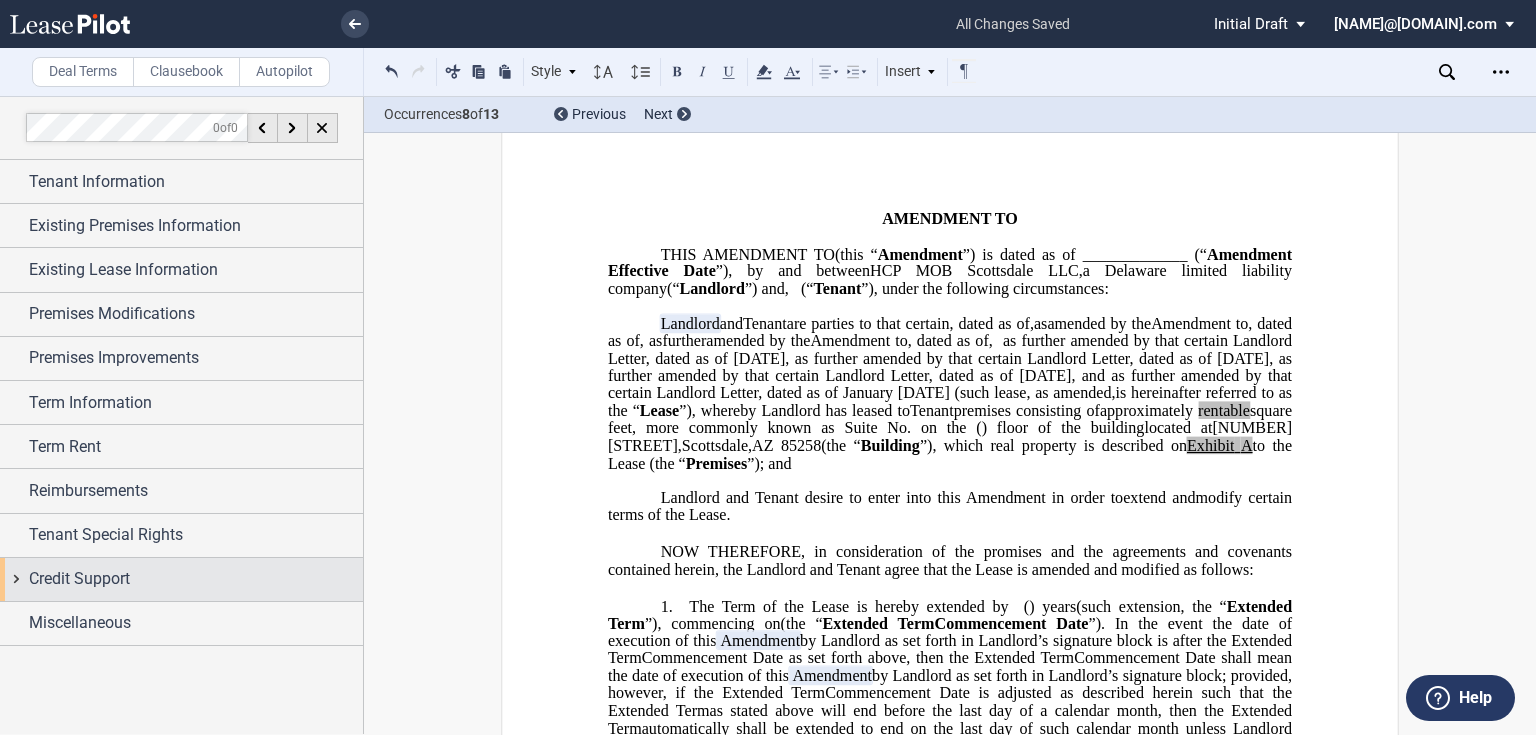 click on "Credit Support" at bounding box center (79, 579) 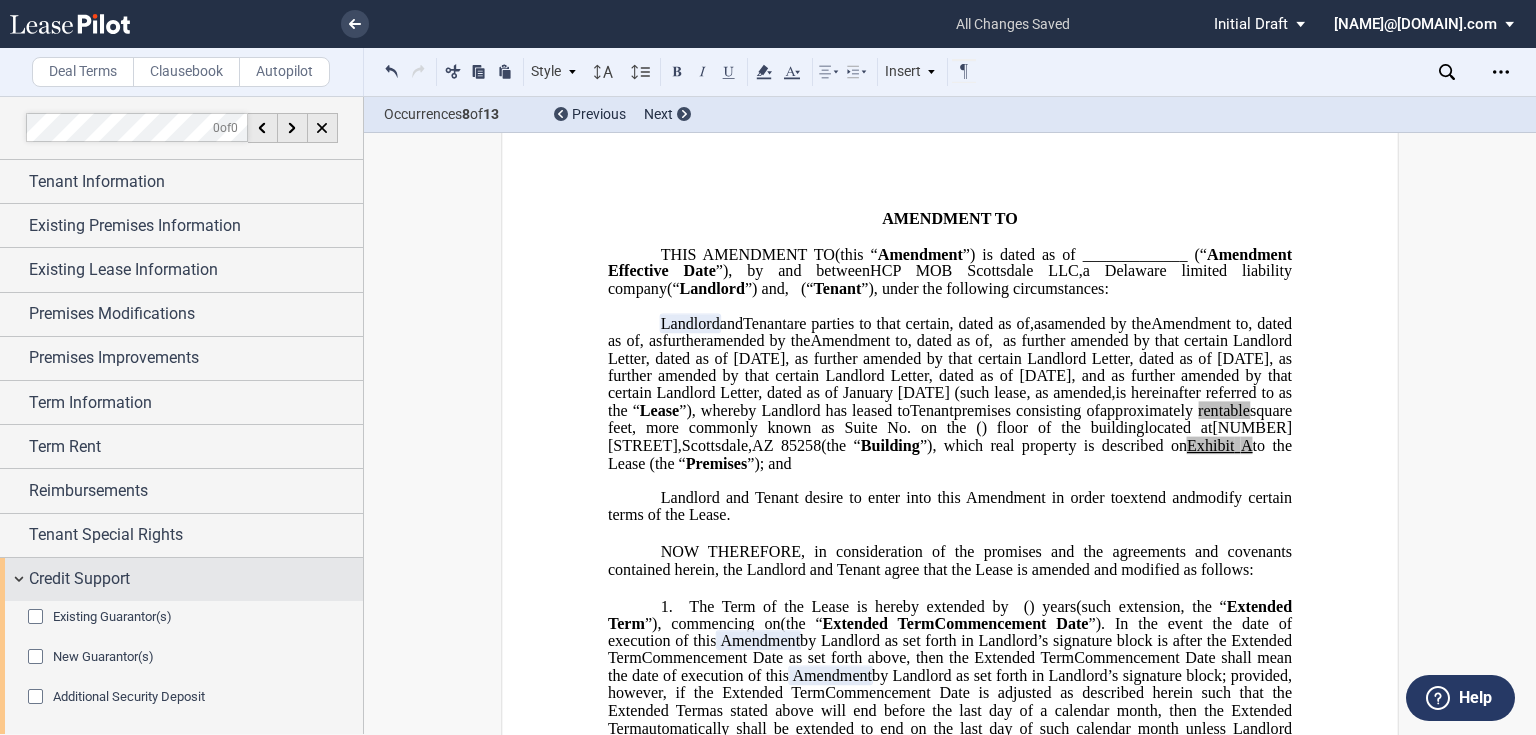 click on "Credit Support" at bounding box center (79, 579) 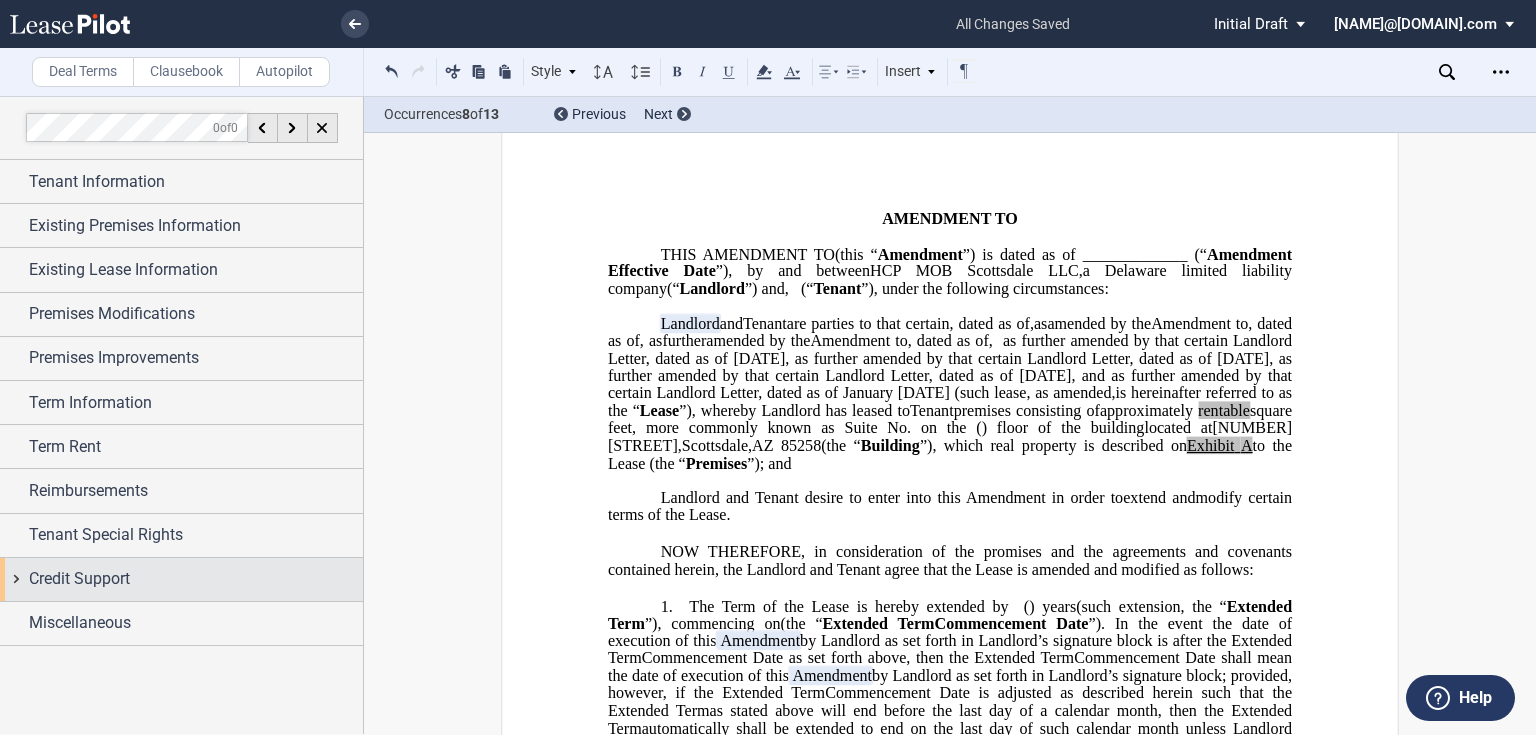 scroll, scrollTop: 0, scrollLeft: 0, axis: both 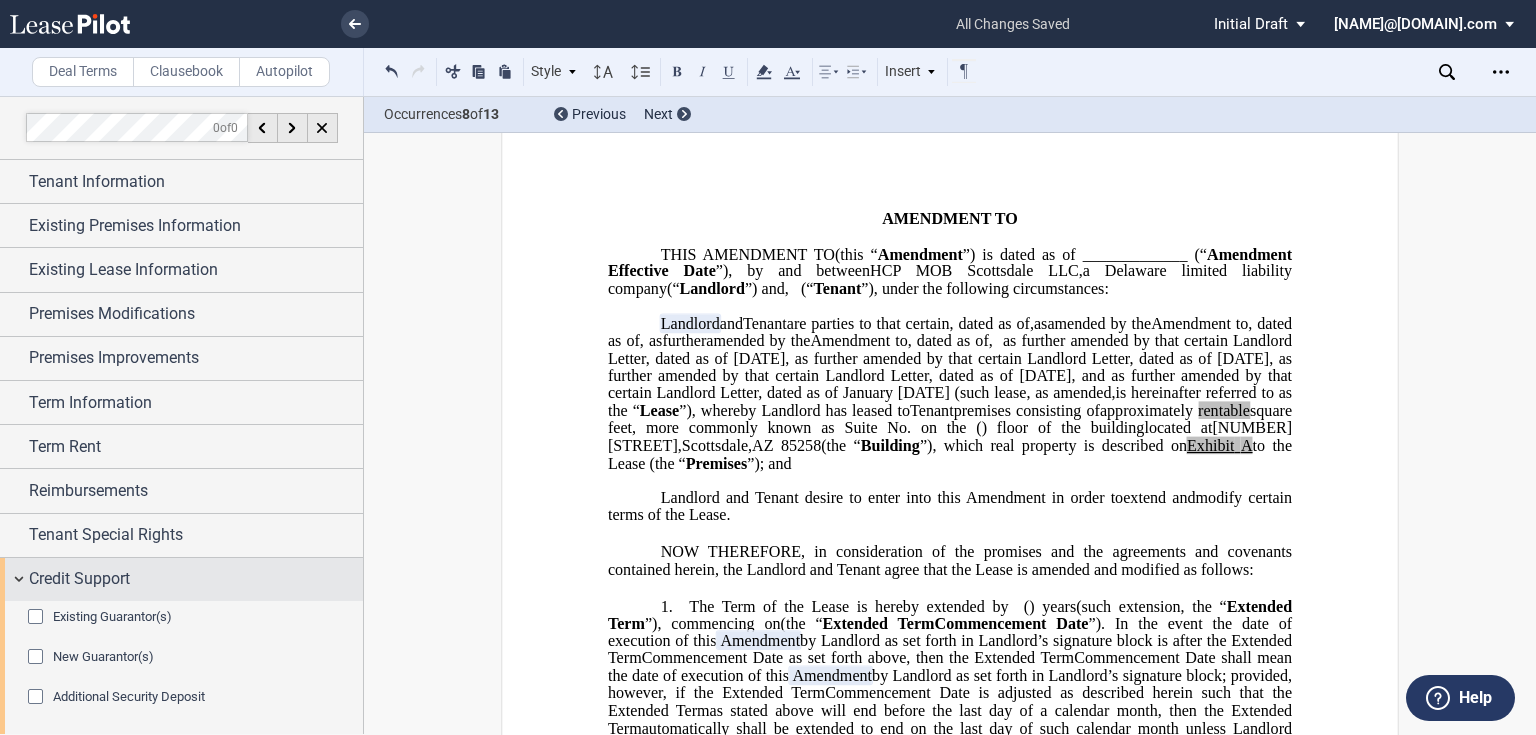 click on "Credit Support" at bounding box center [196, 579] 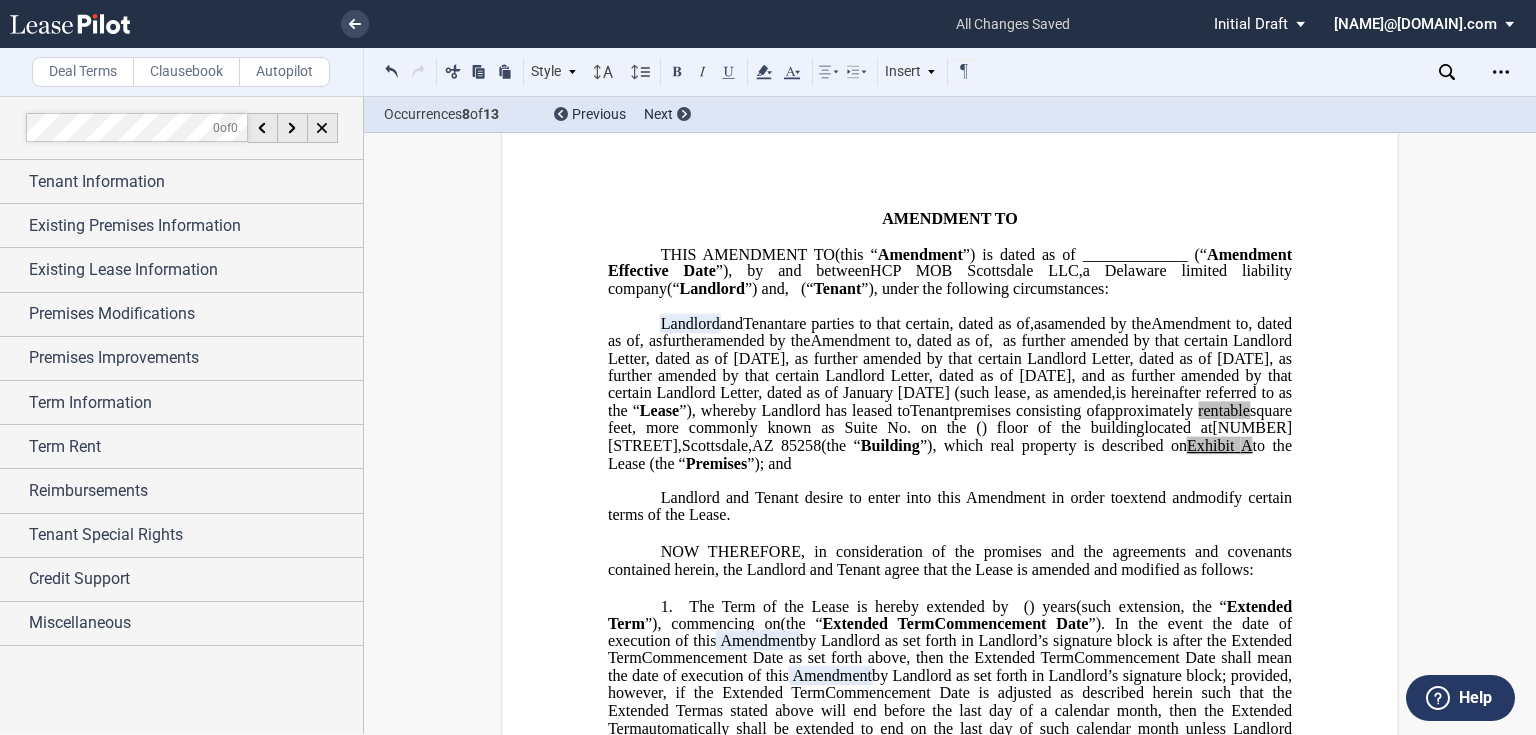 scroll, scrollTop: 0, scrollLeft: 0, axis: both 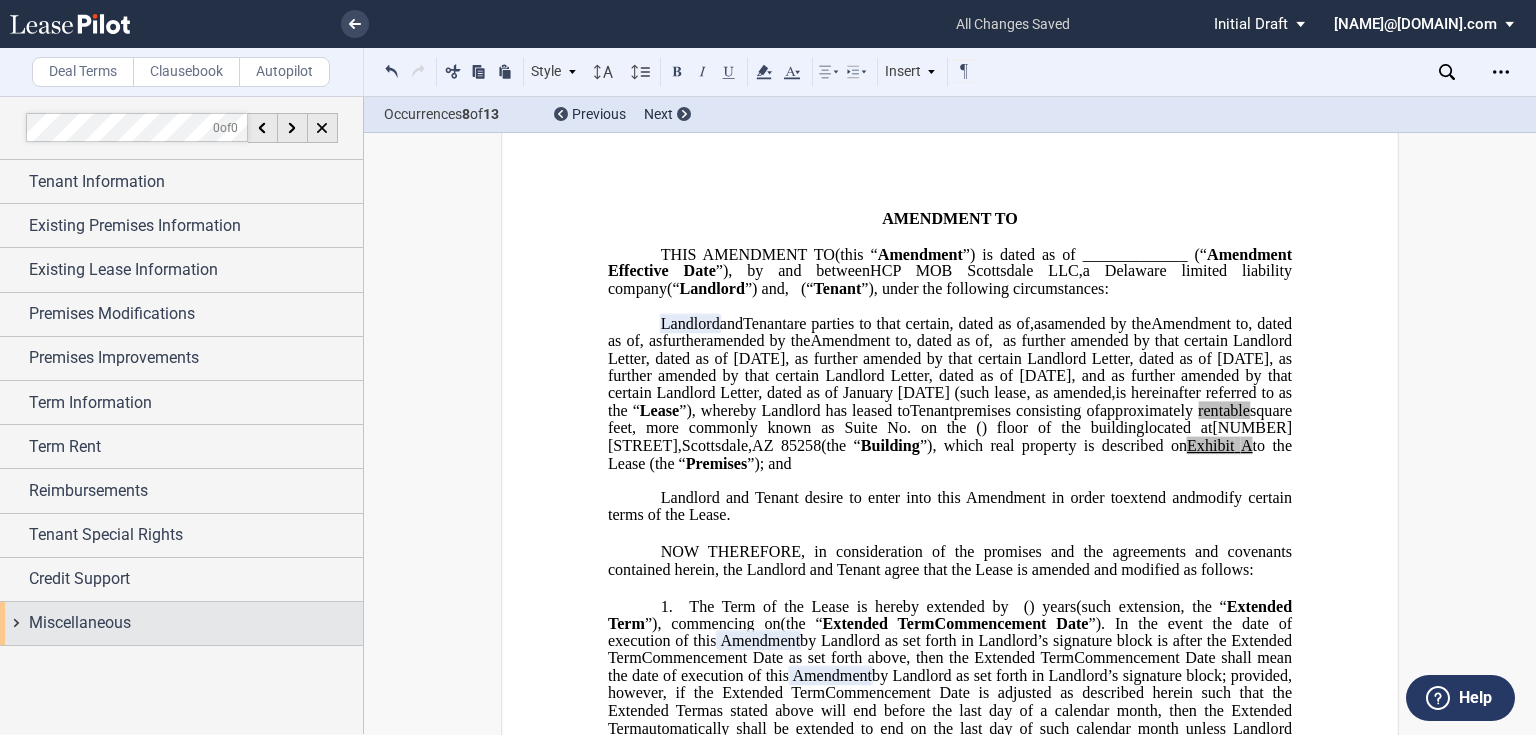 click on "Miscellaneous" at bounding box center [80, 623] 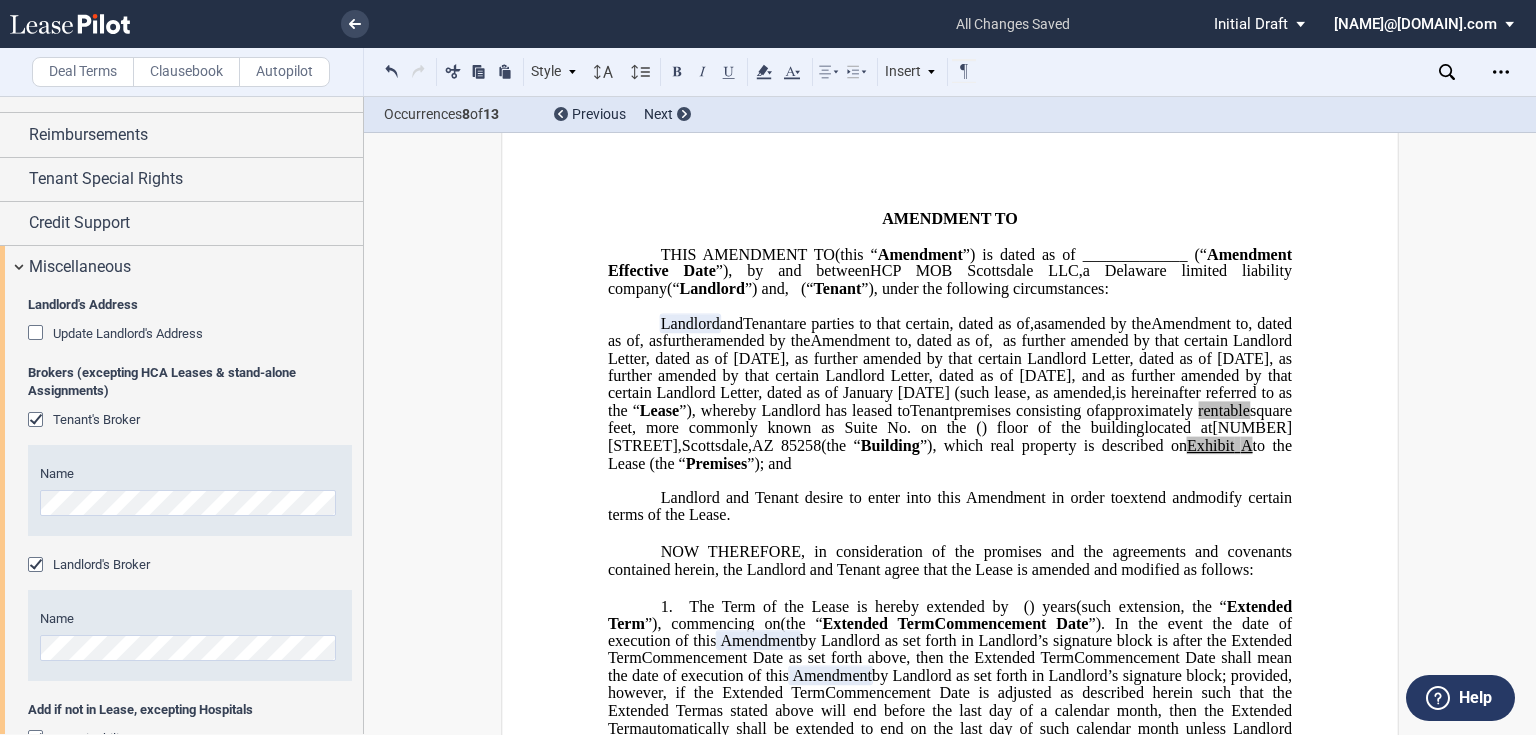 scroll, scrollTop: 339, scrollLeft: 0, axis: vertical 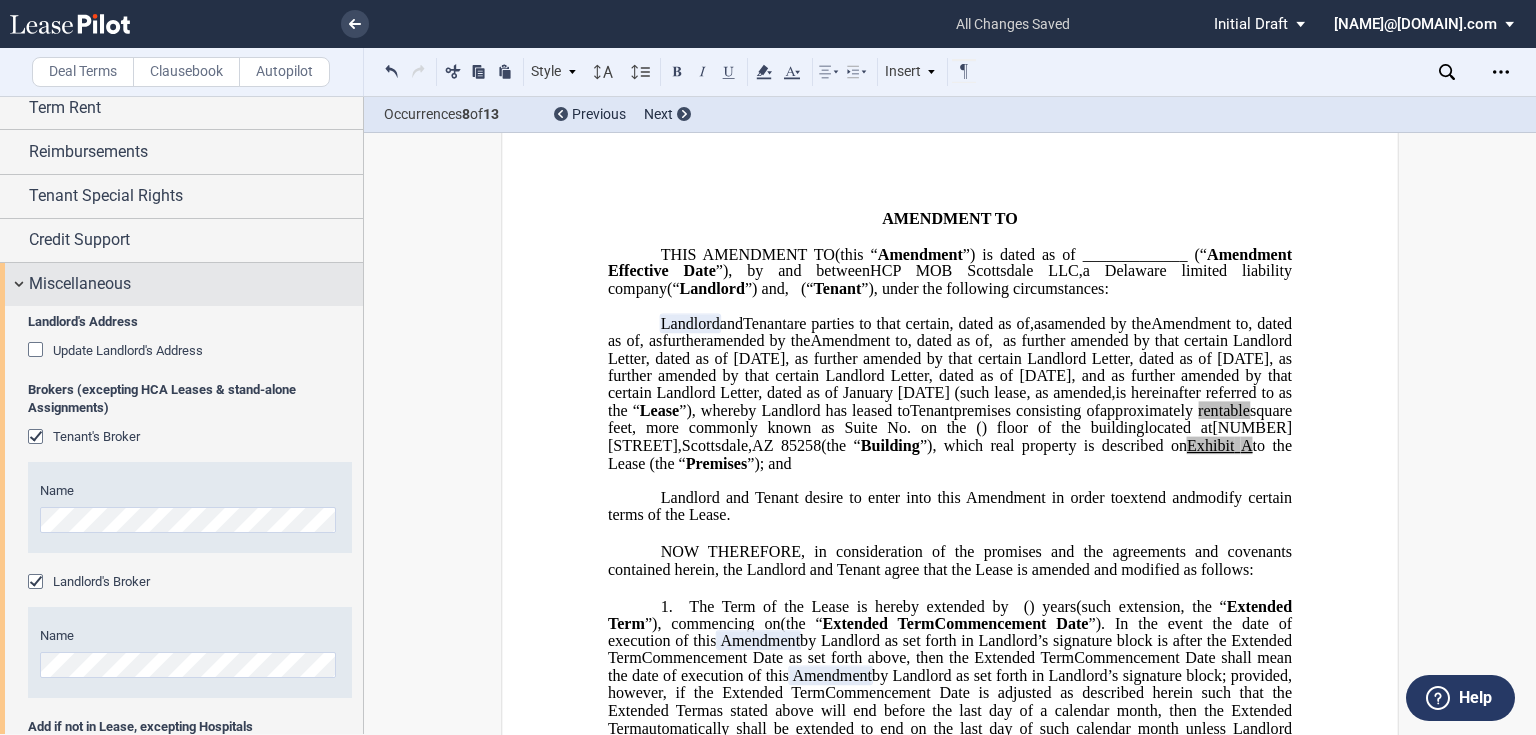 click on "Miscellaneous" at bounding box center [181, 284] 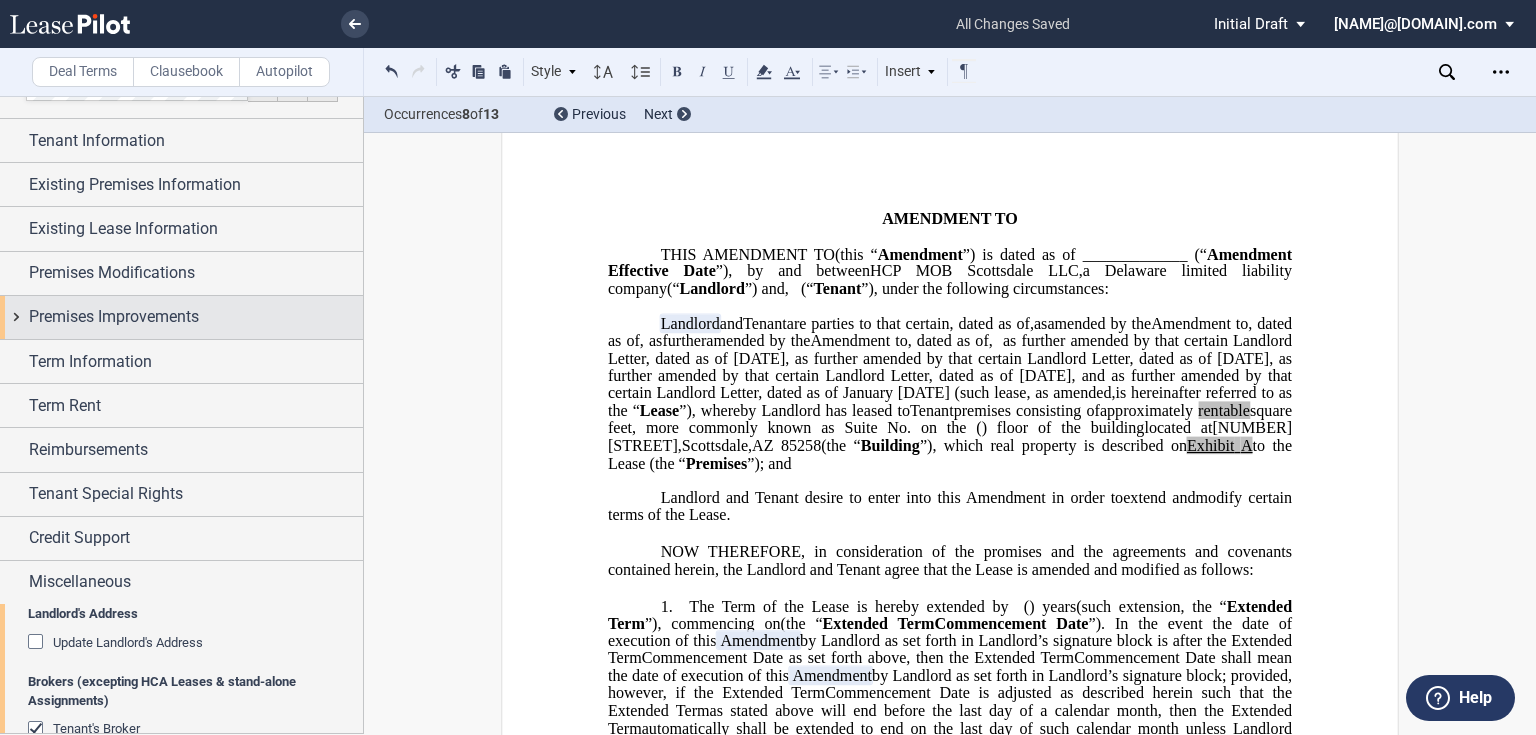scroll, scrollTop: 0, scrollLeft: 0, axis: both 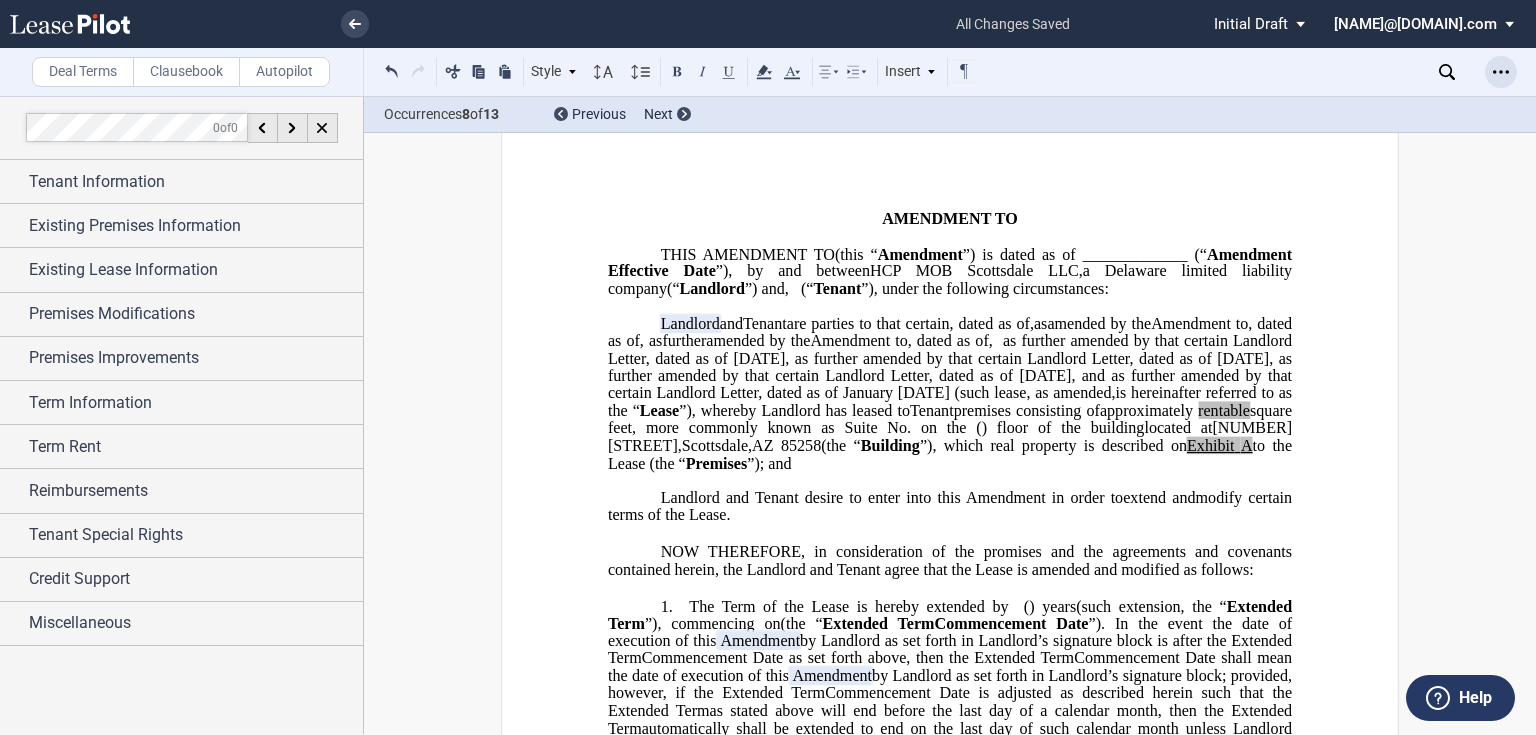 click 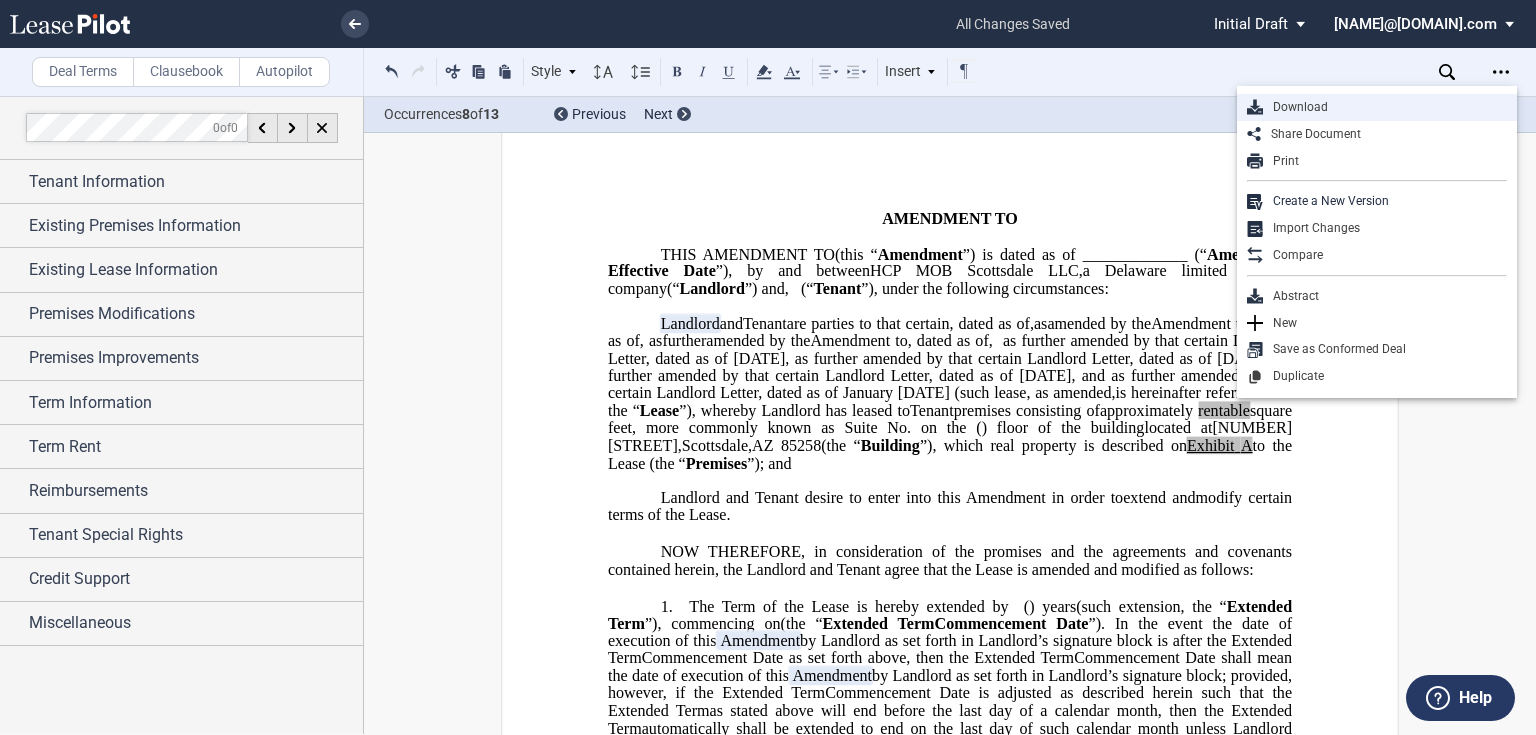 click on "Download" at bounding box center (1385, 107) 